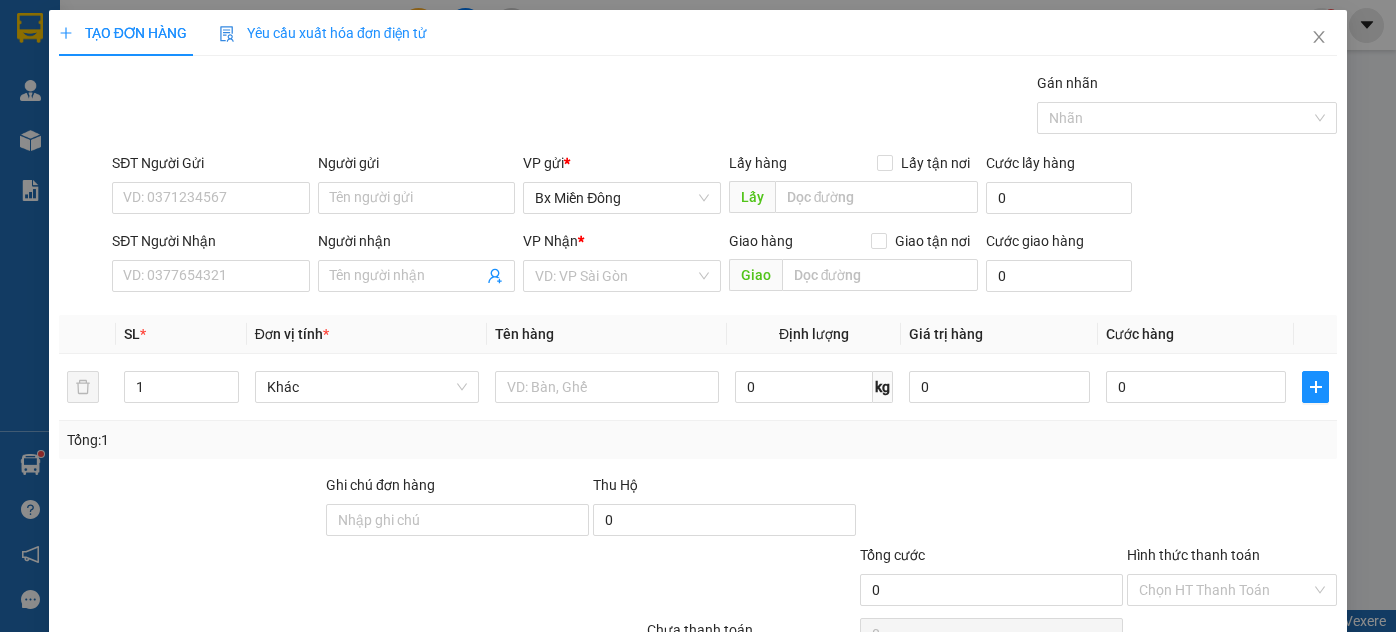 scroll, scrollTop: 0, scrollLeft: 0, axis: both 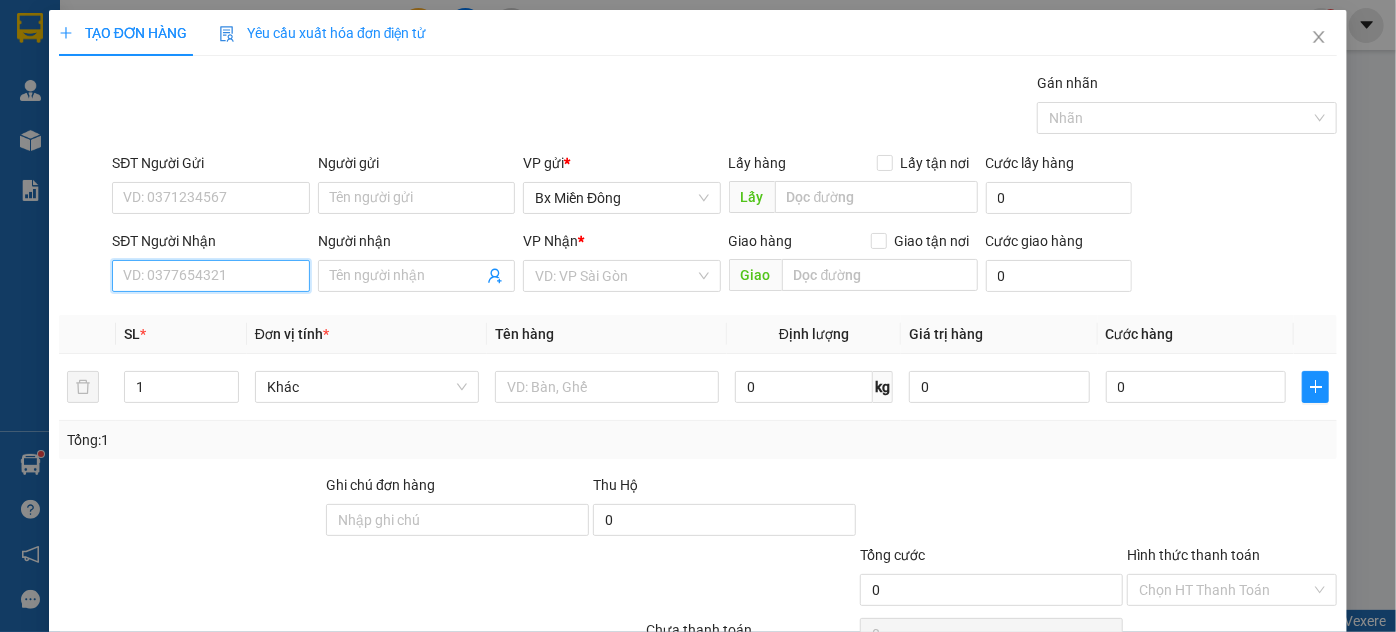 click on "SĐT Người Nhận" at bounding box center (210, 276) 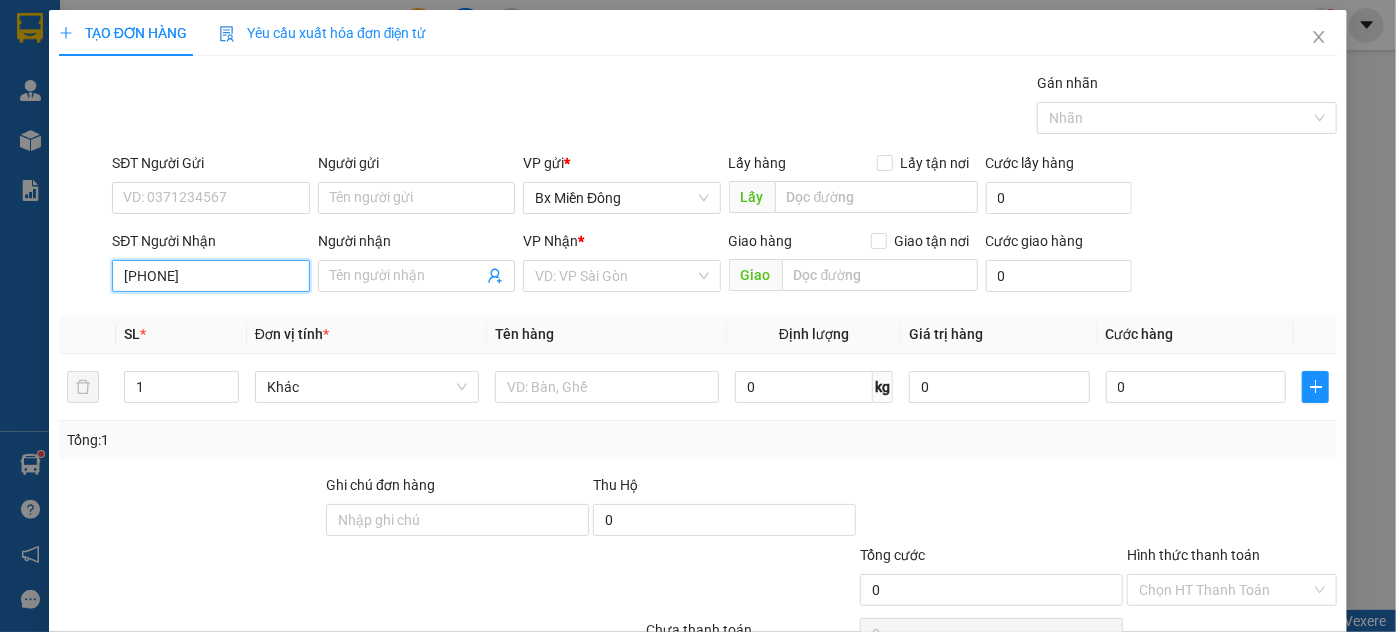 drag, startPoint x: 229, startPoint y: 278, endPoint x: 36, endPoint y: 267, distance: 193.31322 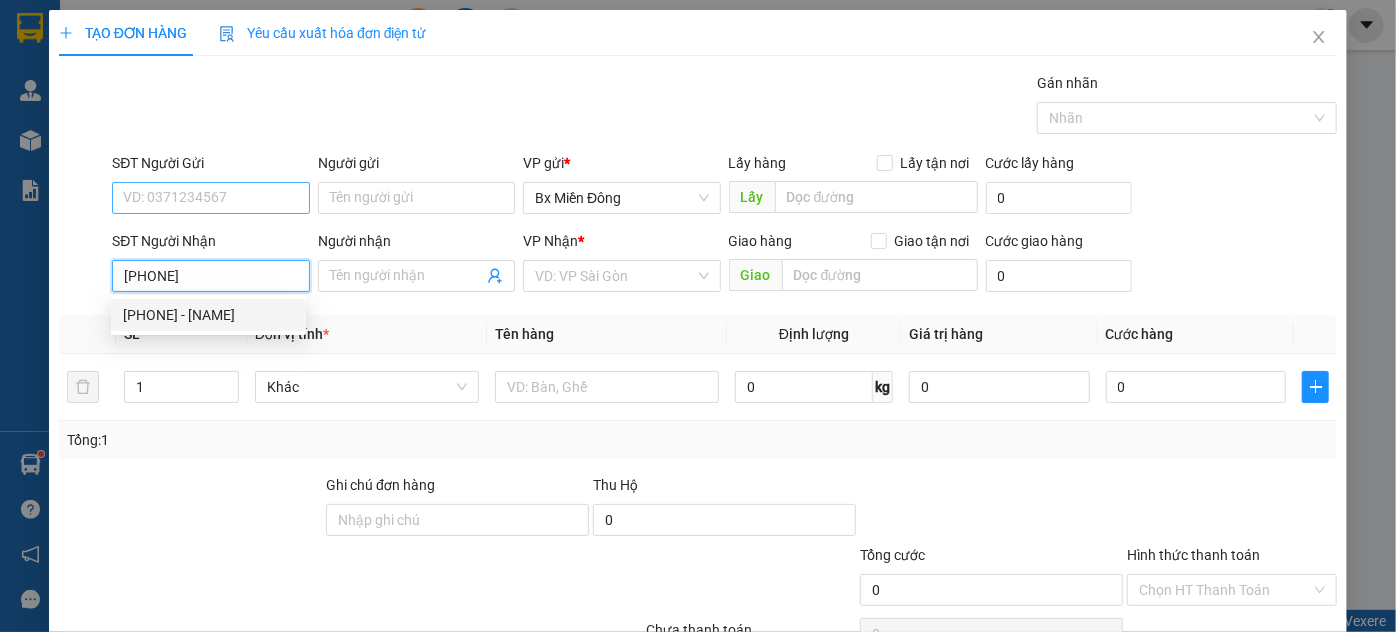type on "[PHONE]" 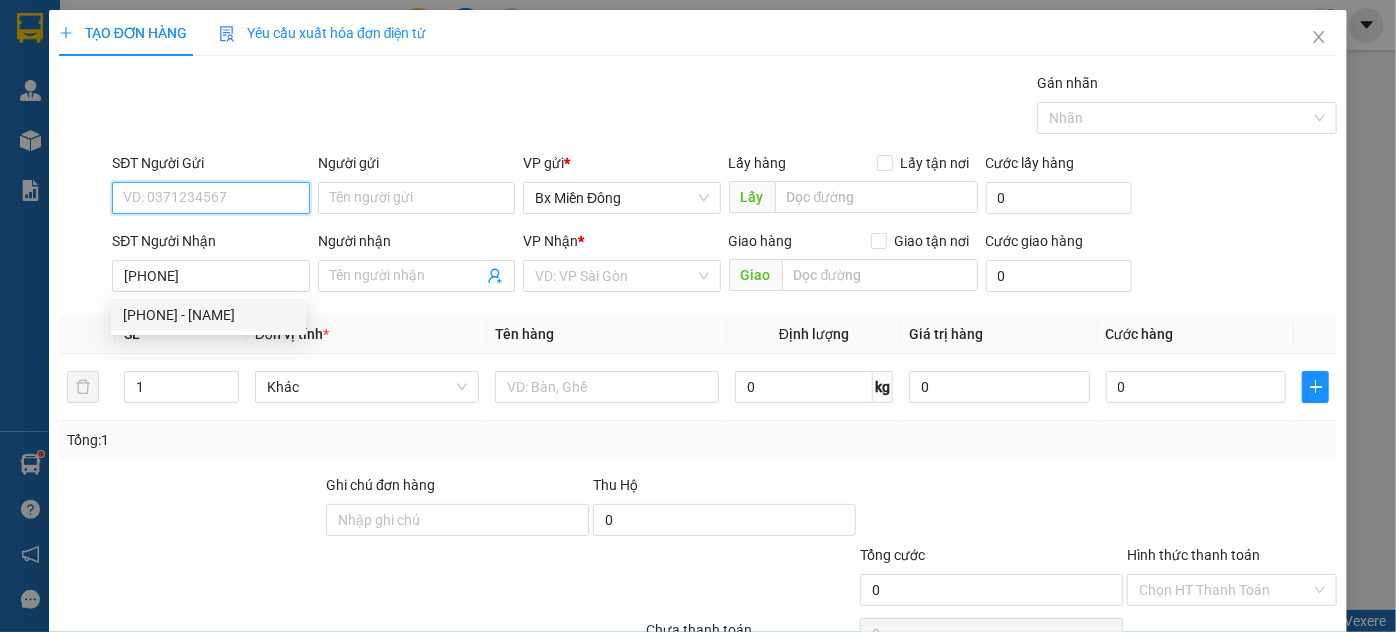 click on "SĐT Người Gửi" at bounding box center (210, 198) 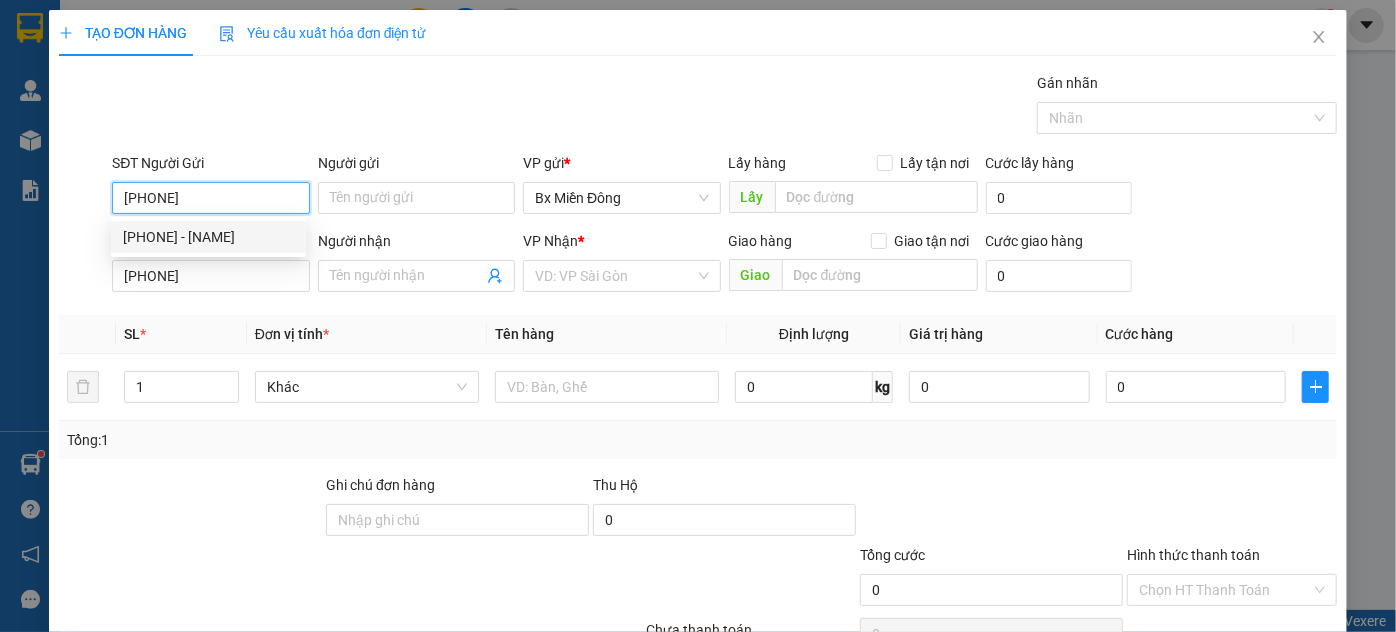 click on "[PHONE] - [NAME]" at bounding box center [208, 237] 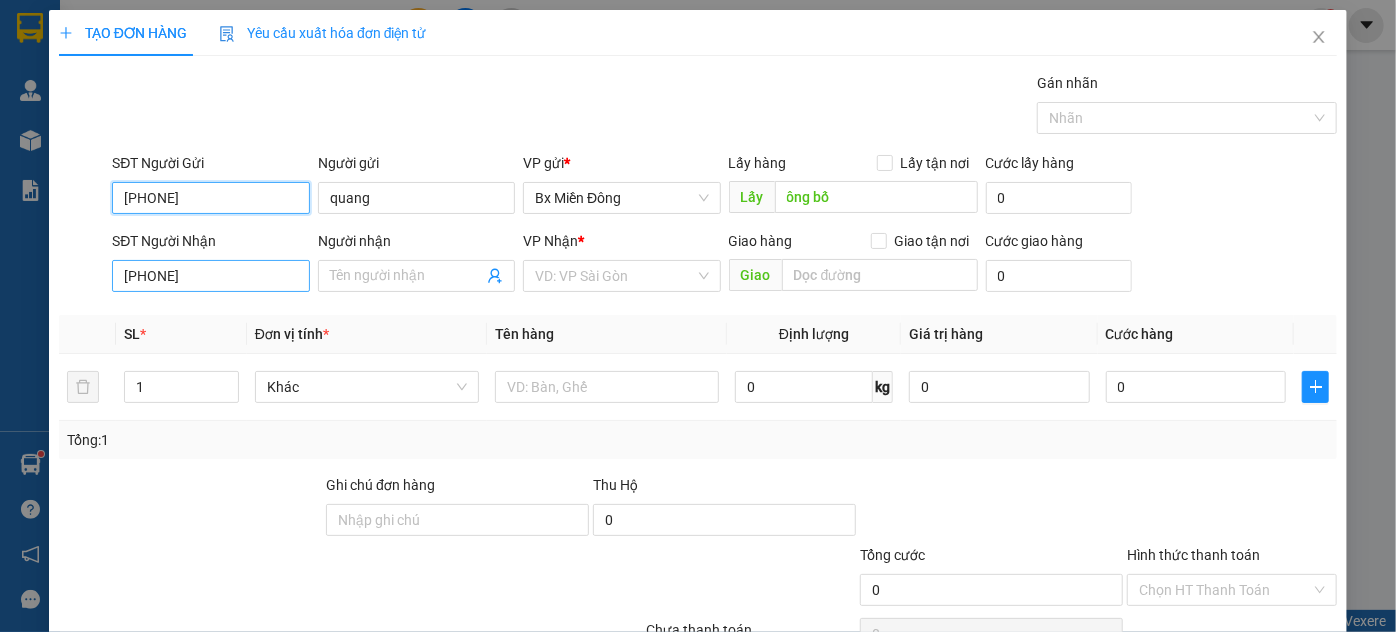 type on "[PHONE]" 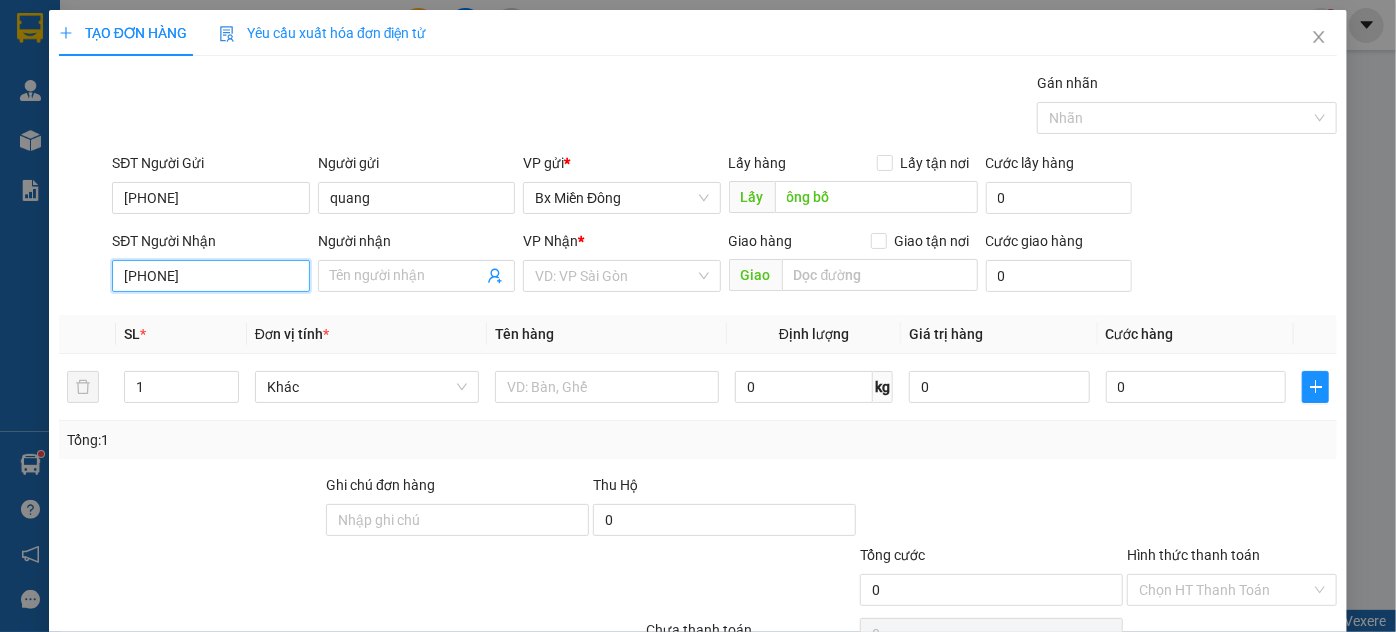 click on "[PHONE]" at bounding box center [210, 276] 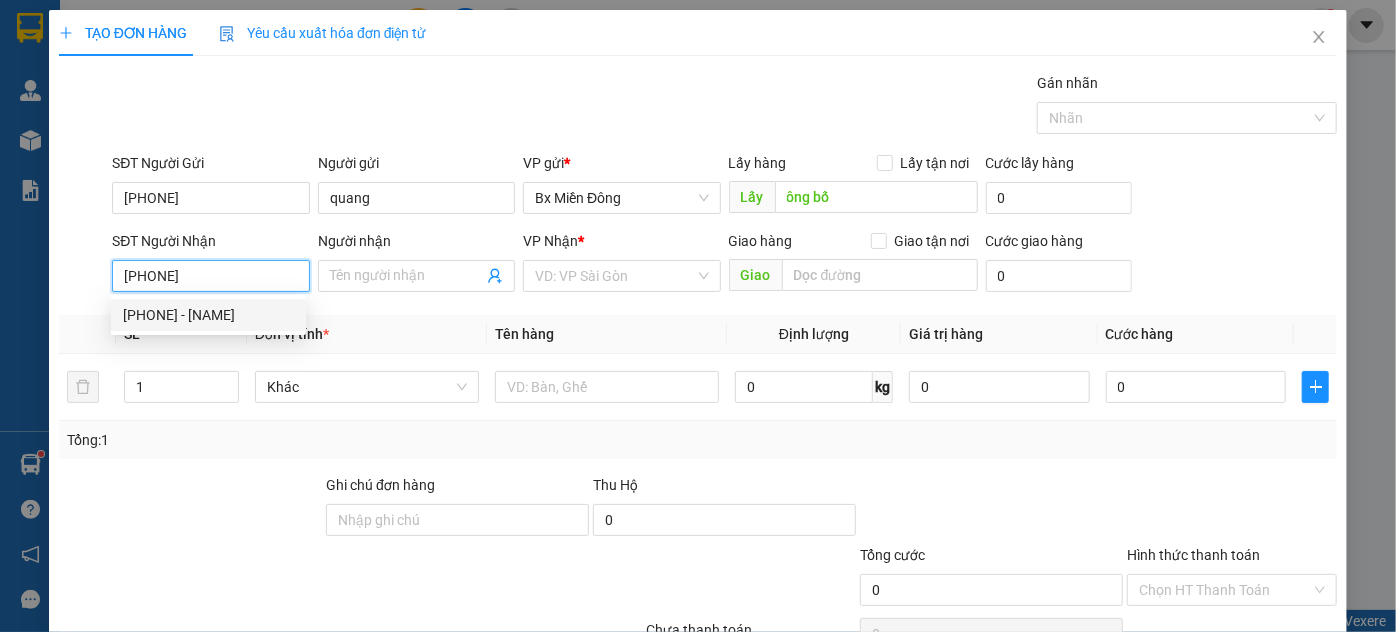drag, startPoint x: 234, startPoint y: 272, endPoint x: 0, endPoint y: 251, distance: 234.94041 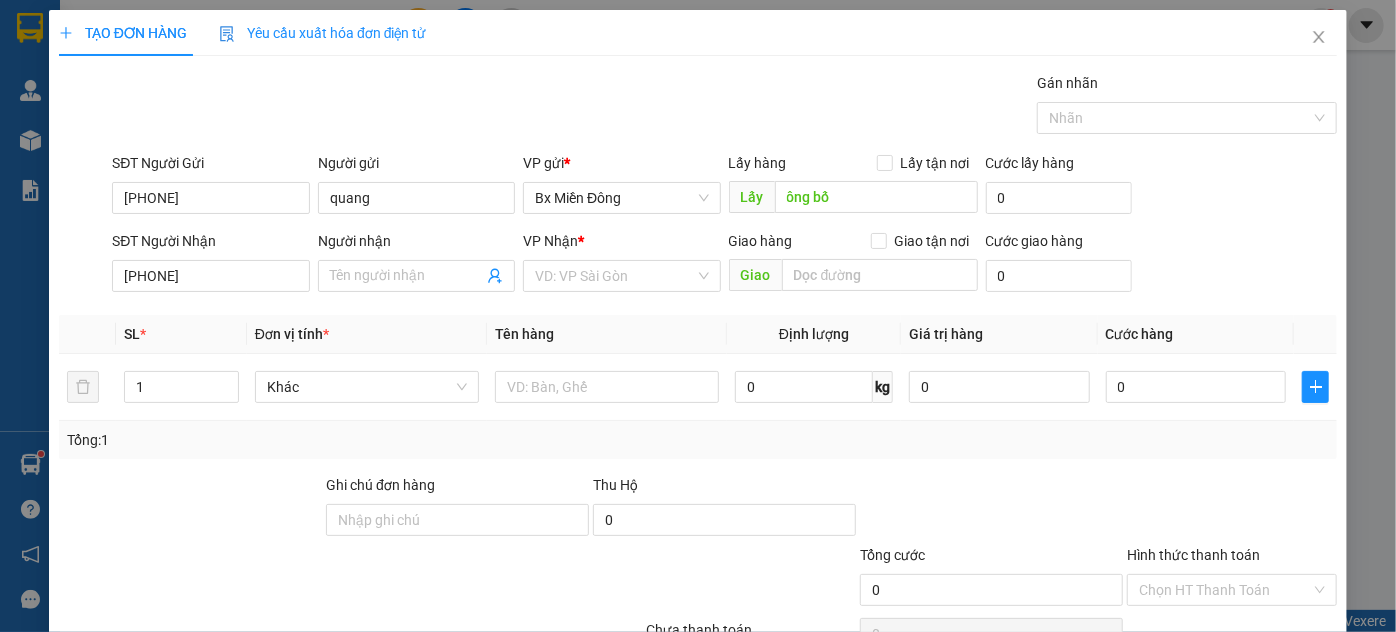 drag, startPoint x: 1253, startPoint y: 277, endPoint x: 840, endPoint y: 232, distance: 415.44434 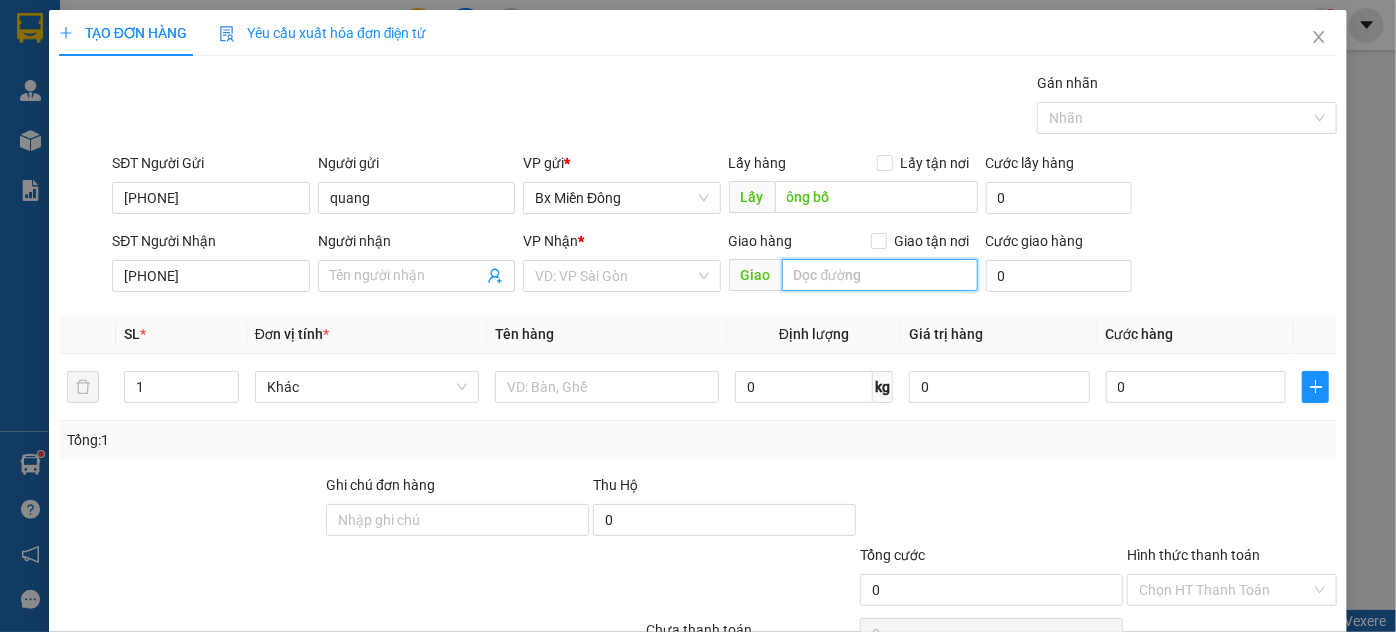 click at bounding box center (880, 275) 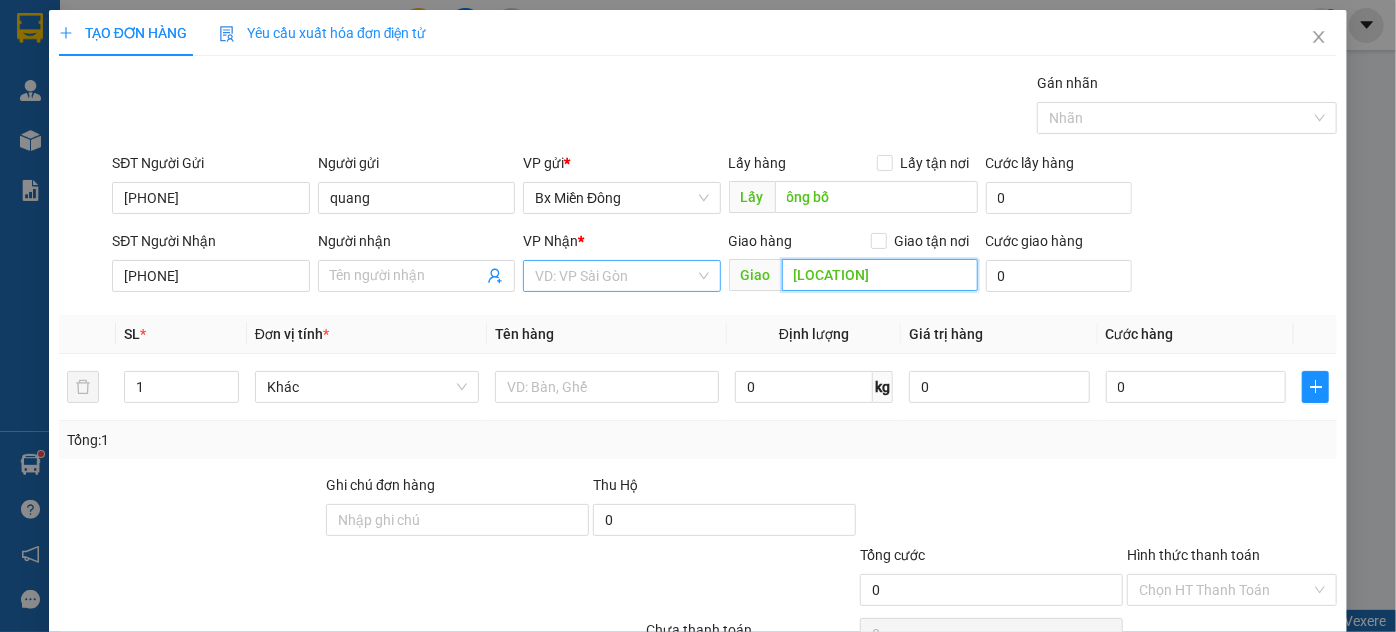 type on "[LOCATION]" 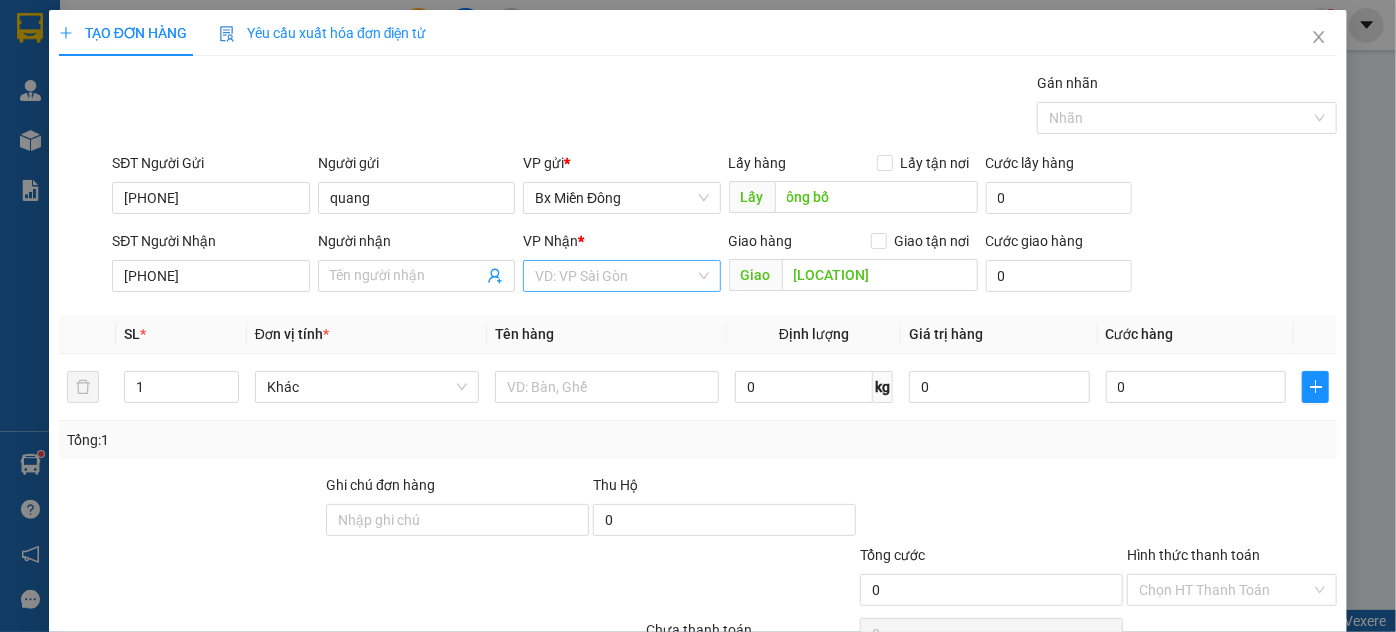 click at bounding box center (614, 276) 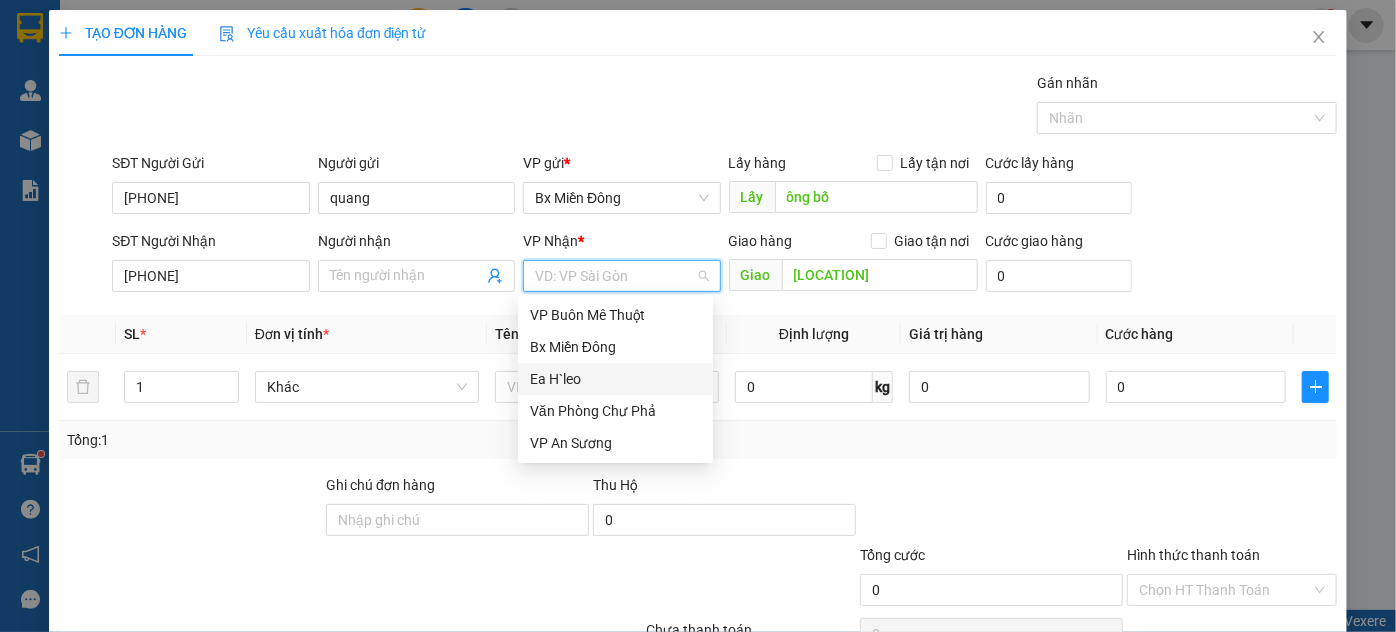 click on "Ea H`leo" at bounding box center [615, 379] 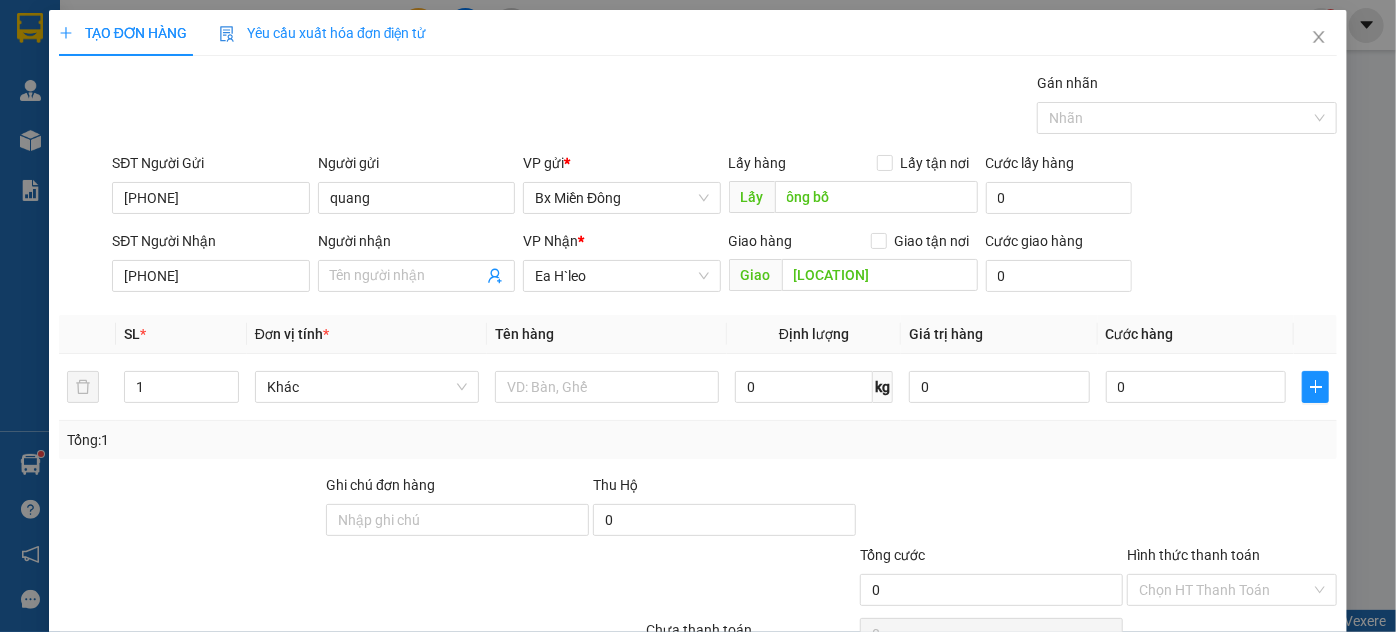 drag, startPoint x: 237, startPoint y: 229, endPoint x: 264, endPoint y: 239, distance: 28.79236 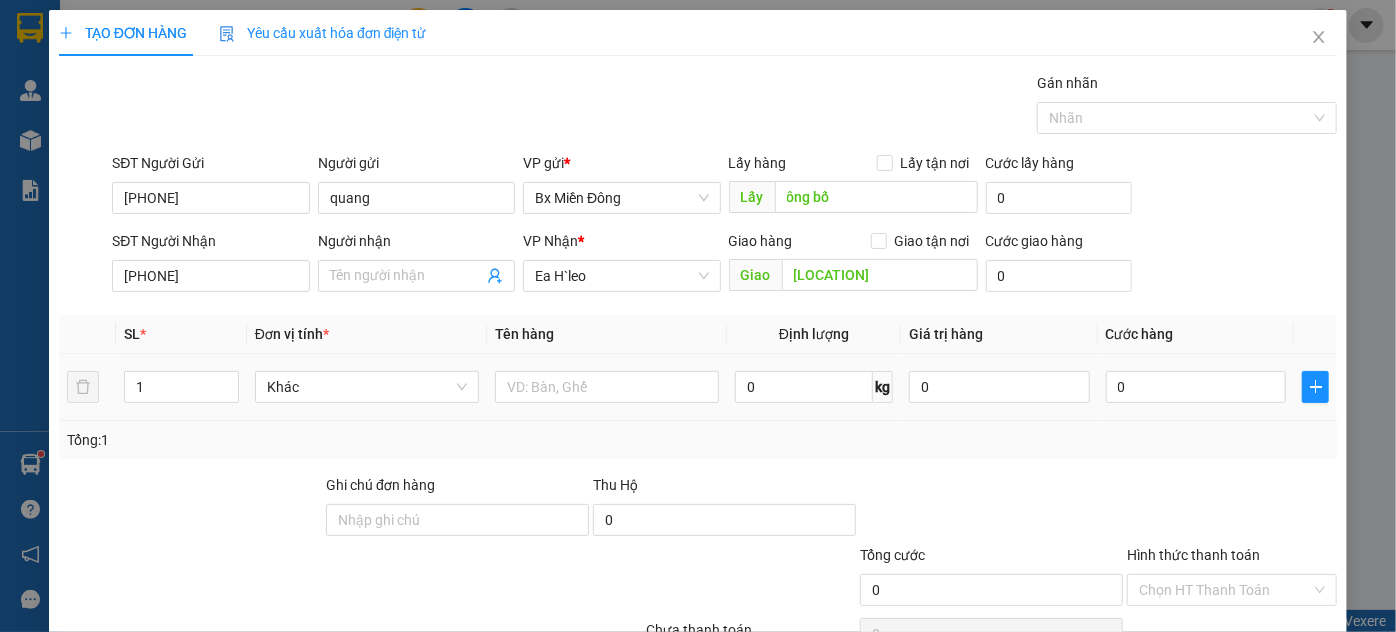 click at bounding box center [607, 387] 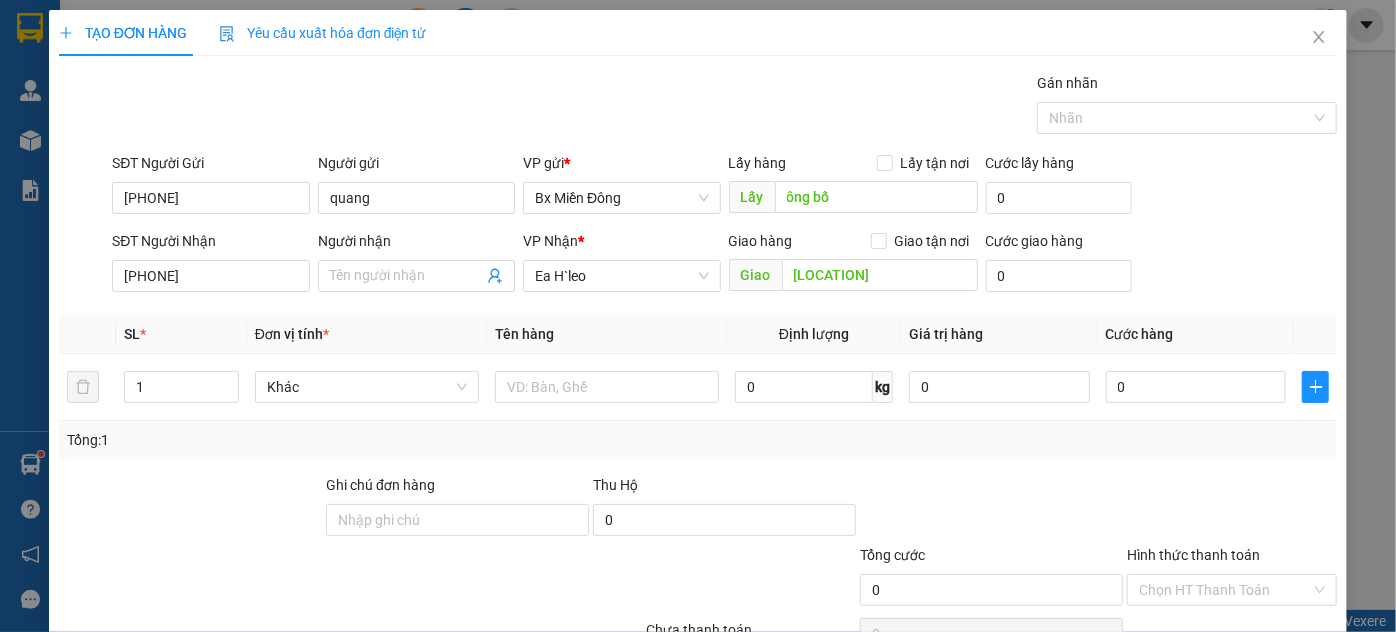 click on "SĐT Người Nhận [PHONE] Người nhận Tên người nhận VP Nhận * Ea H`leo Giao hàng Giao tận nơi Giao Nhà Xe Cước giao hàng 0" at bounding box center [724, 265] 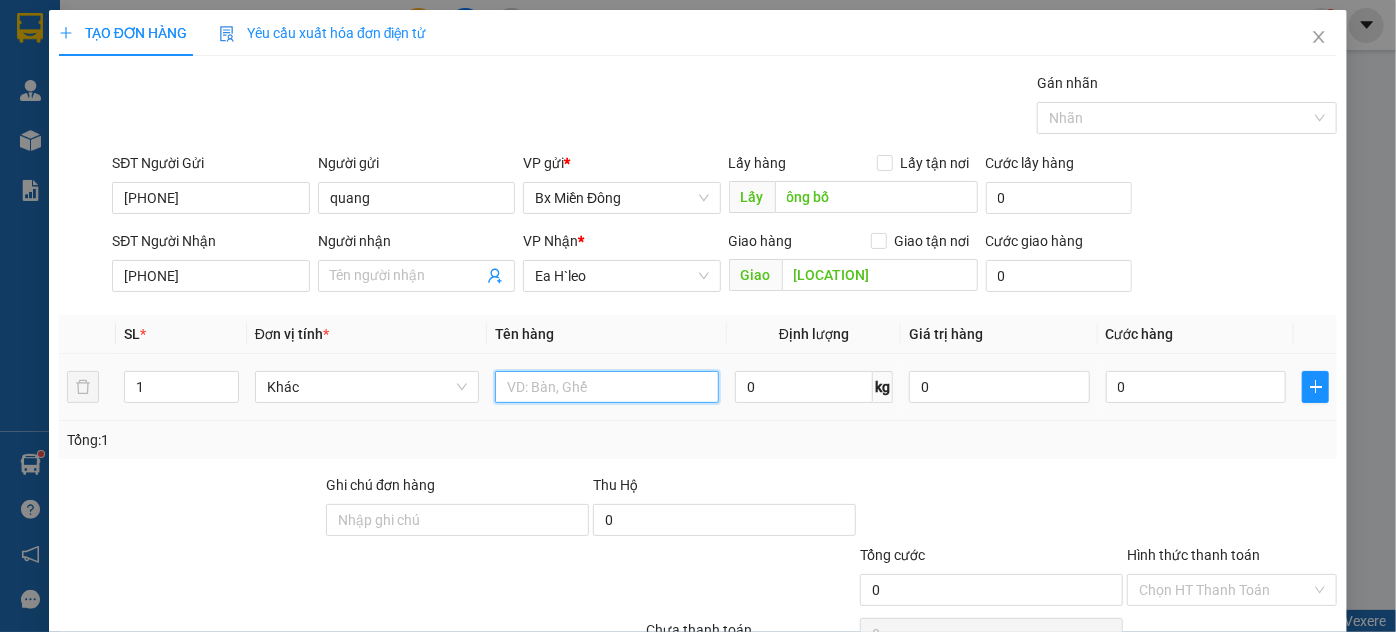 click at bounding box center [607, 387] 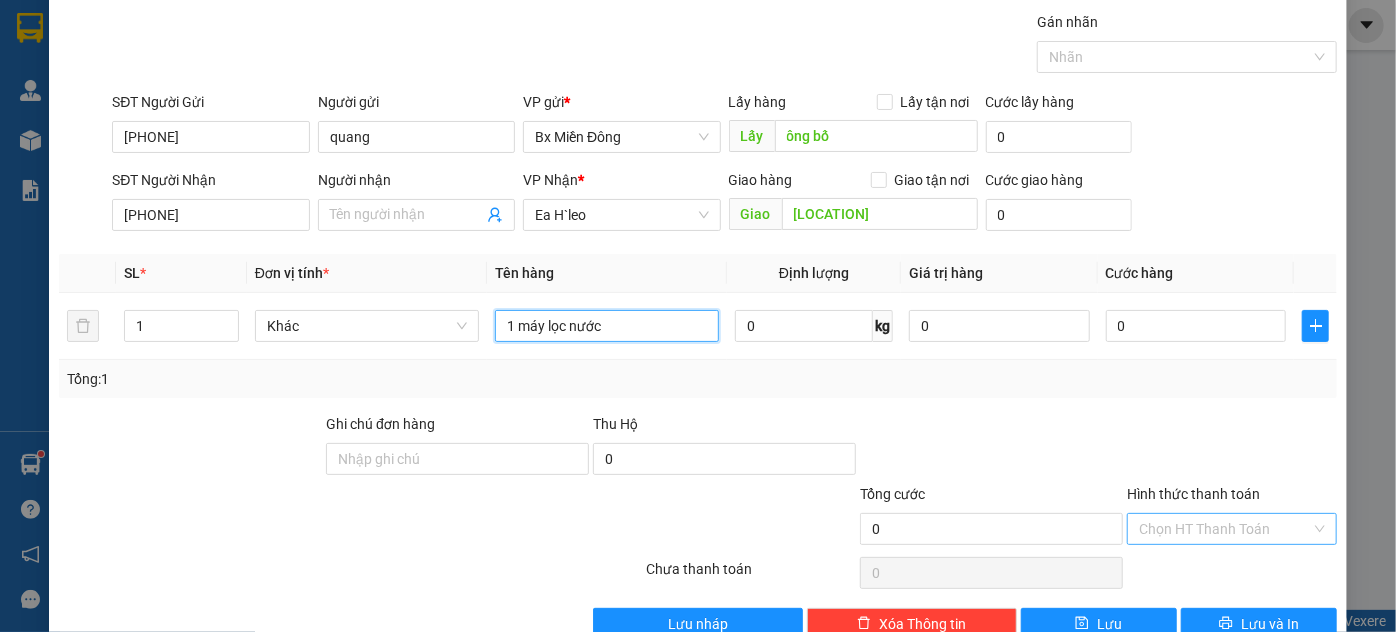 scroll, scrollTop: 106, scrollLeft: 0, axis: vertical 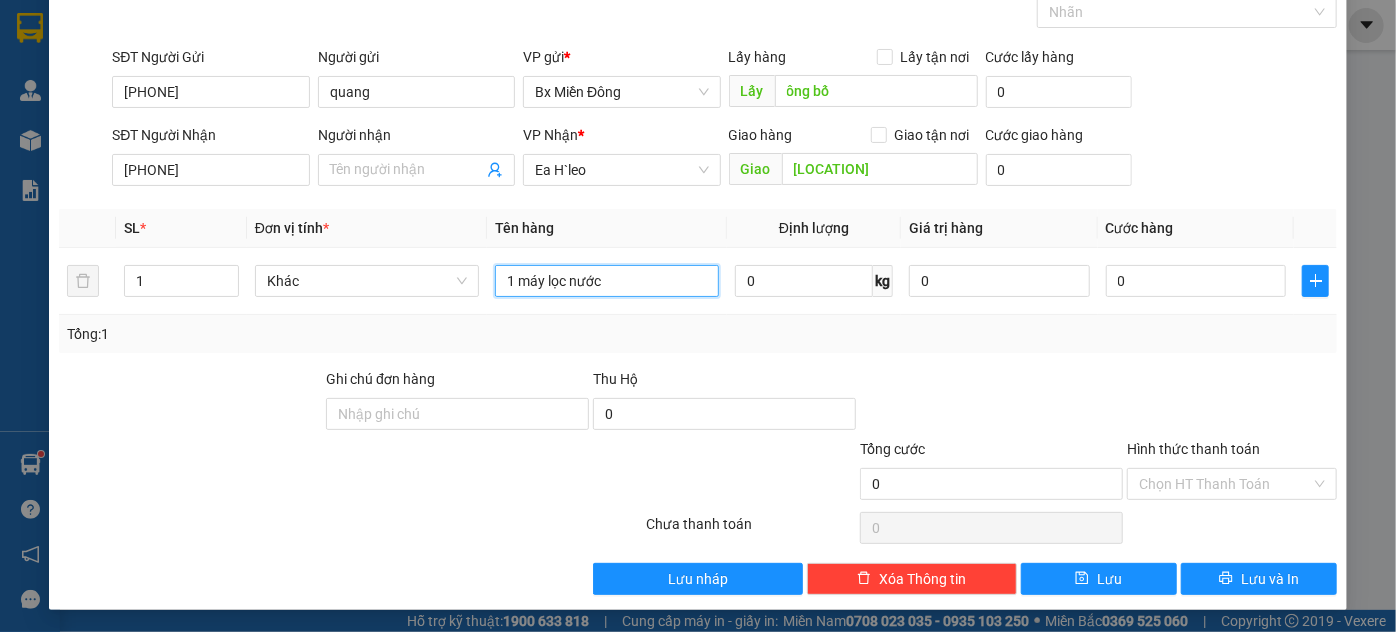 type on "1 máy lọc nước" 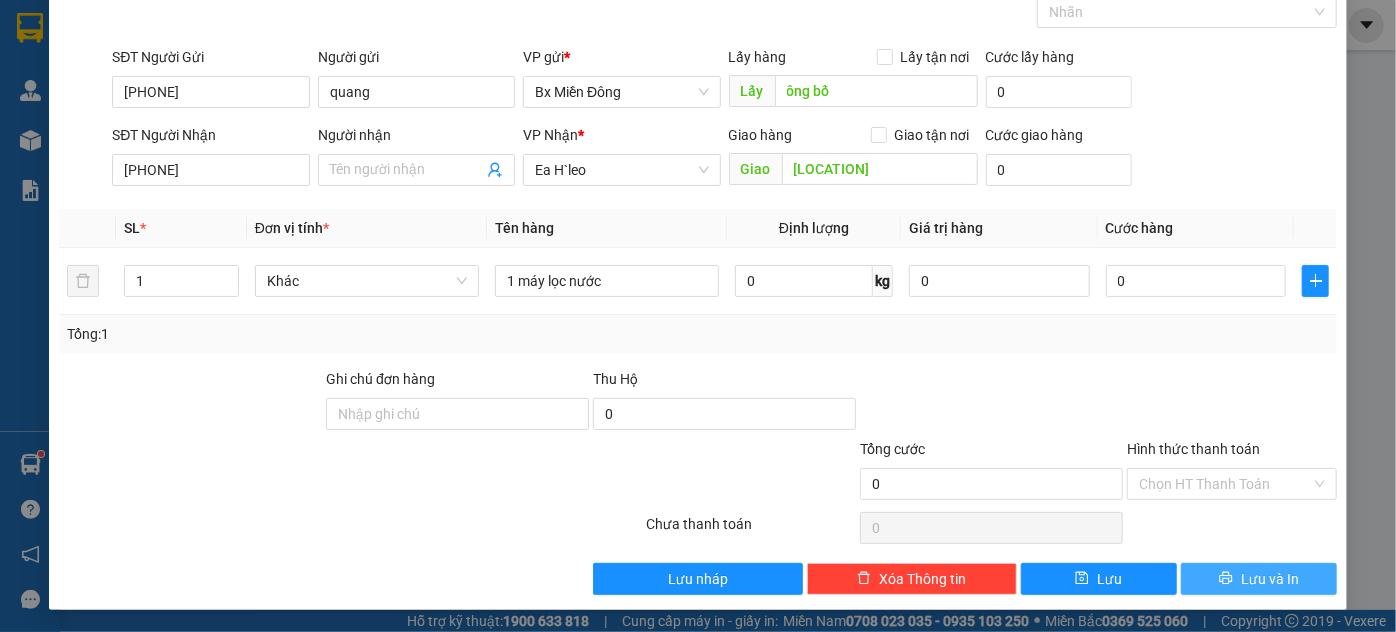 click on "Lưu và In" at bounding box center [1270, 579] 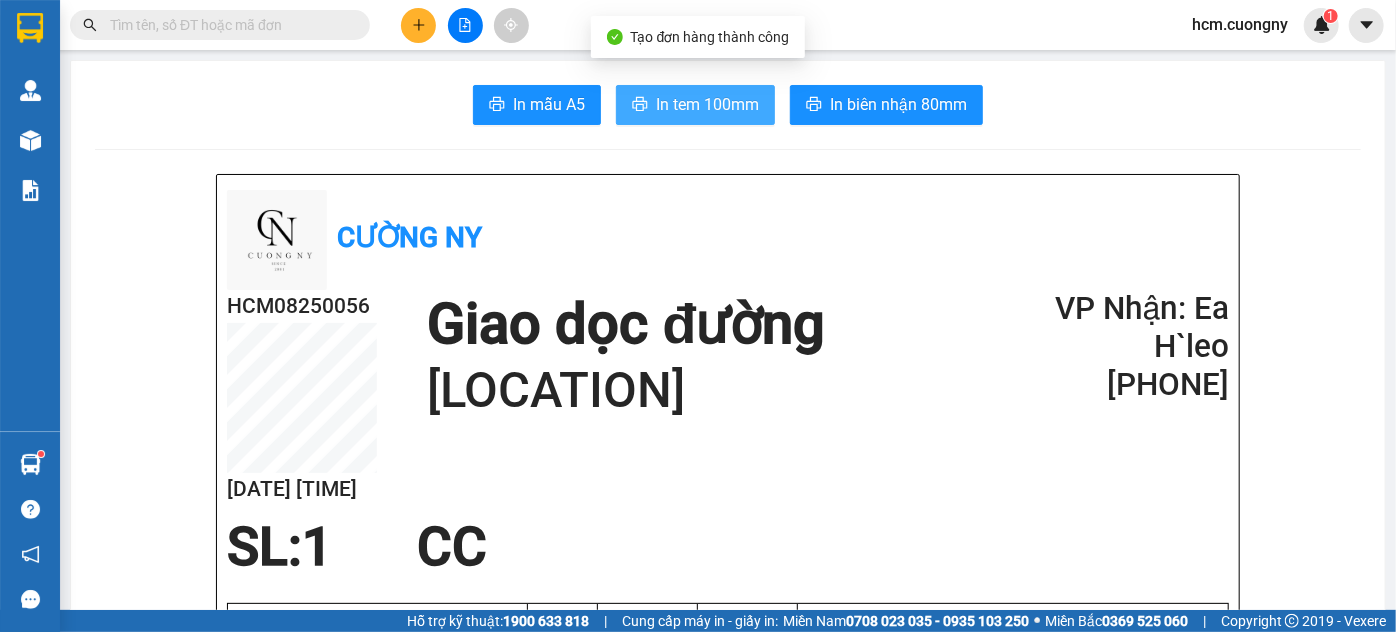 click on "In tem 100mm" at bounding box center (707, 104) 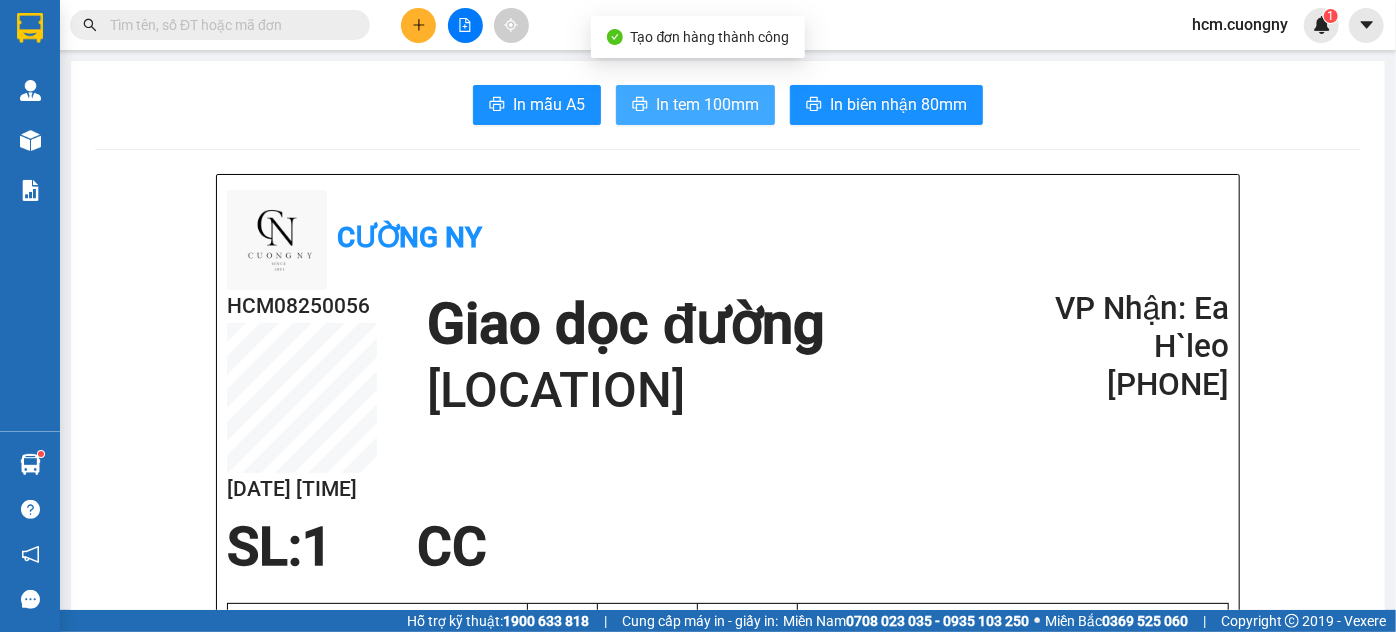 scroll, scrollTop: 0, scrollLeft: 0, axis: both 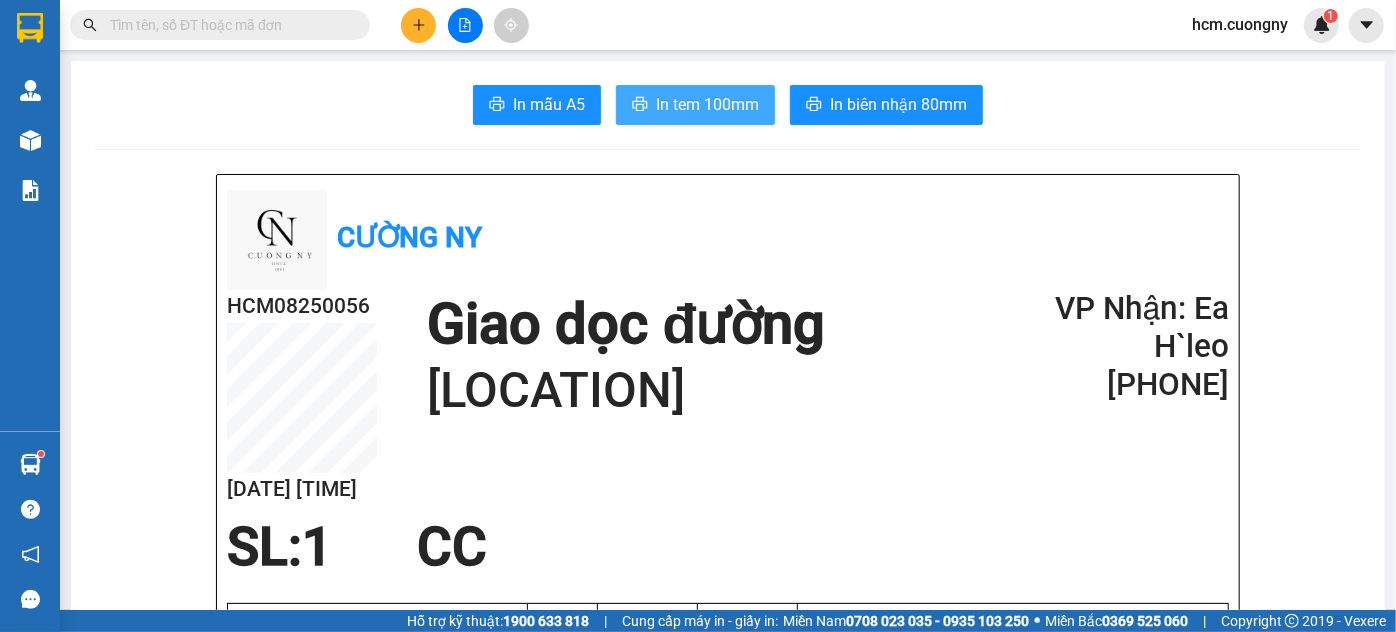 click on "In tem 100mm" at bounding box center (707, 104) 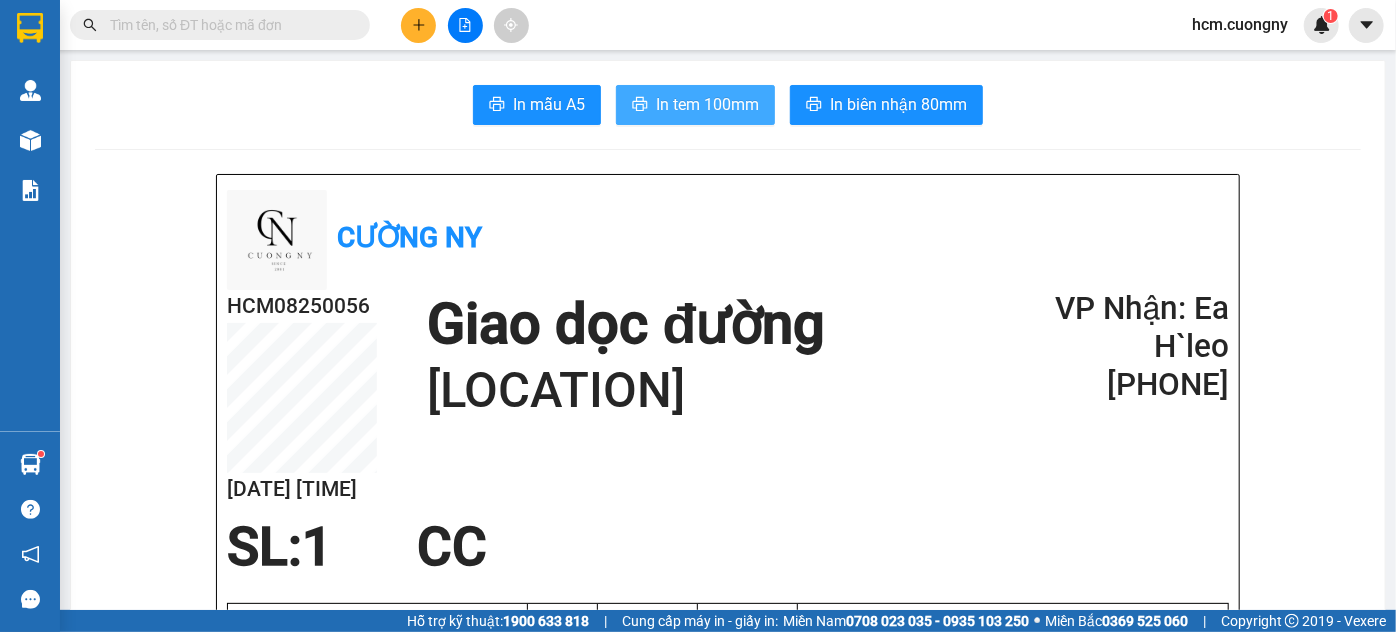 scroll, scrollTop: 0, scrollLeft: 0, axis: both 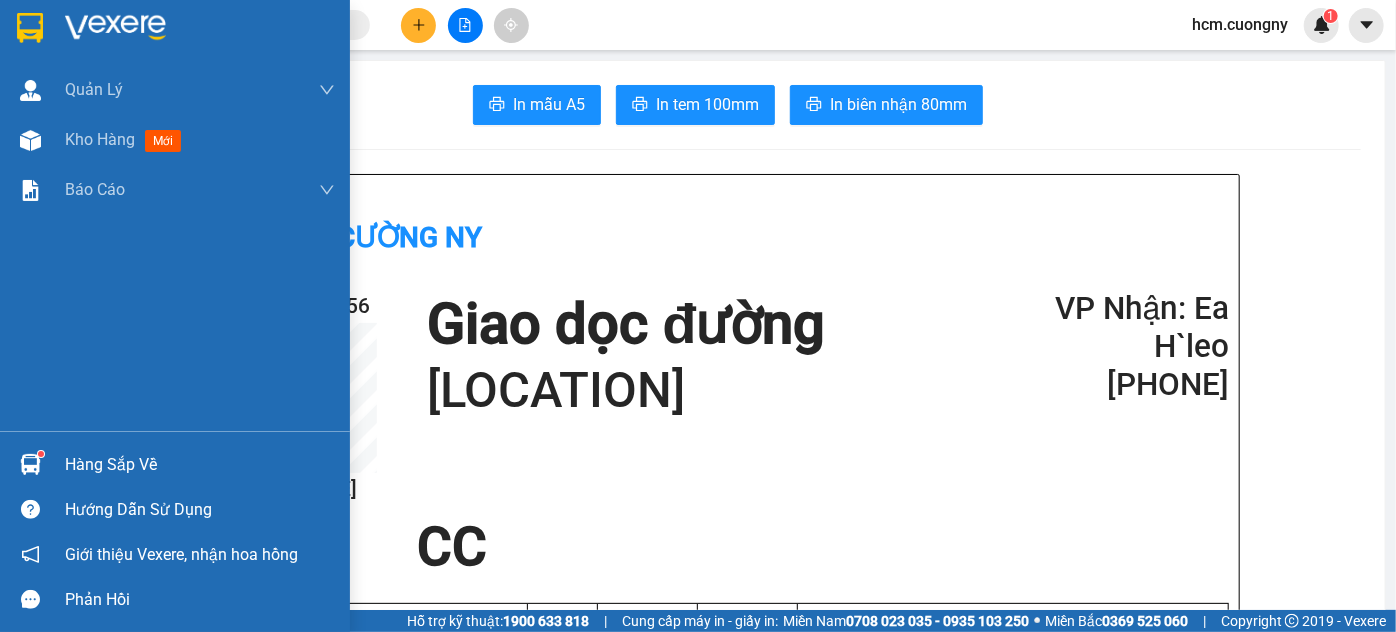click at bounding box center (30, 28) 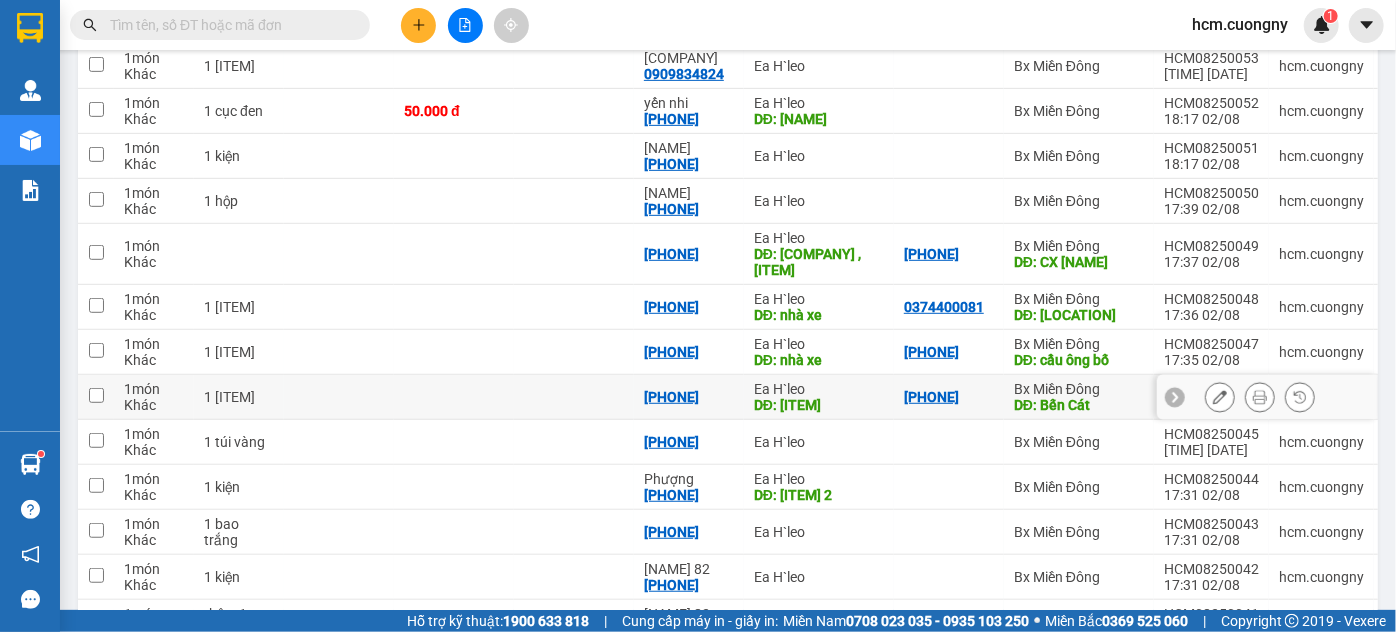 scroll, scrollTop: 454, scrollLeft: 0, axis: vertical 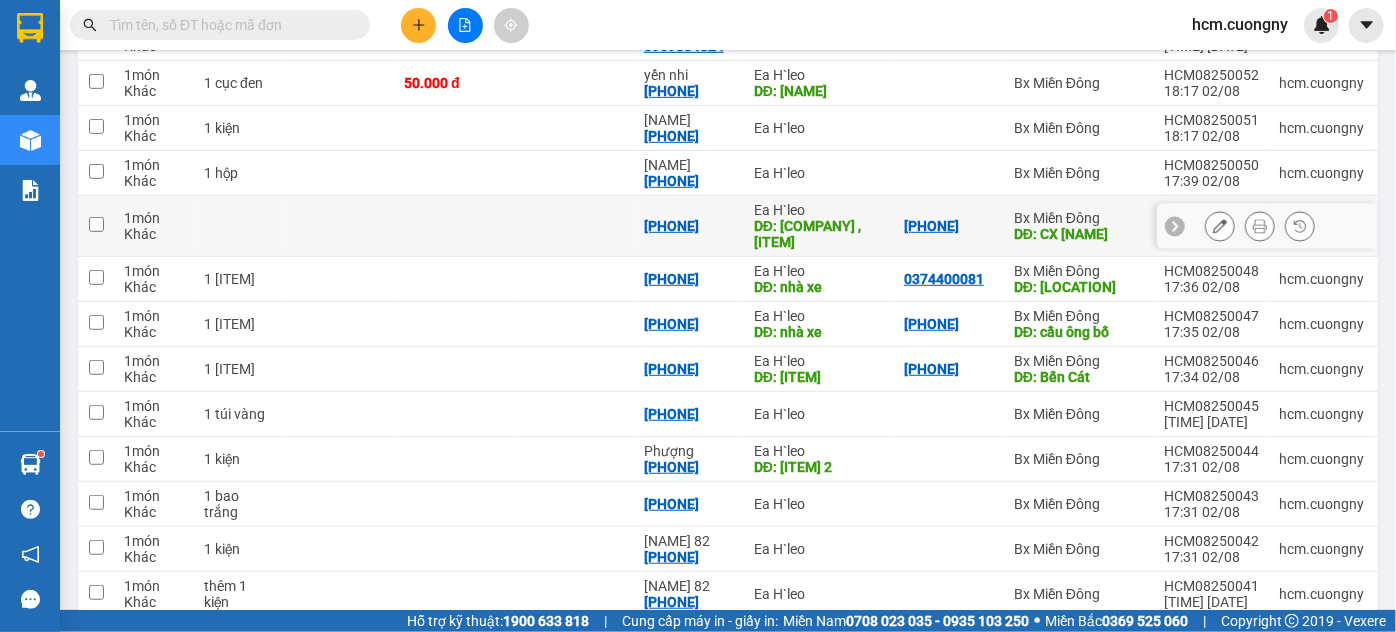 drag, startPoint x: 781, startPoint y: 230, endPoint x: 821, endPoint y: 253, distance: 46.141087 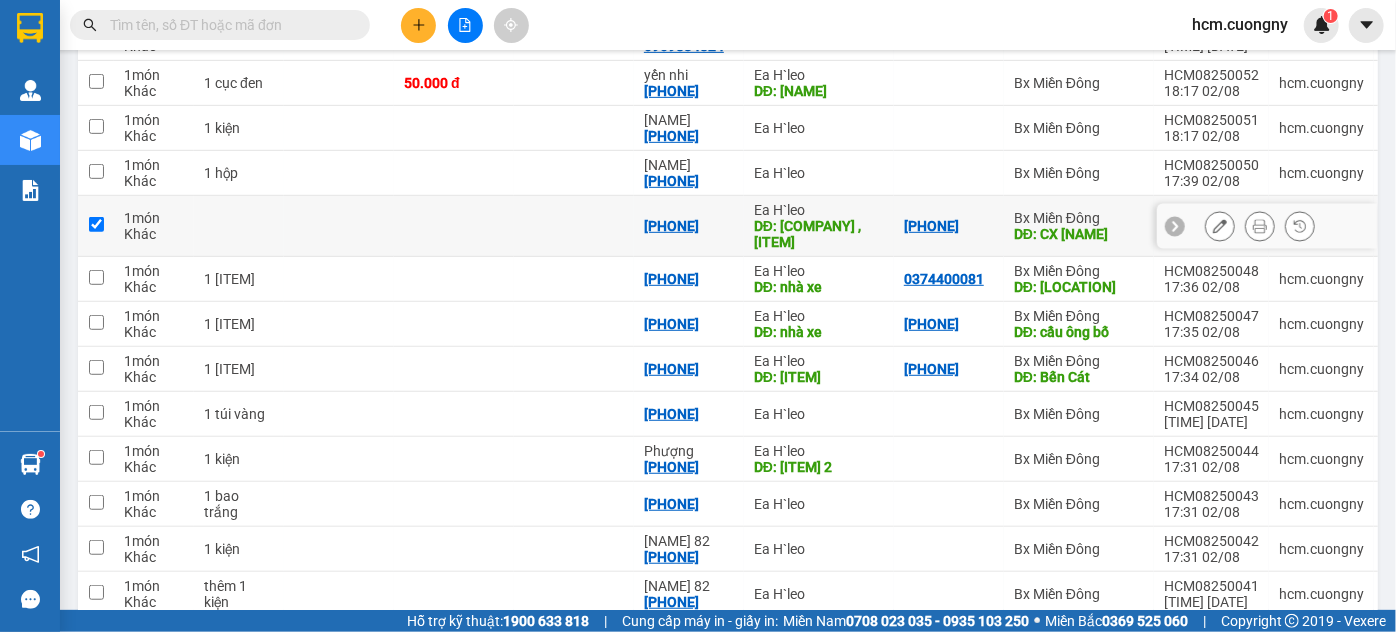 checkbox on "true" 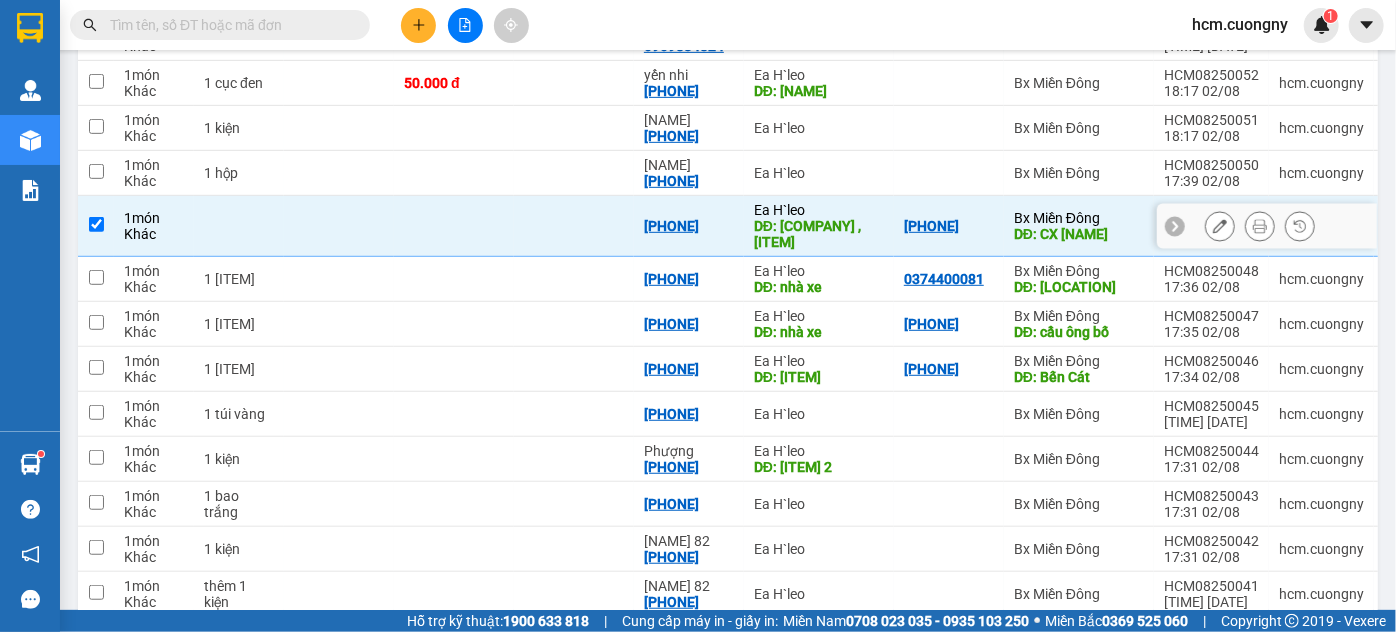 copy on "[COMPANY] , [ITEM]" 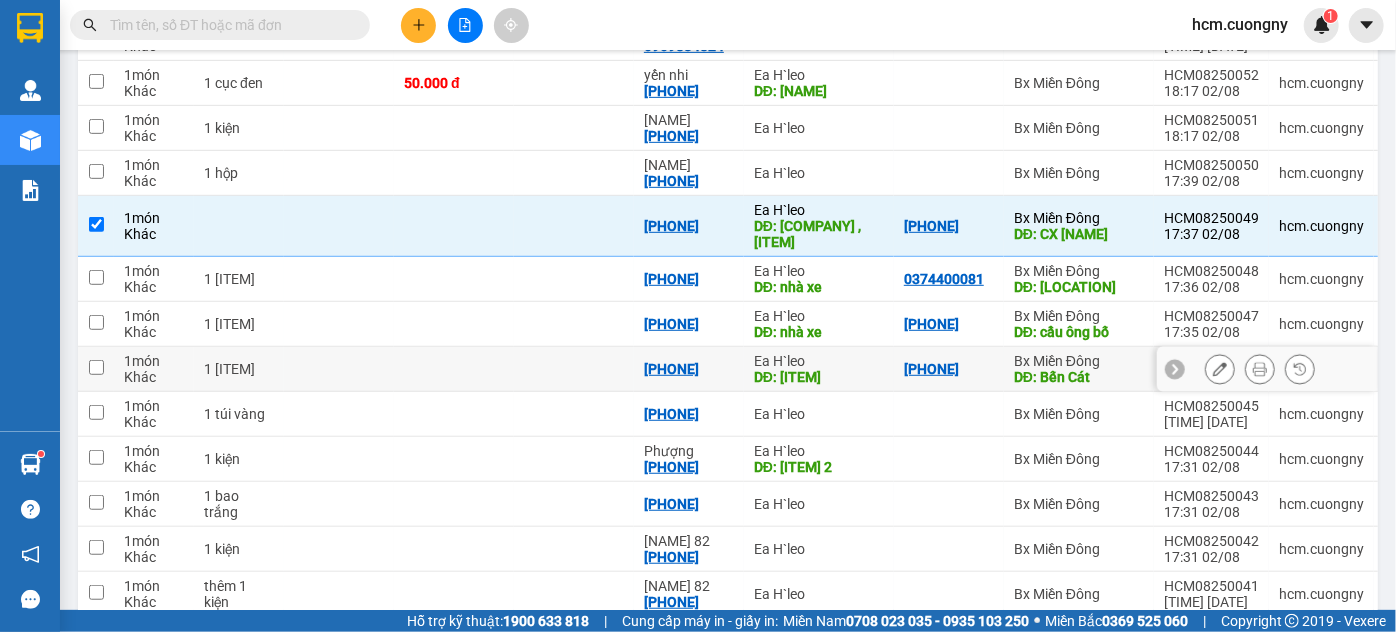 drag, startPoint x: 205, startPoint y: 368, endPoint x: 255, endPoint y: 410, distance: 65.29931 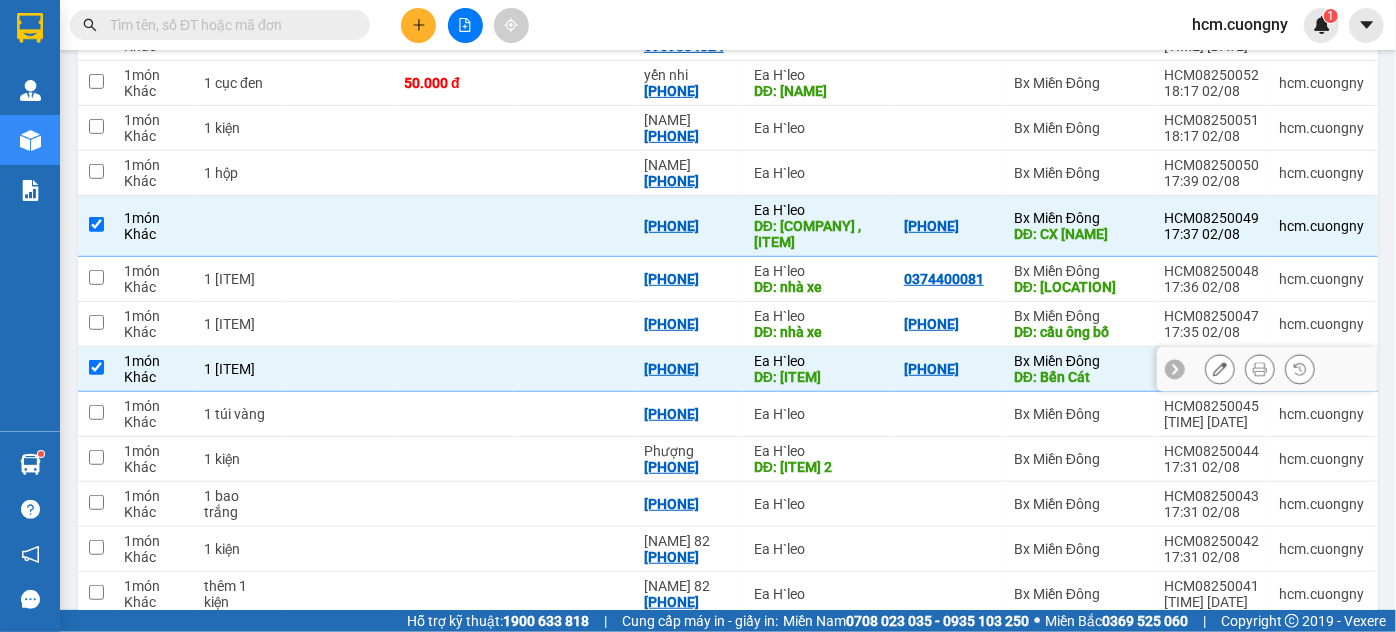 copy on "1 [ITEM]" 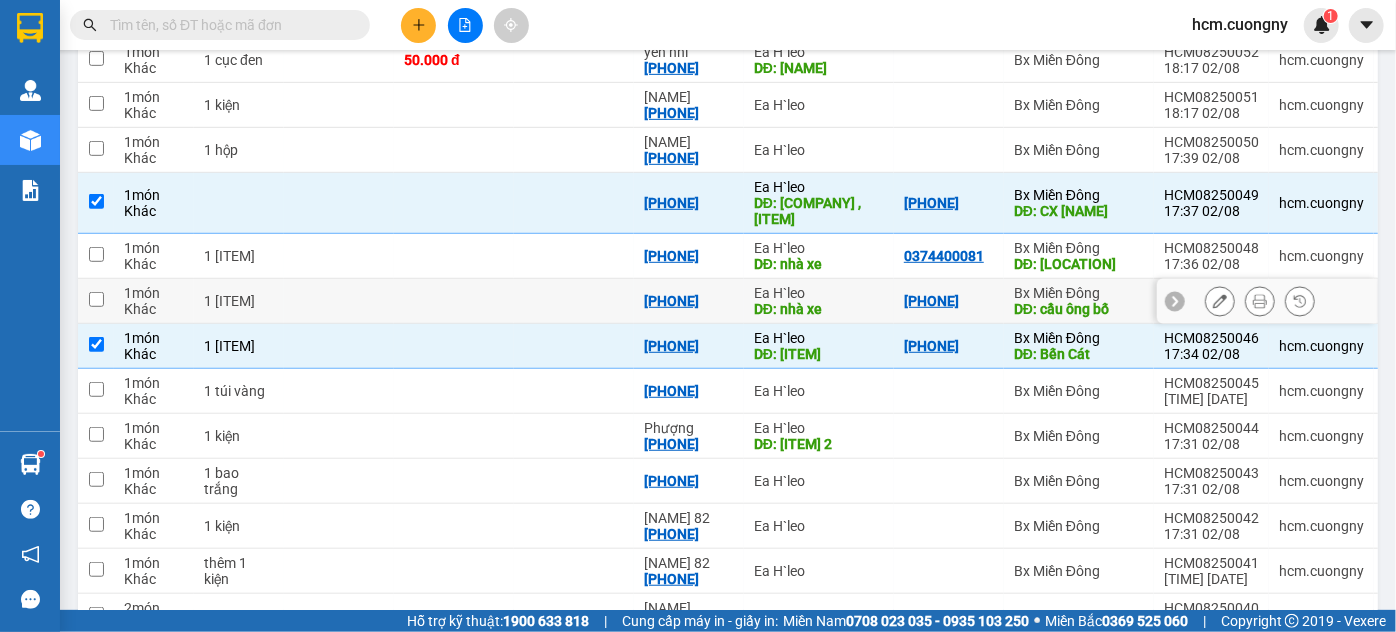 scroll, scrollTop: 545, scrollLeft: 0, axis: vertical 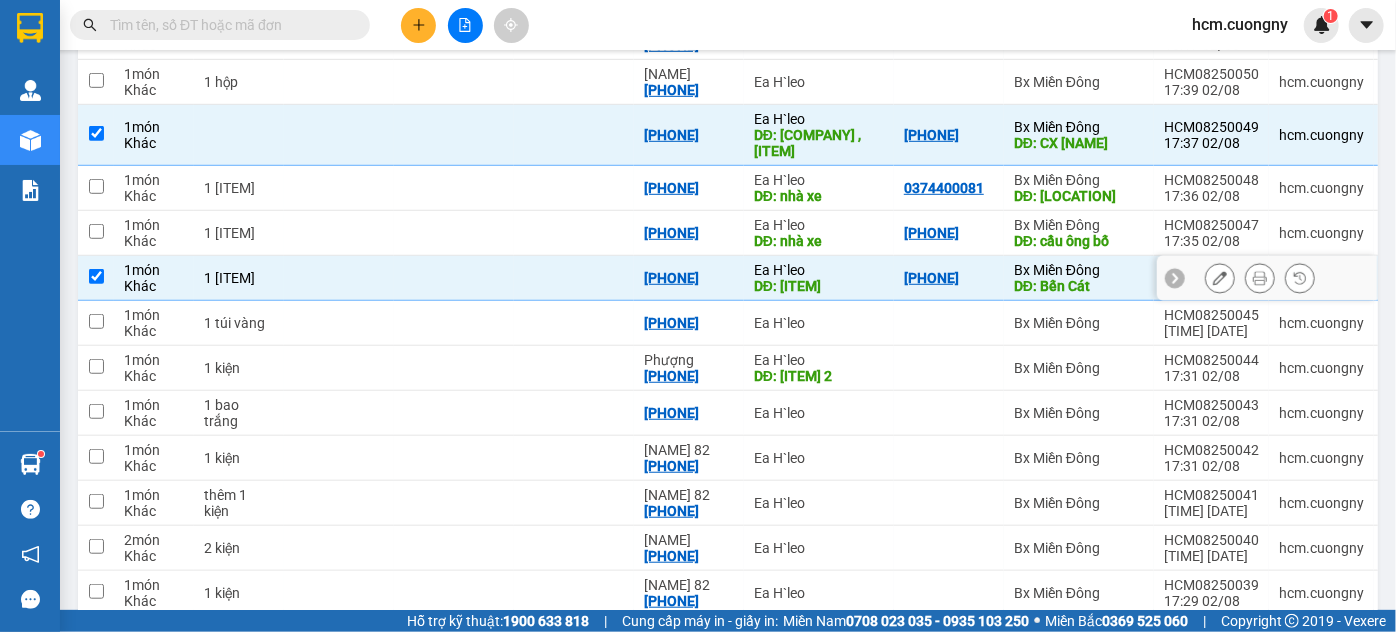 click at bounding box center [96, 276] 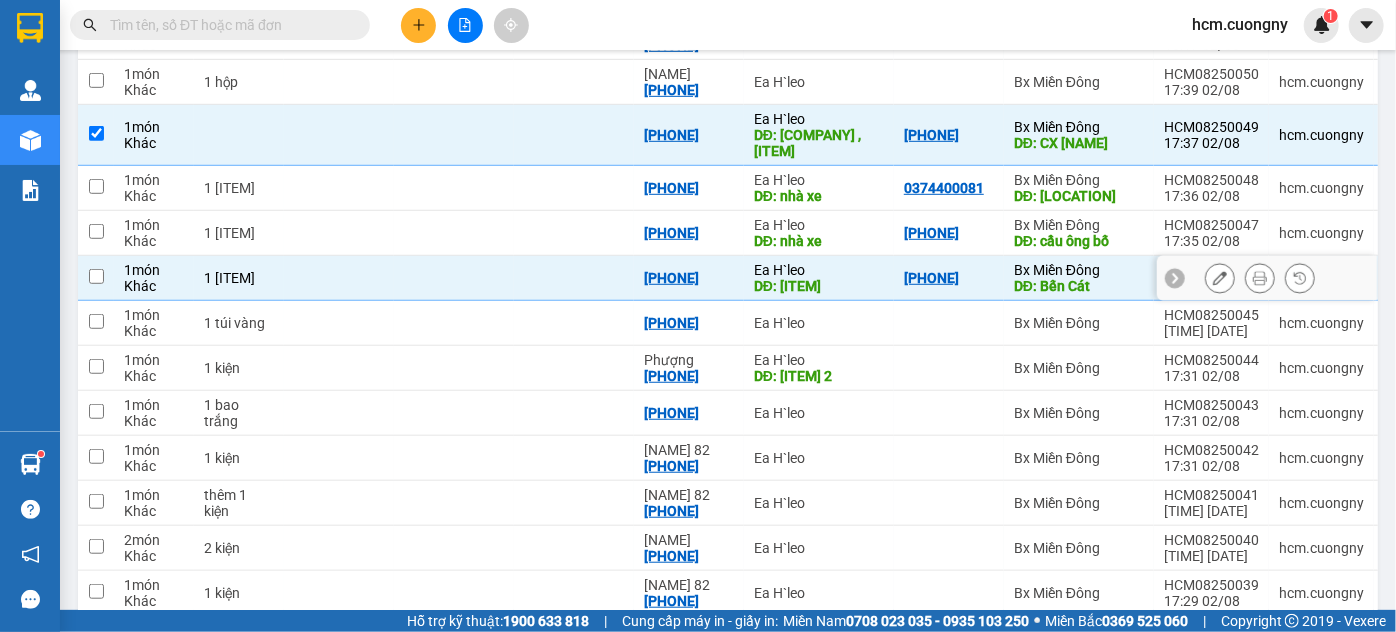 checkbox on "false" 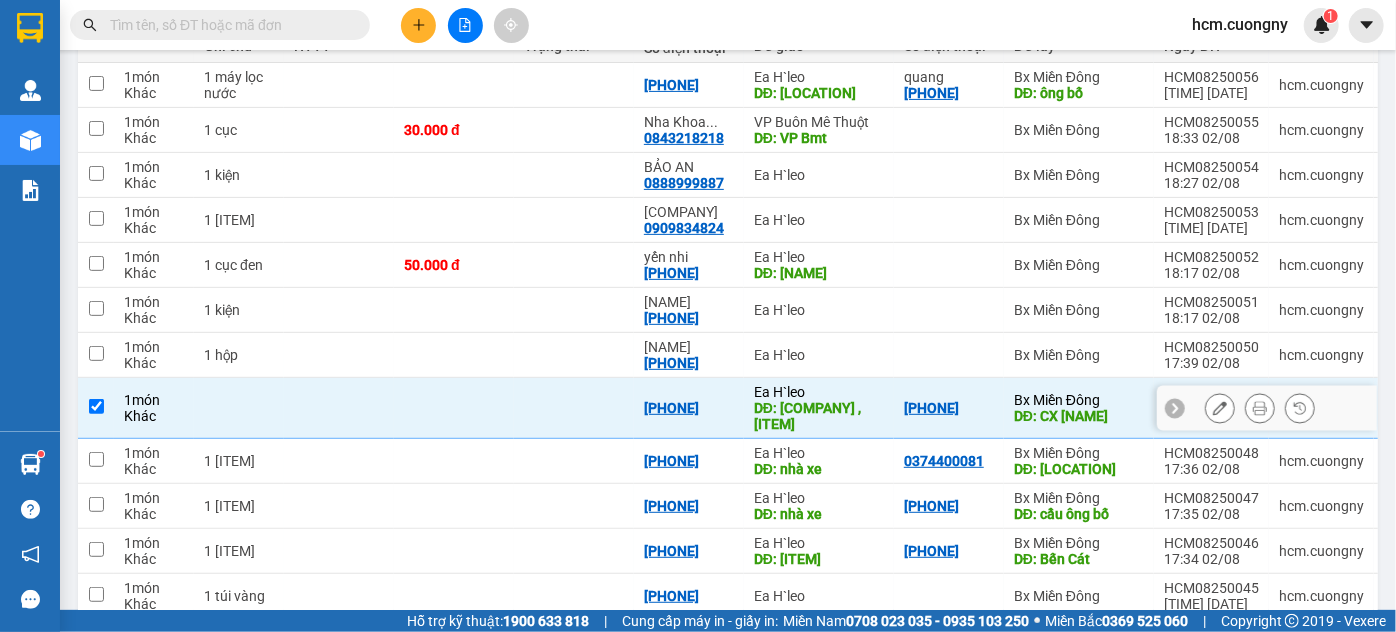 scroll, scrollTop: 90, scrollLeft: 0, axis: vertical 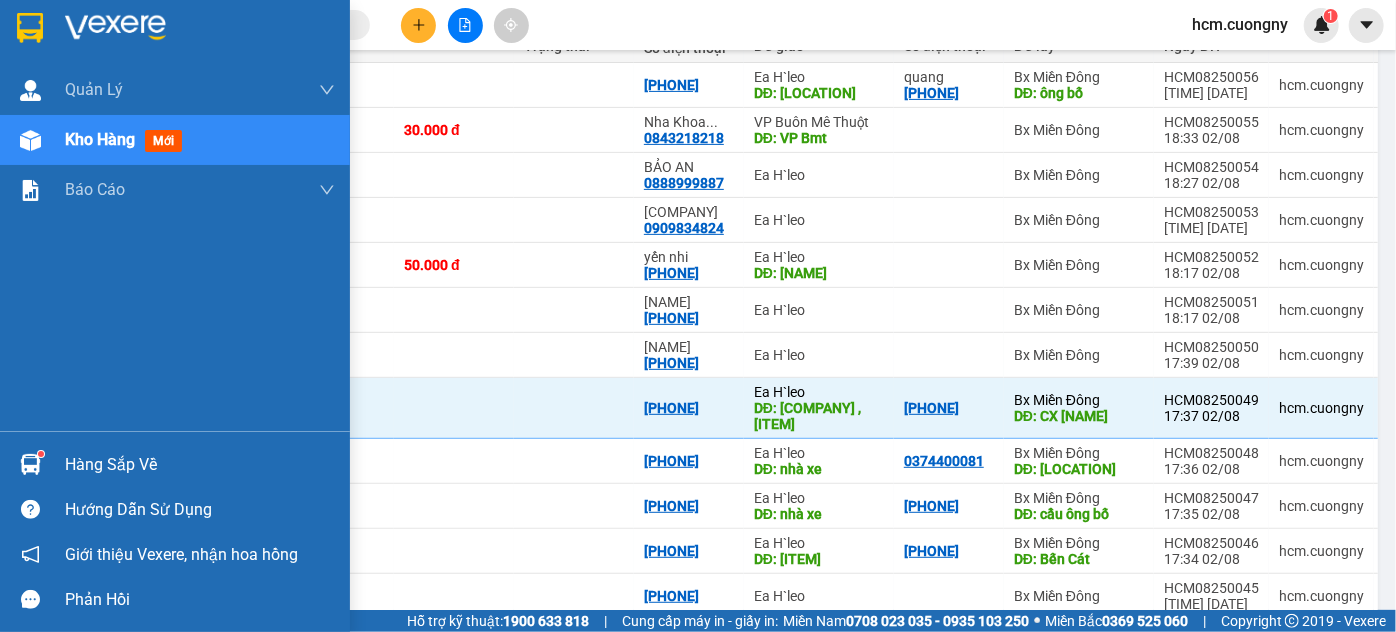 click on "Quản Lý Quản lý khách hàng mới Quản lý giao nhận mới Kho hàng mới Báo cáo Báo cáo dòng tiền (nhân viên)" at bounding box center (175, 248) 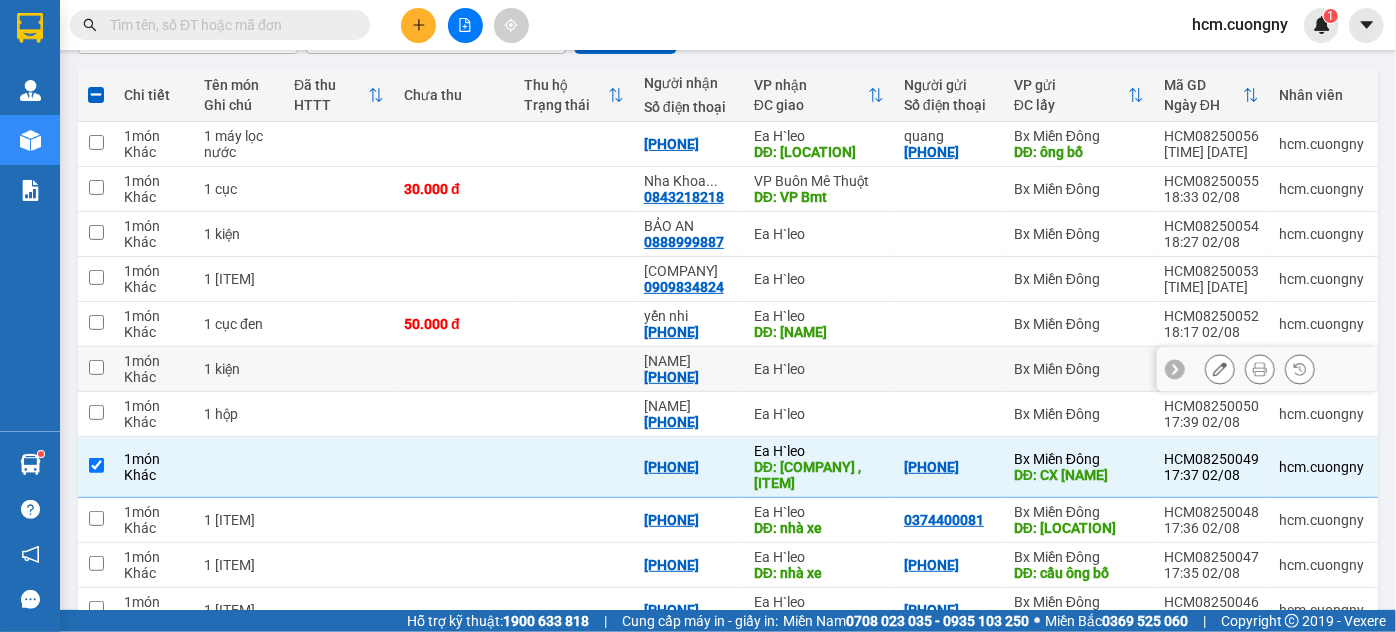 scroll, scrollTop: 181, scrollLeft: 0, axis: vertical 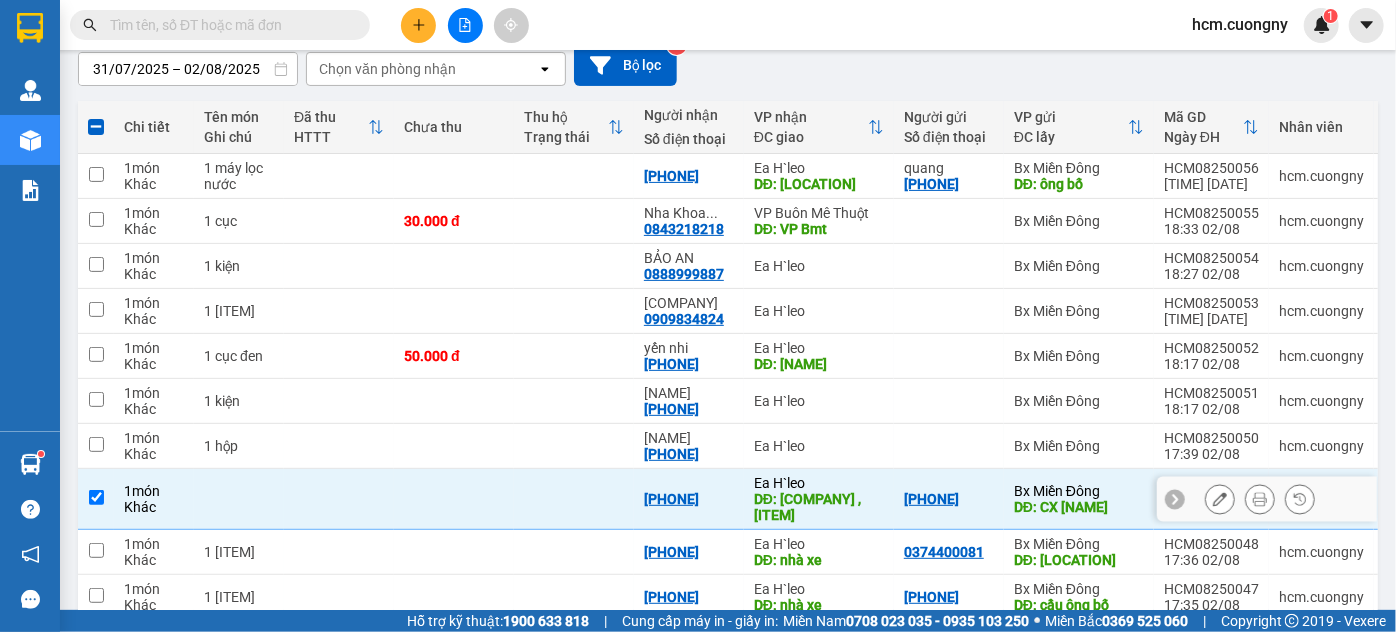 click at bounding box center [96, 497] 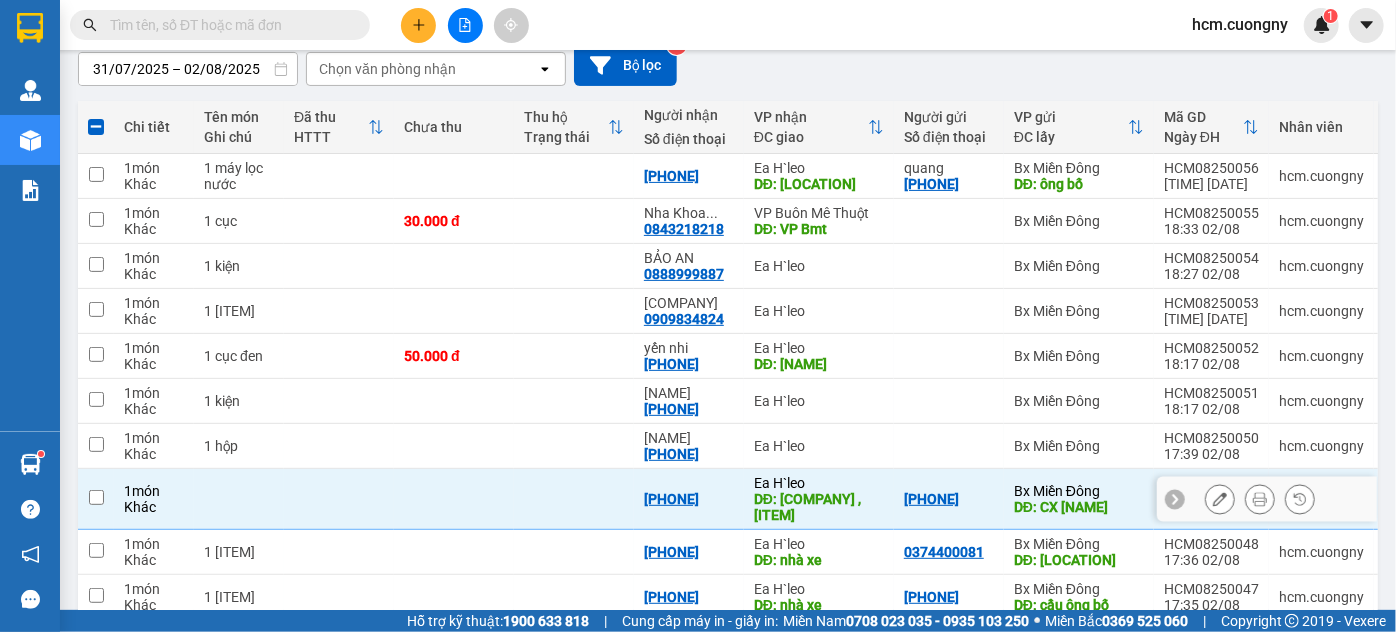 checkbox on "false" 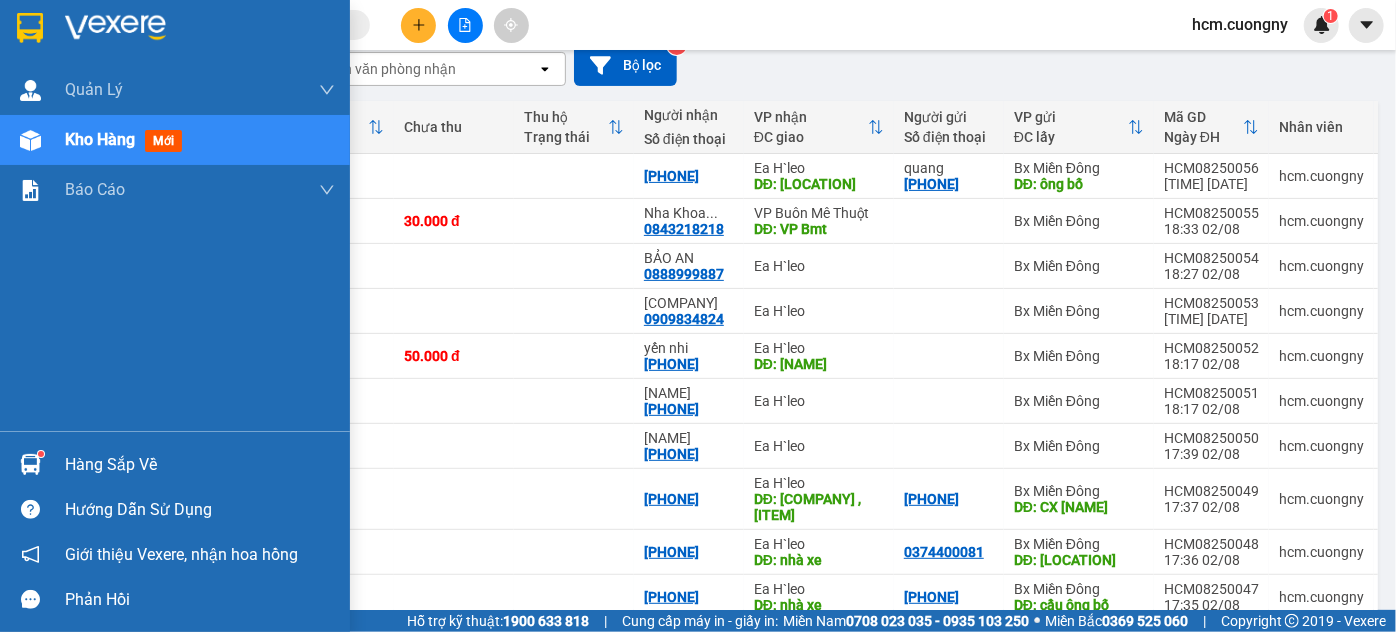 click at bounding box center [30, 27] 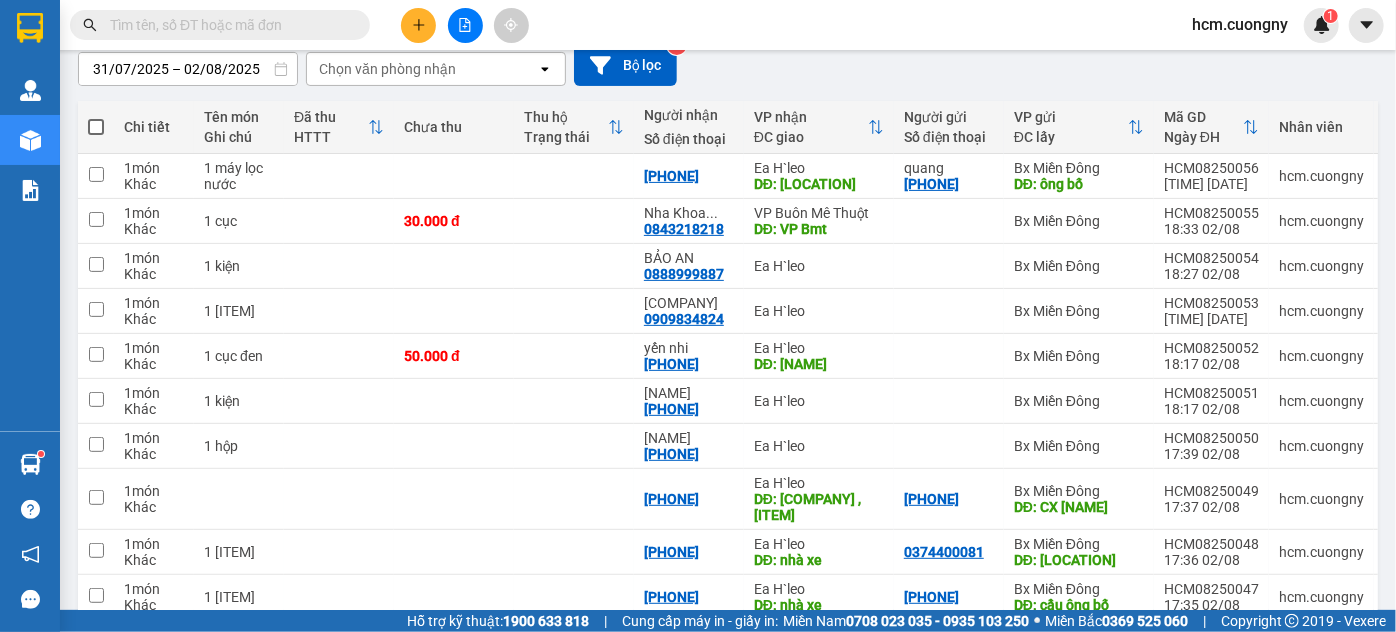 click on "31/07/2025 – 02/08/2025" at bounding box center (188, 69) 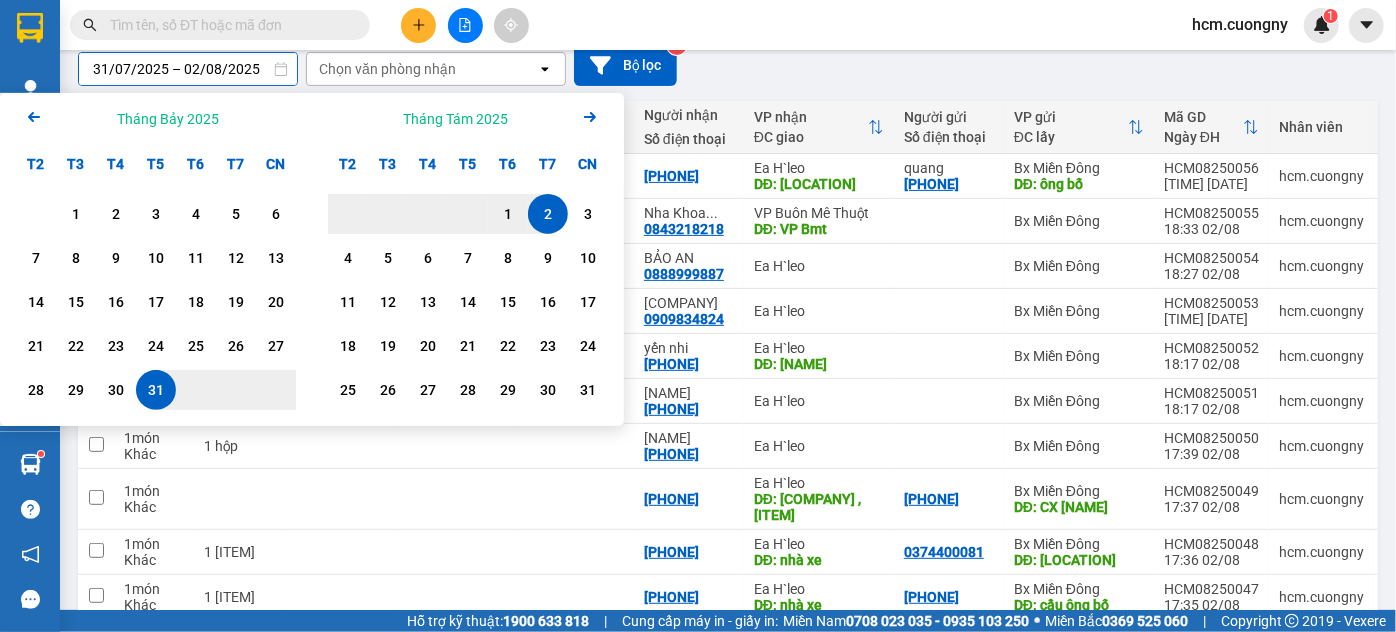 click on "31" at bounding box center [156, 390] 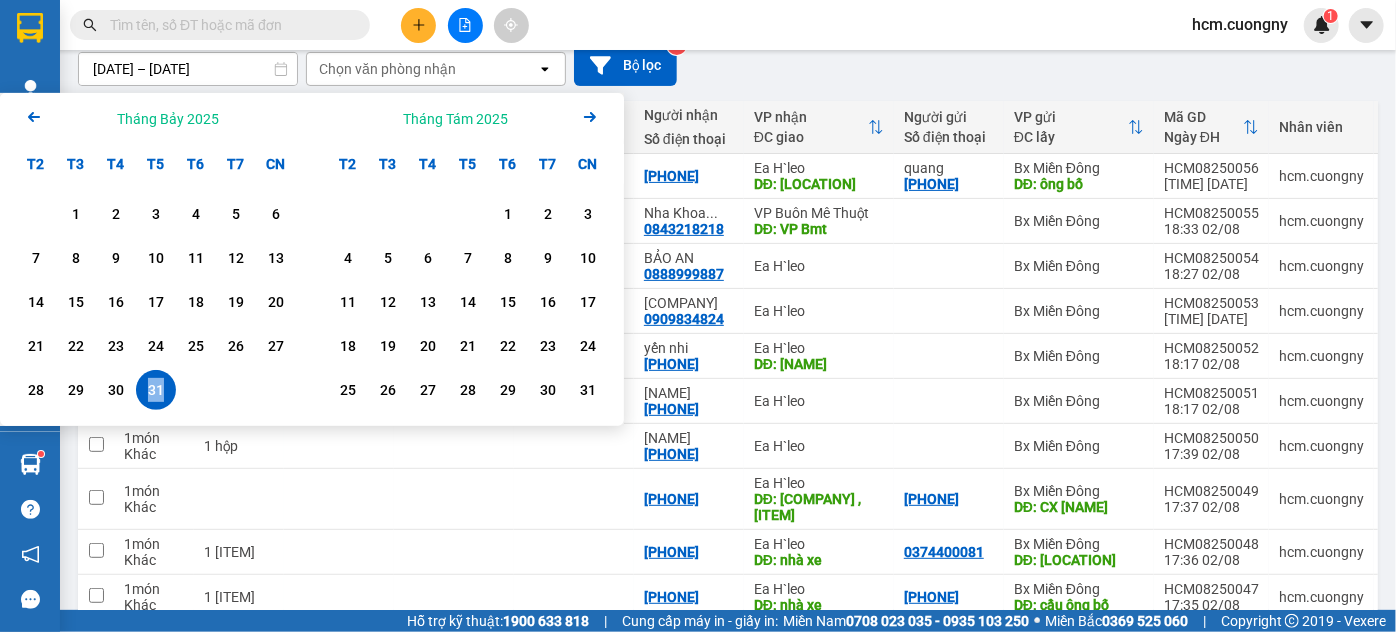 click on "31" at bounding box center [156, 390] 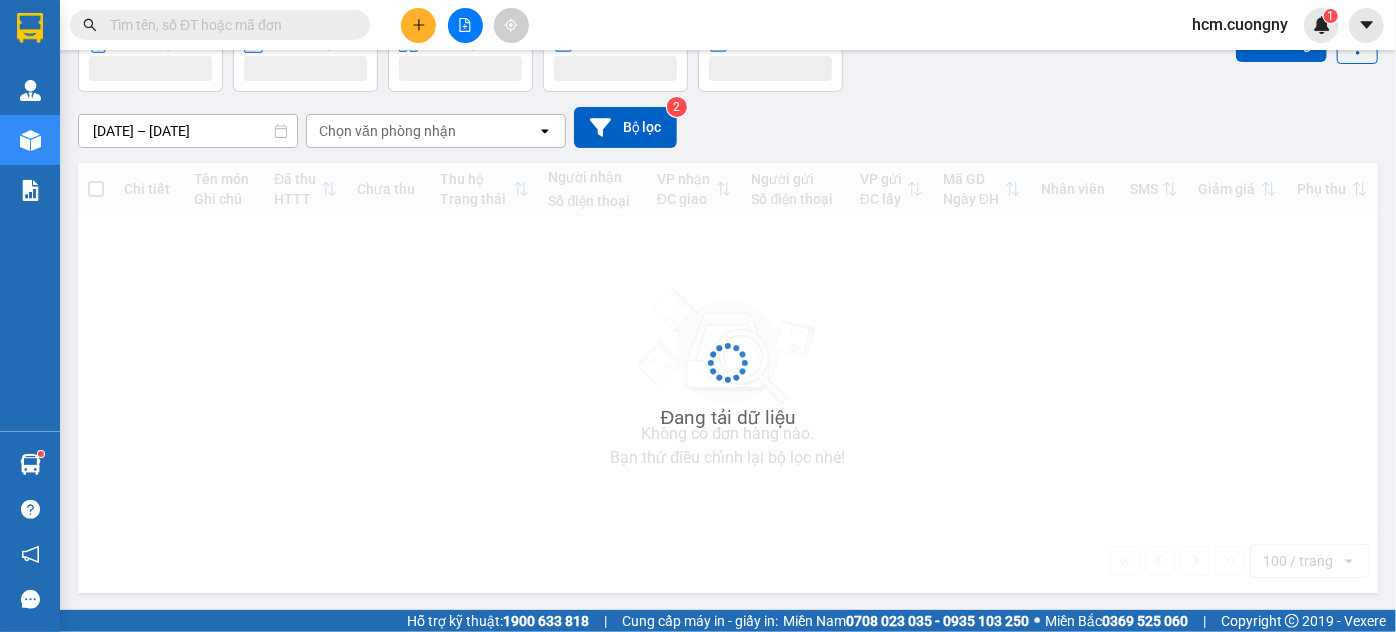 scroll, scrollTop: 120, scrollLeft: 0, axis: vertical 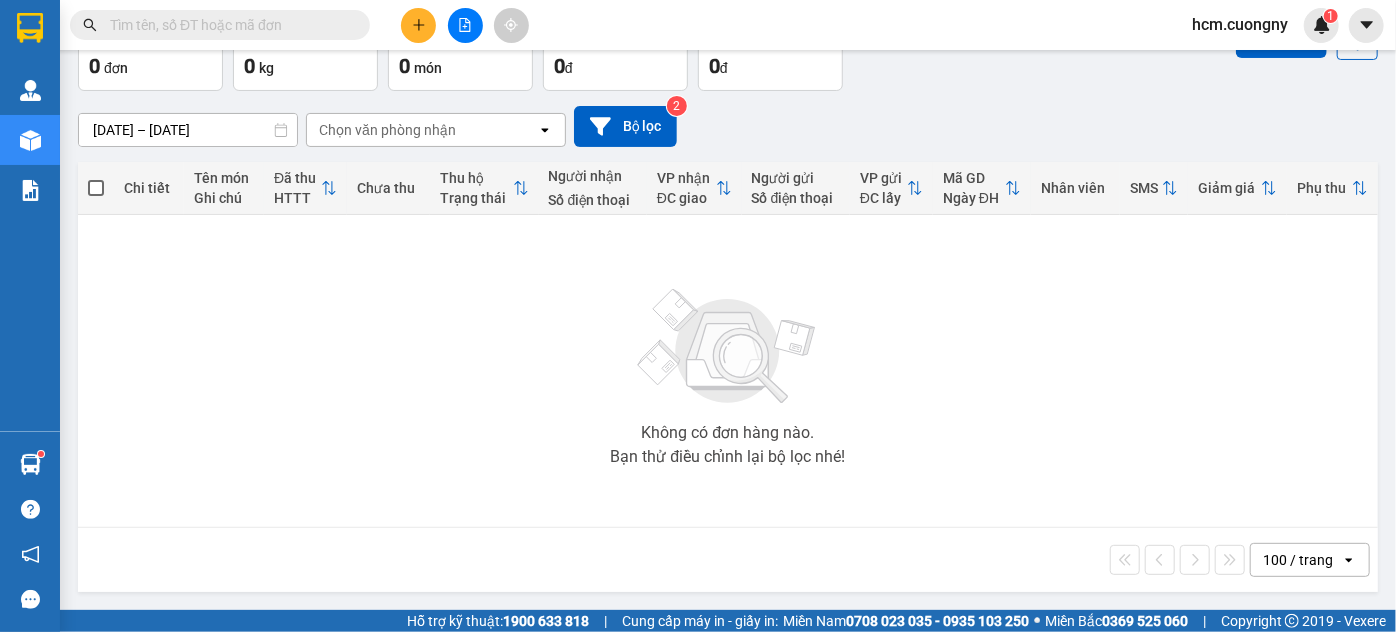 click on "[DATE] – [DATE]" at bounding box center [188, 130] 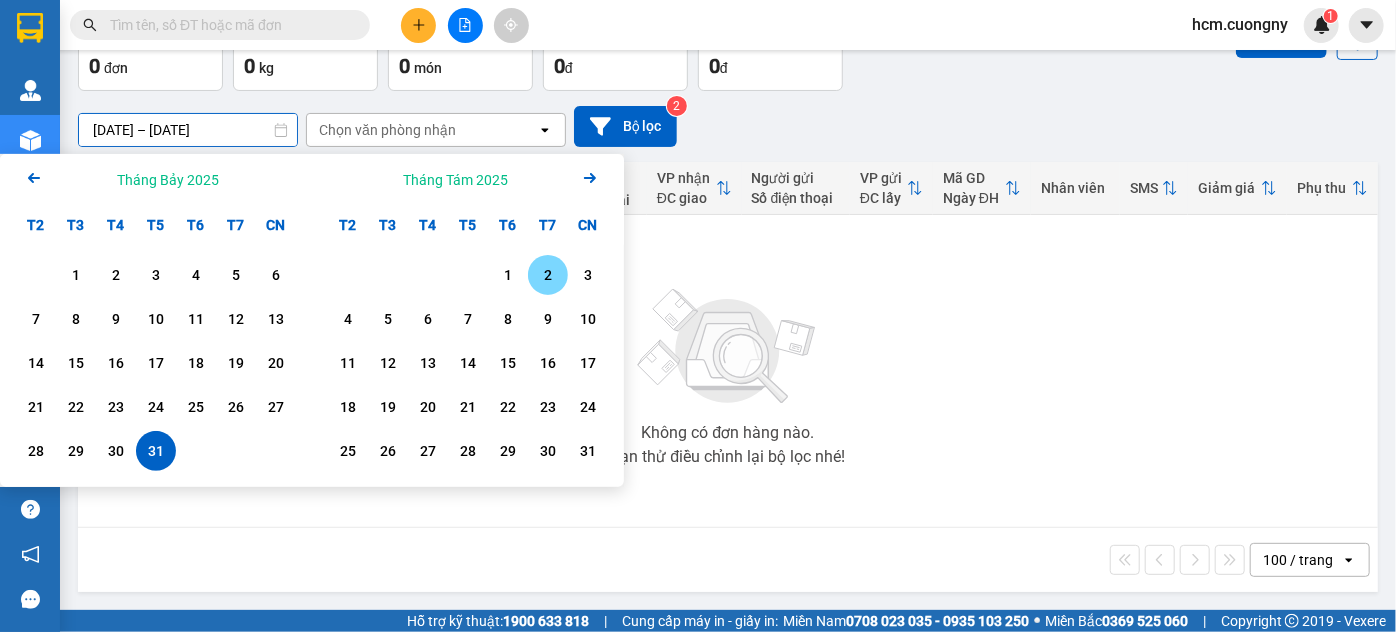 click on "2" at bounding box center [548, 275] 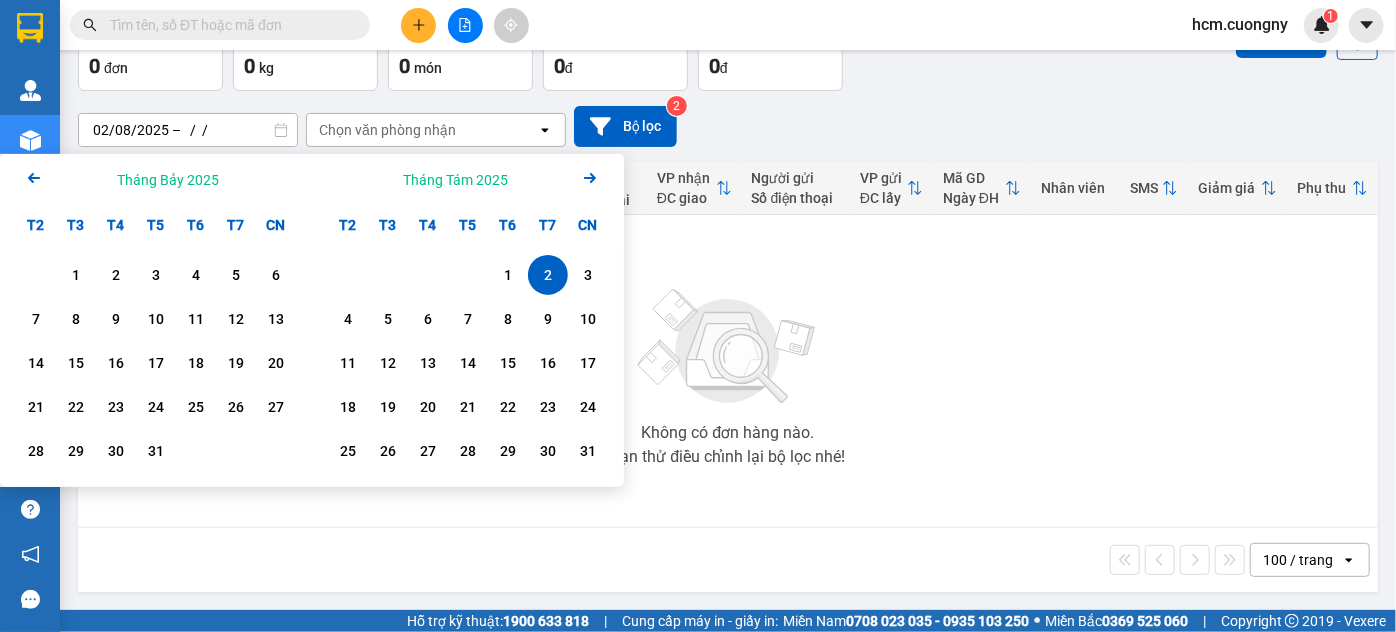 click on "2" at bounding box center [548, 275] 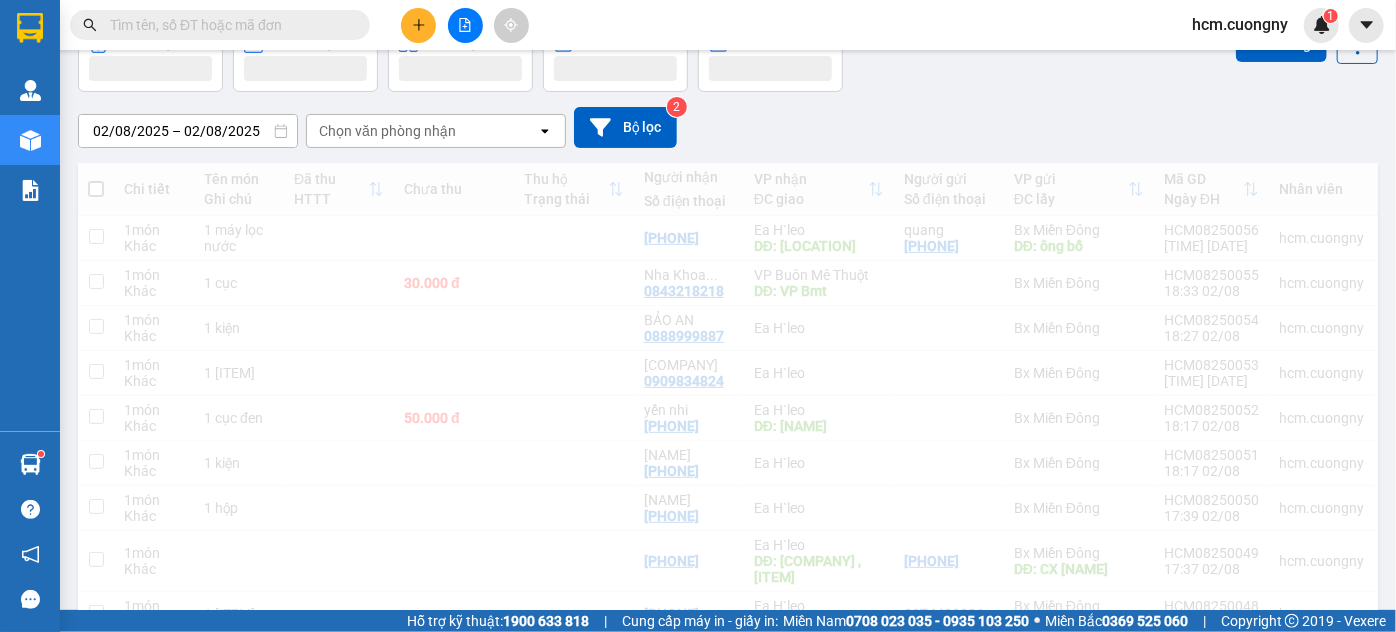 scroll, scrollTop: 120, scrollLeft: 0, axis: vertical 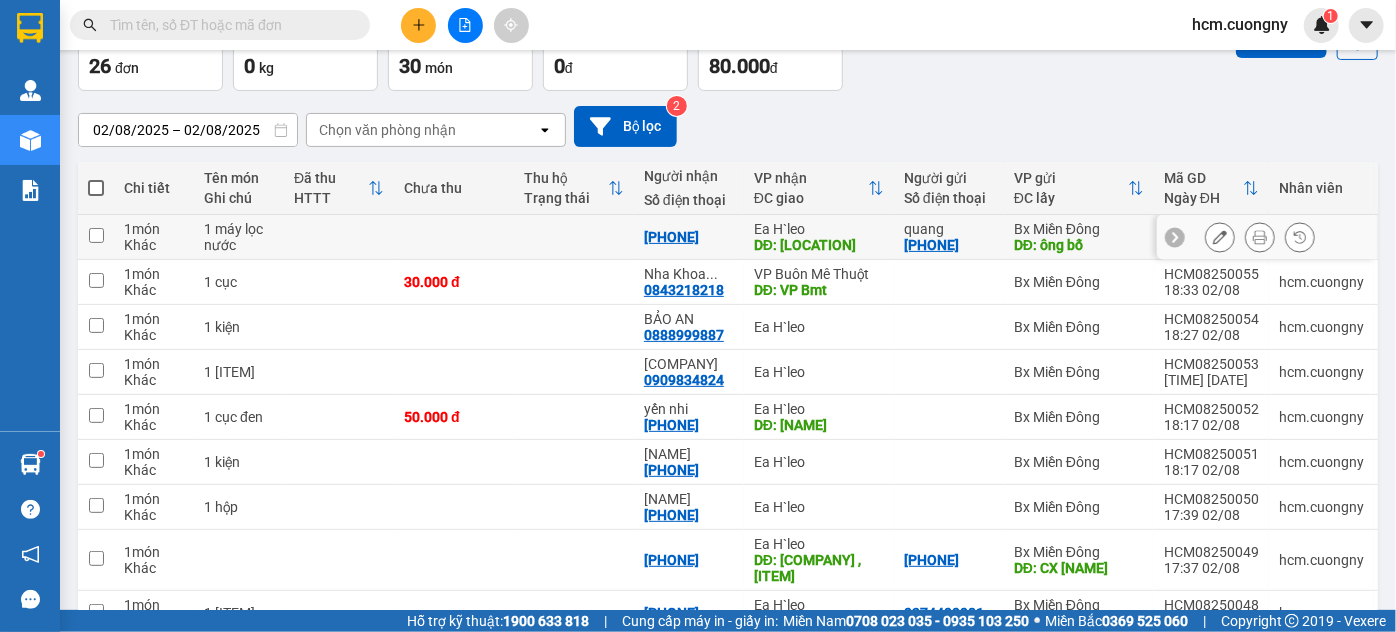 click at bounding box center [96, 235] 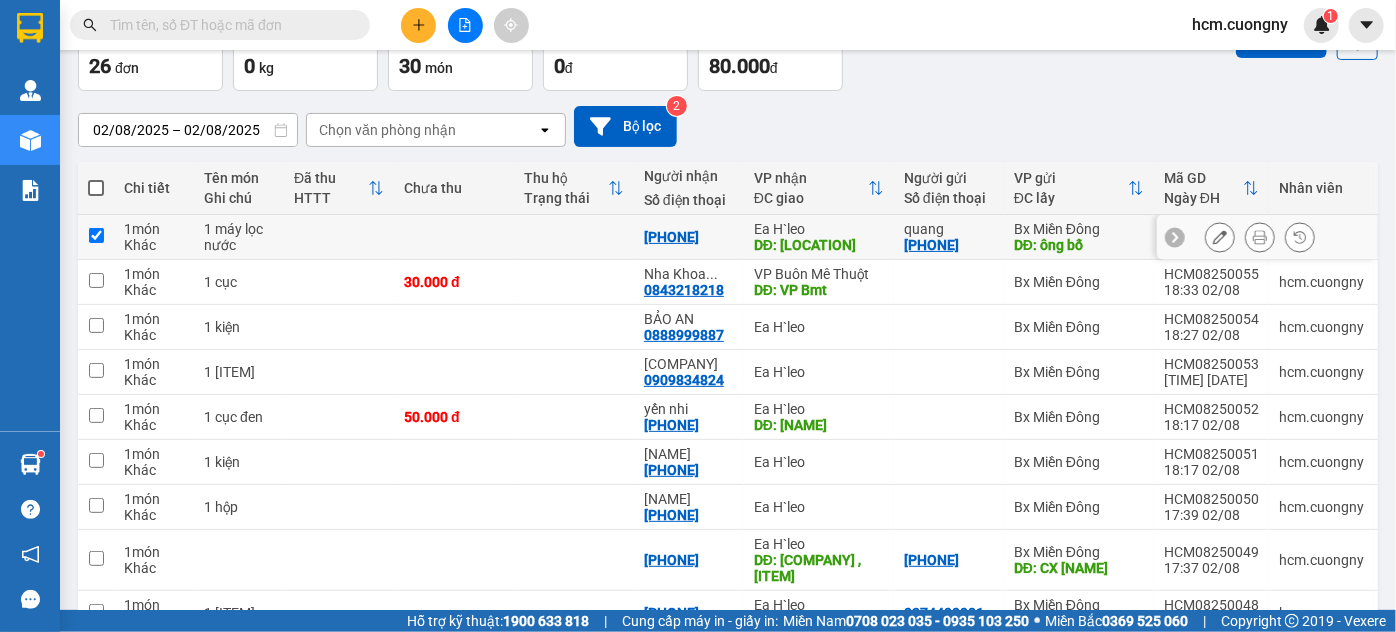 checkbox on "true" 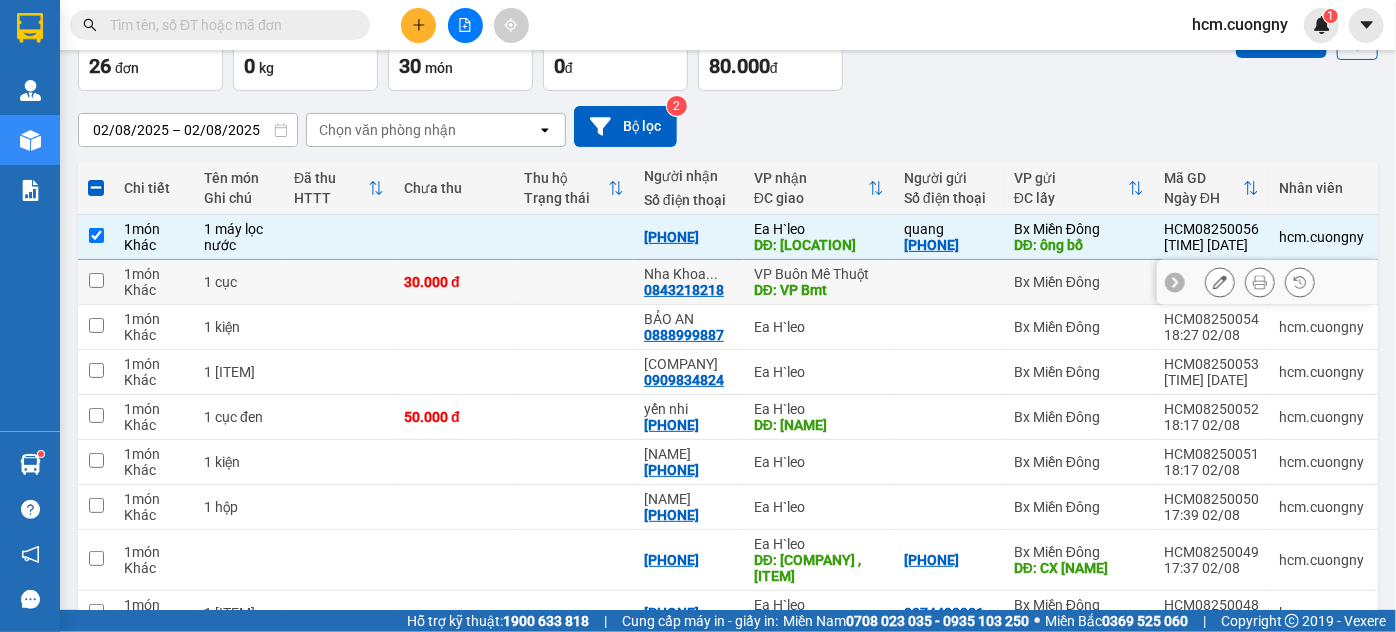 click at bounding box center (96, 282) 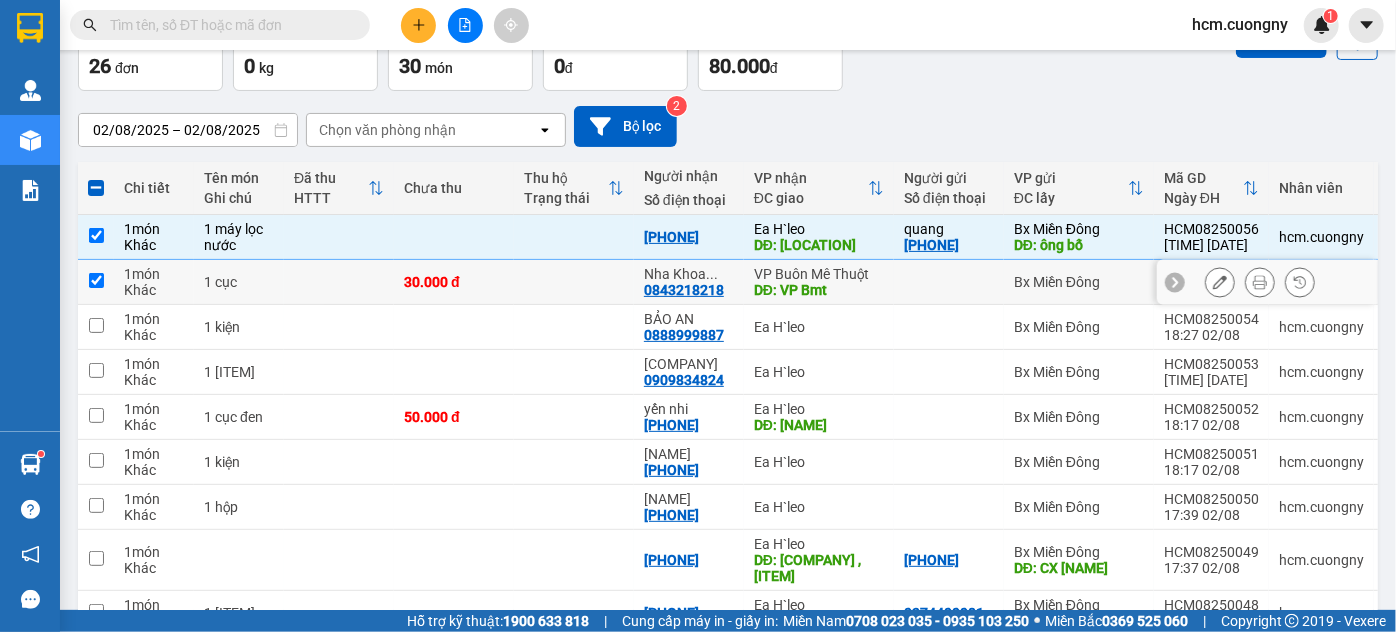 checkbox on "true" 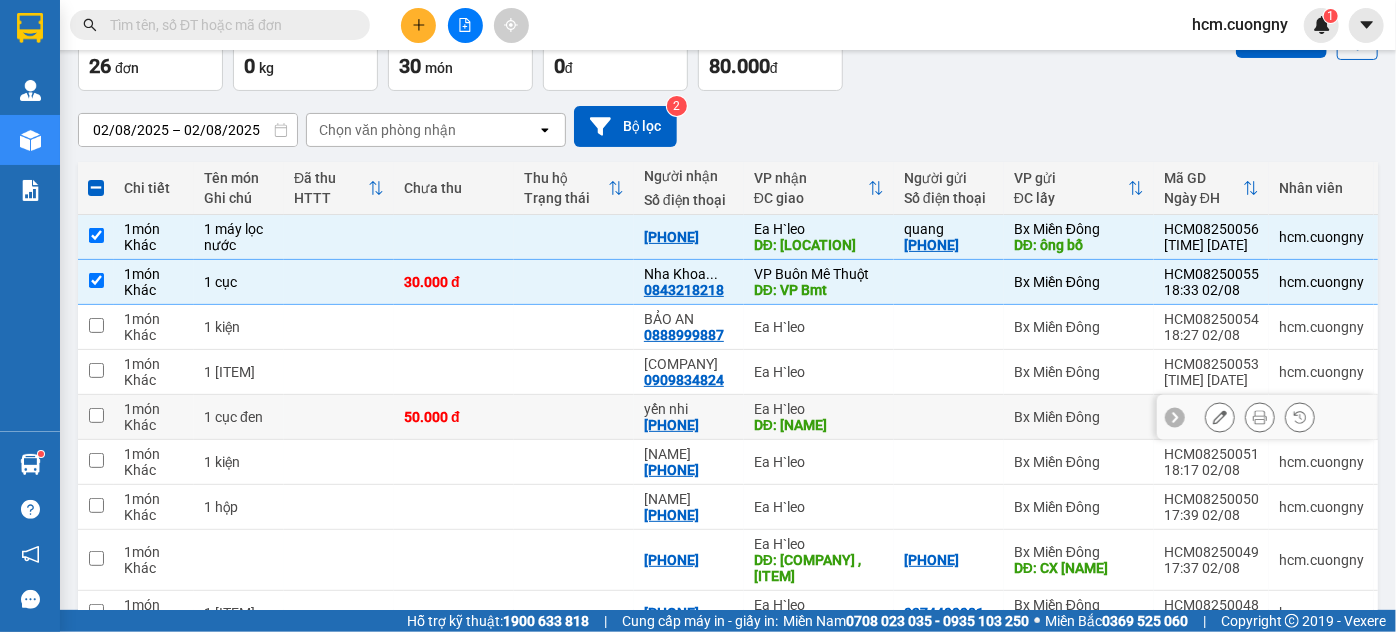 click at bounding box center (96, 415) 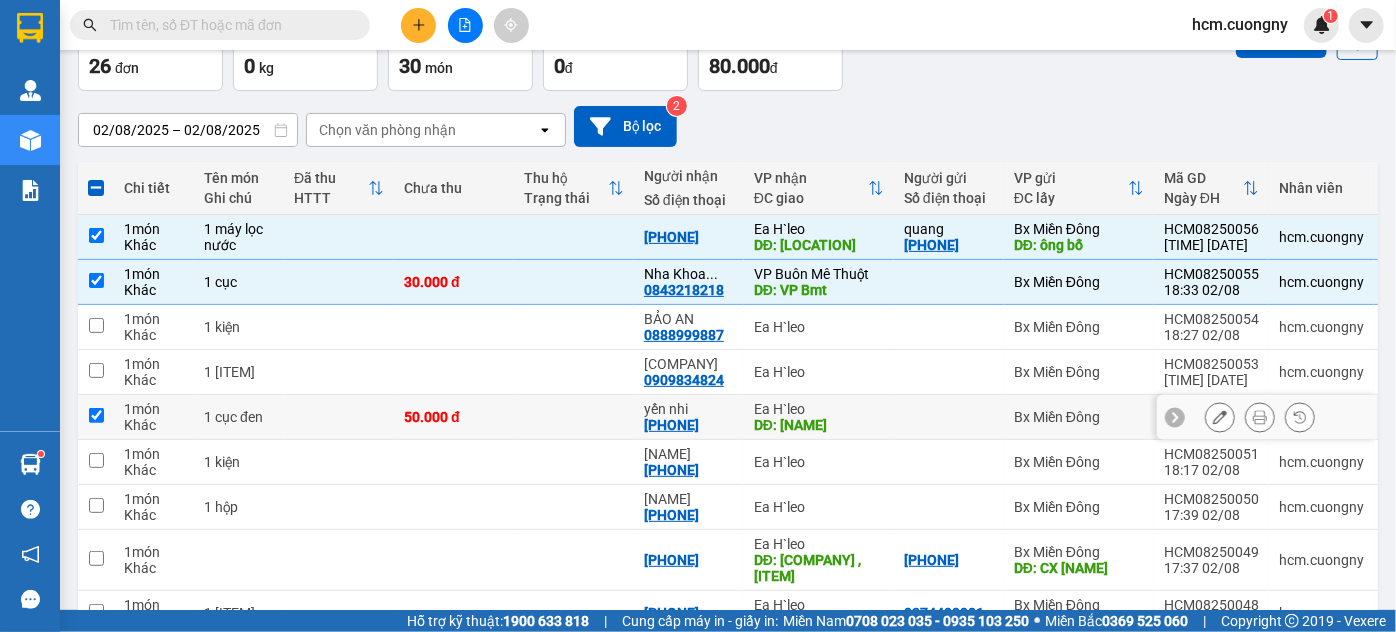 checkbox on "true" 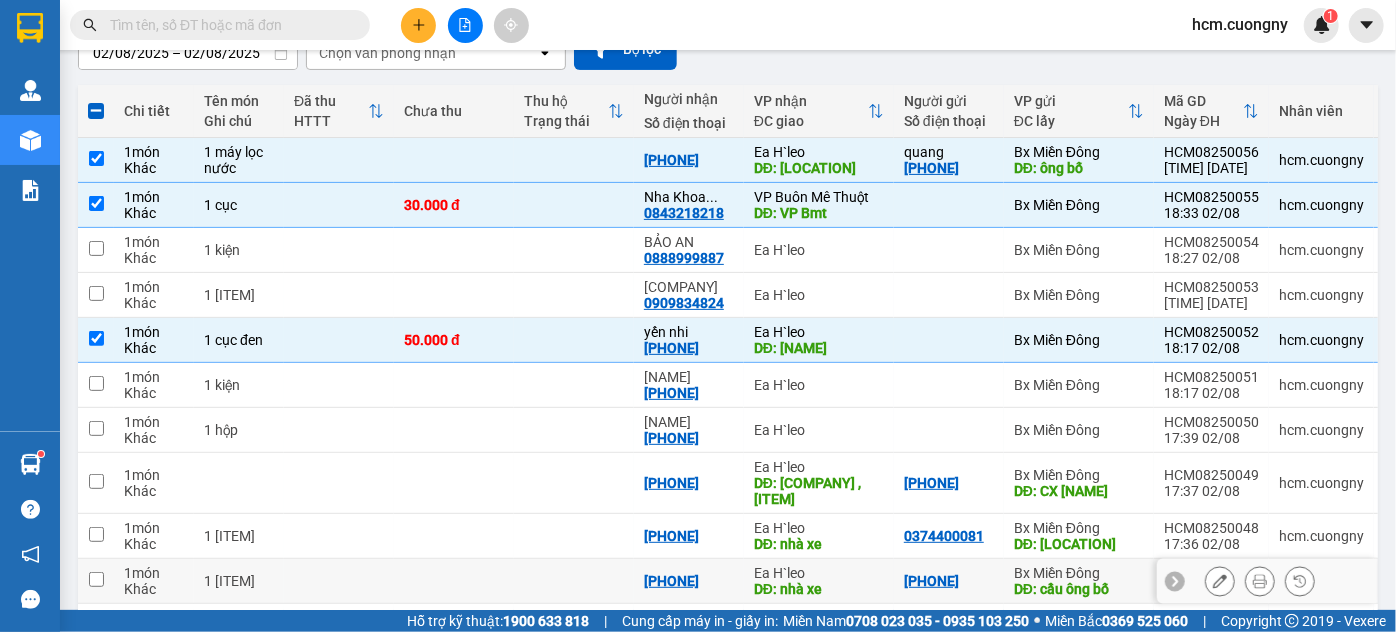 scroll, scrollTop: 392, scrollLeft: 0, axis: vertical 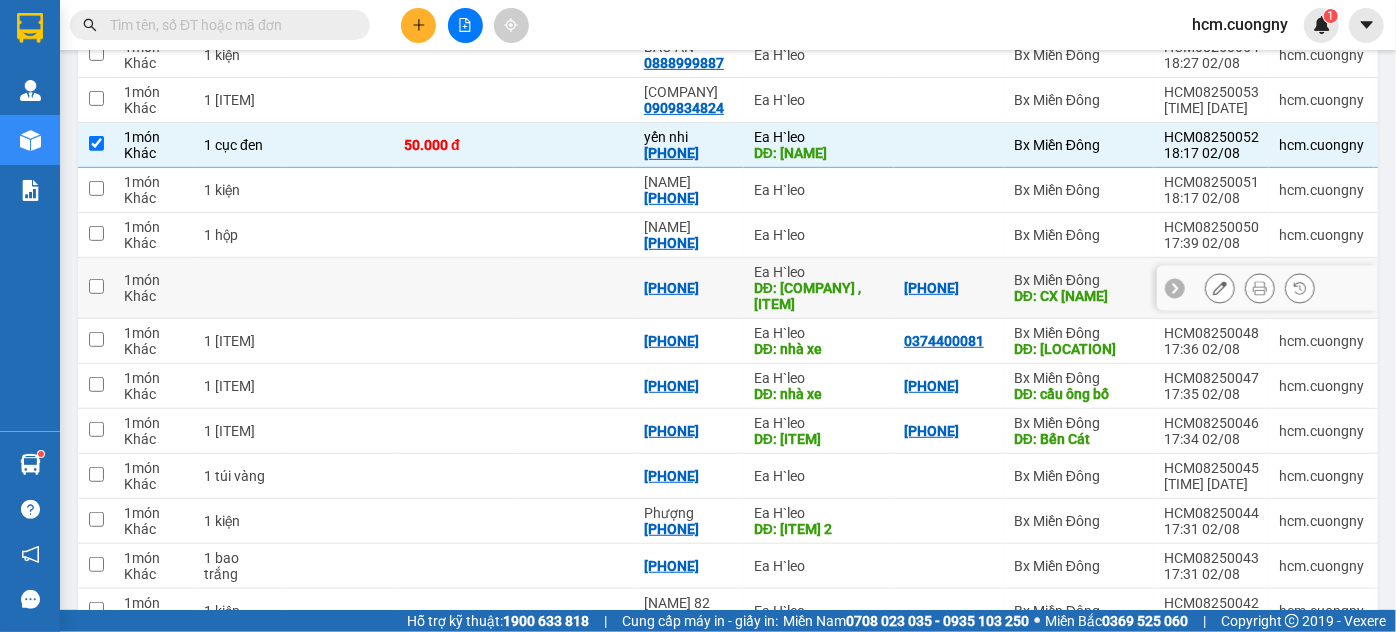 click at bounding box center (96, 286) 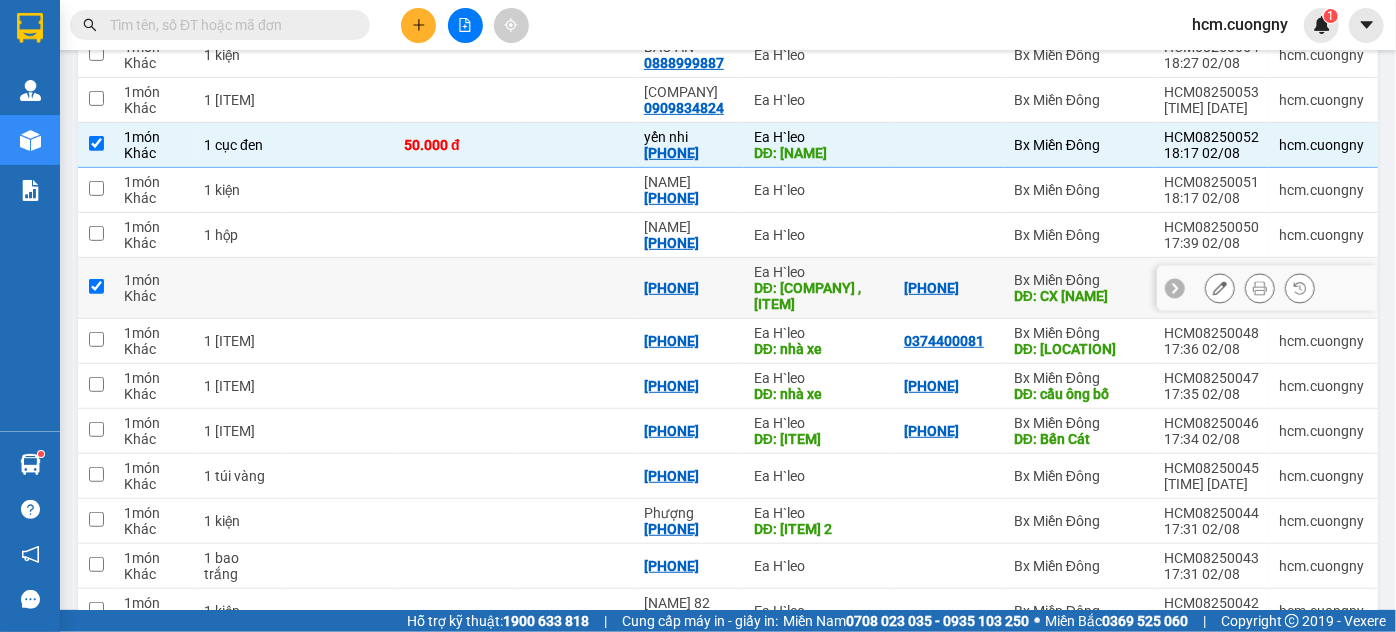 checkbox on "true" 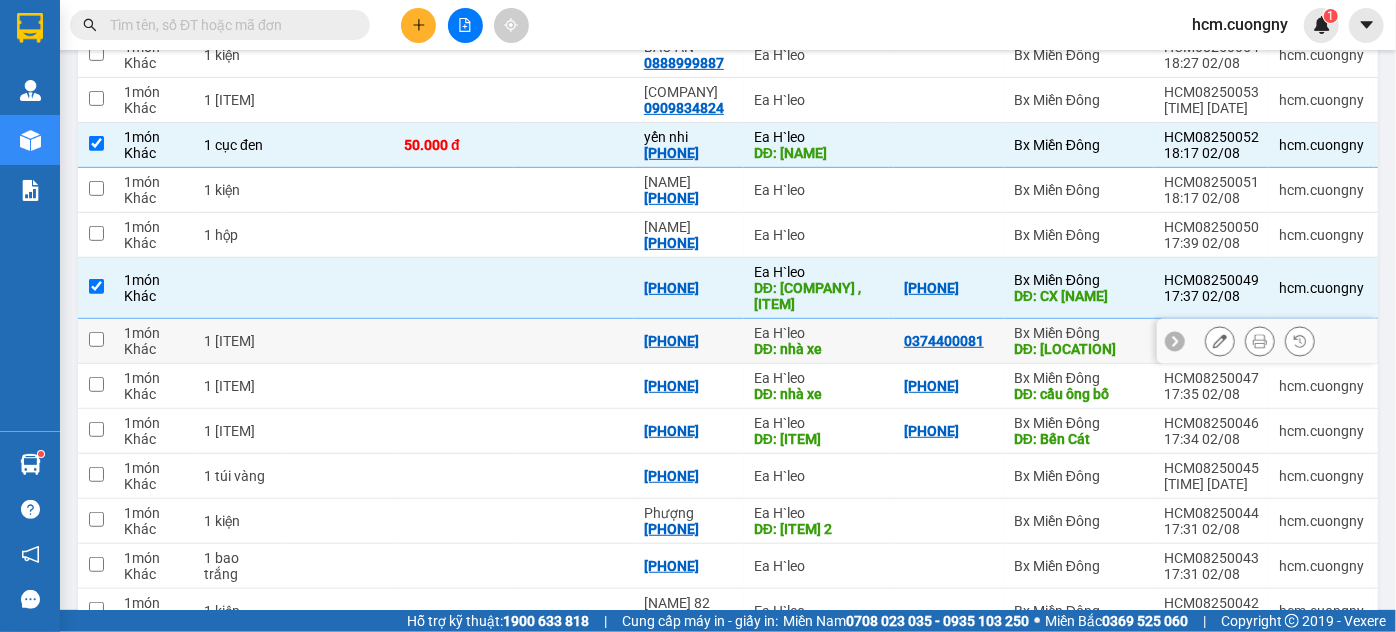 click at bounding box center (96, 339) 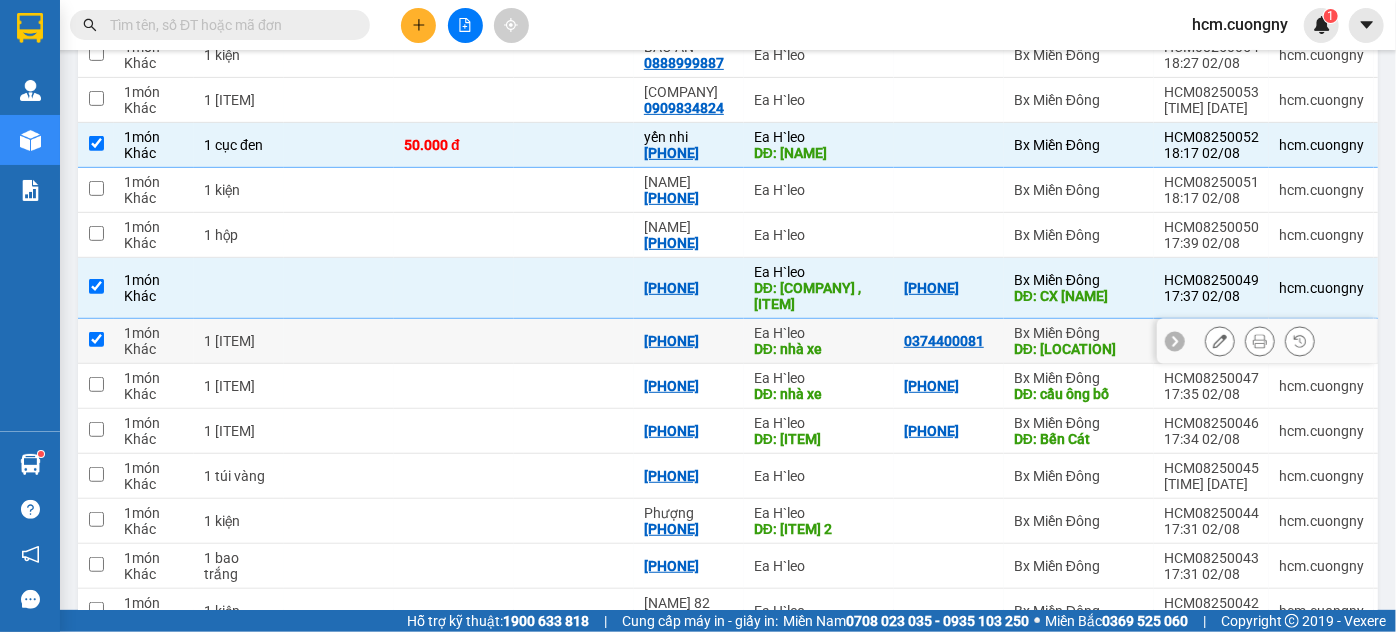 checkbox on "true" 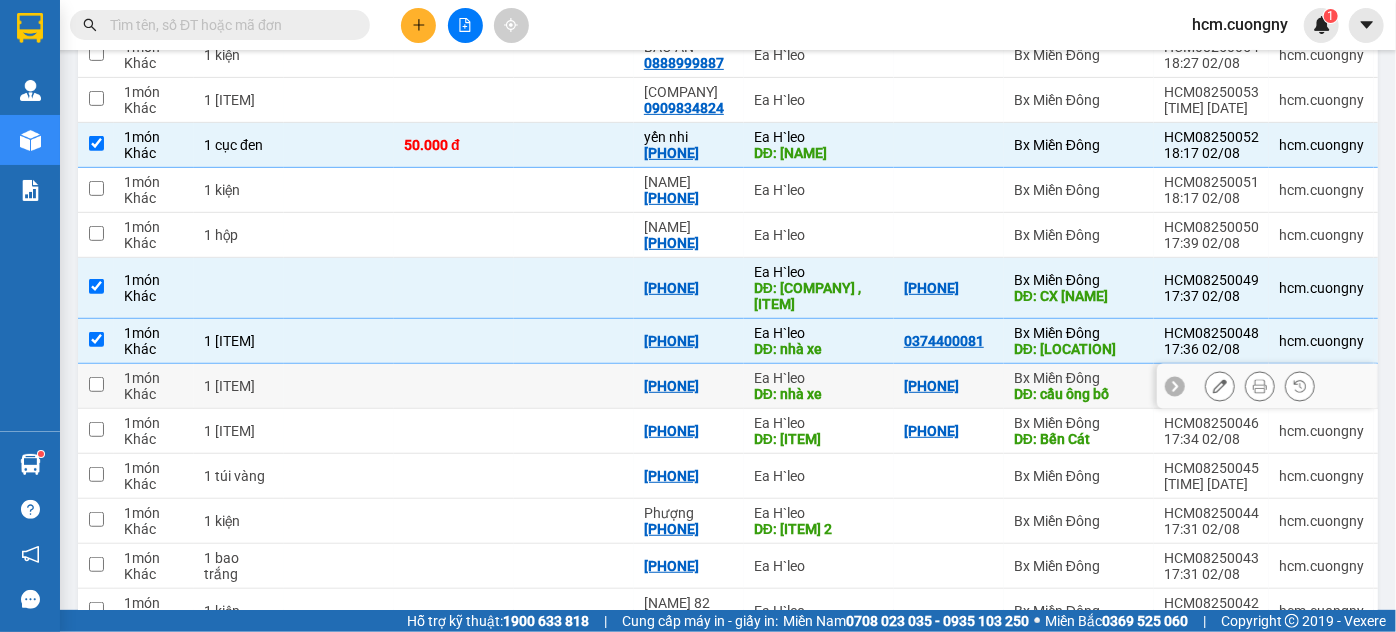 click at bounding box center [96, 384] 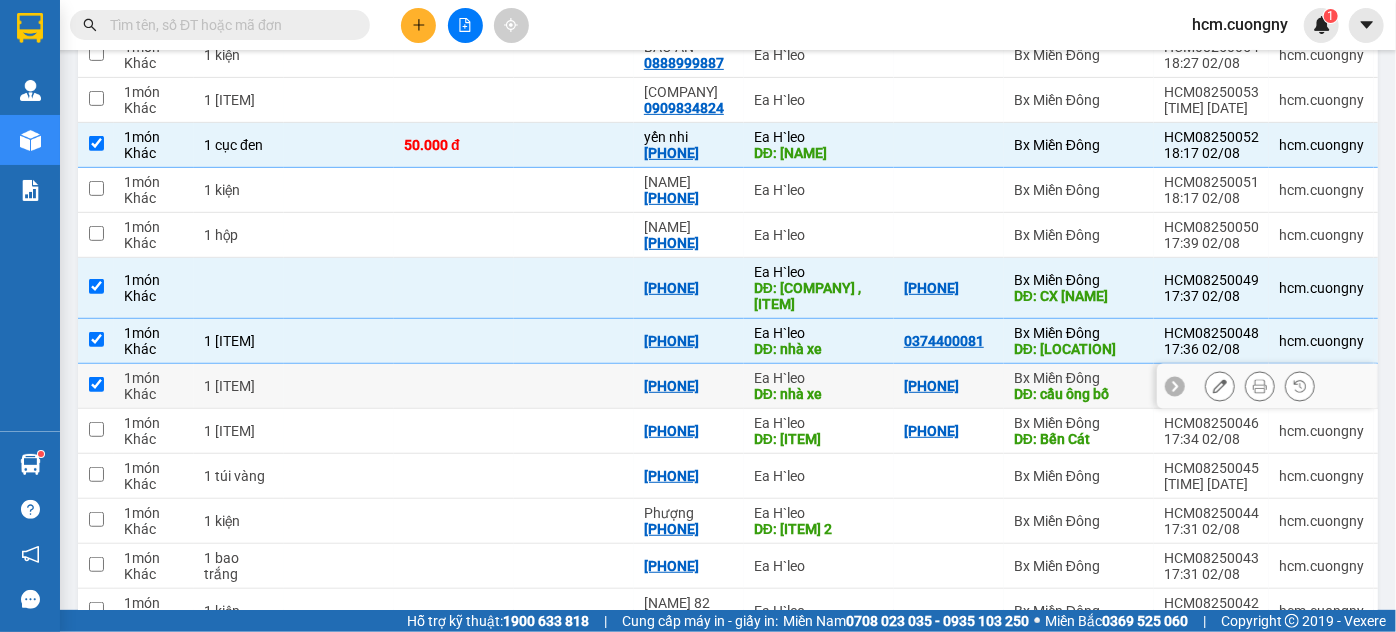 checkbox on "true" 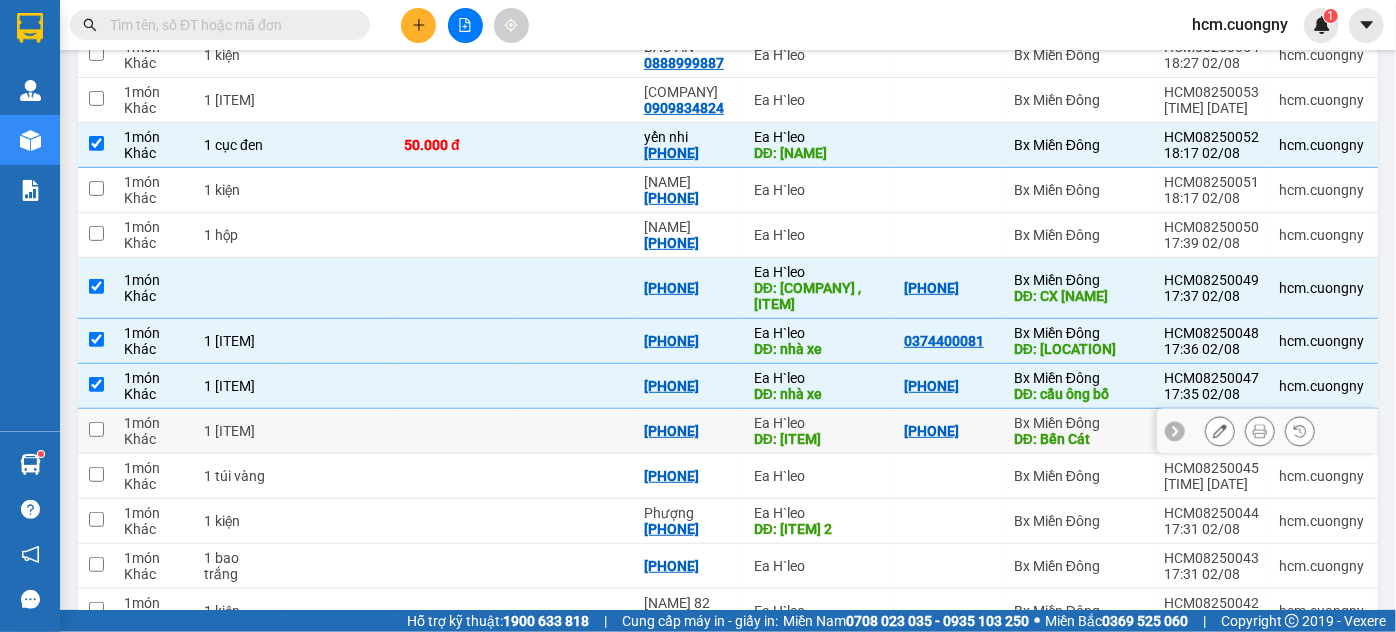 click at bounding box center [96, 431] 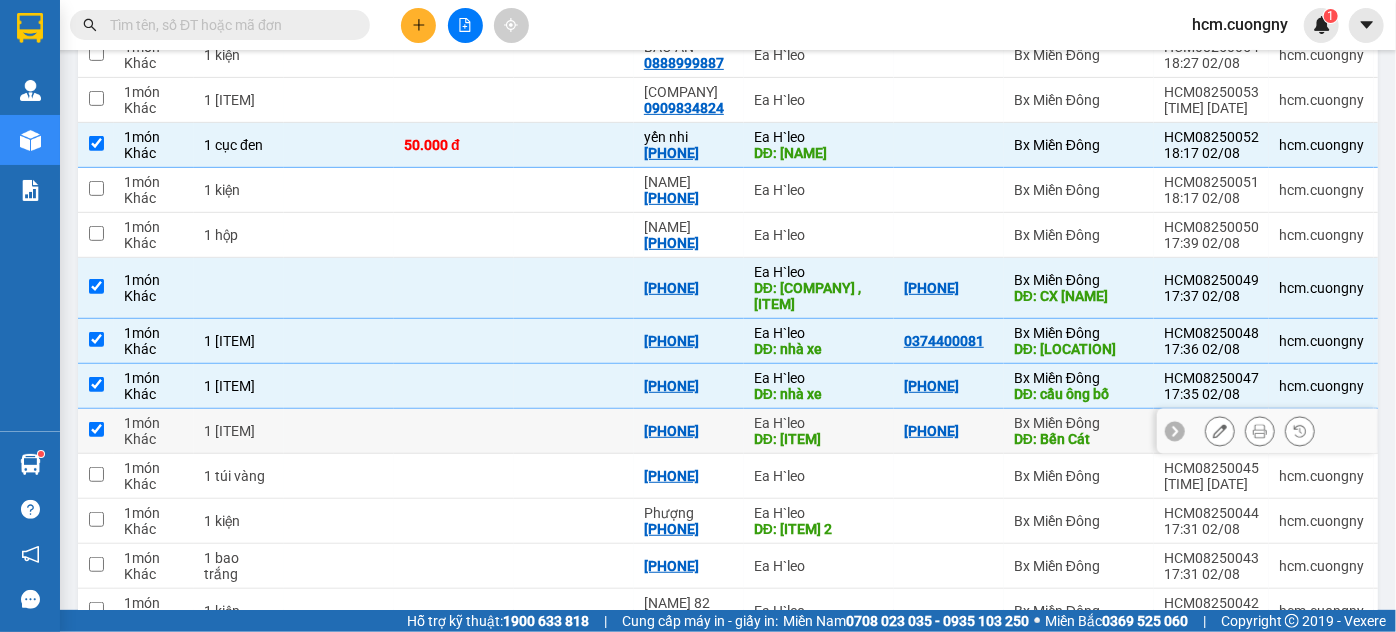 checkbox on "true" 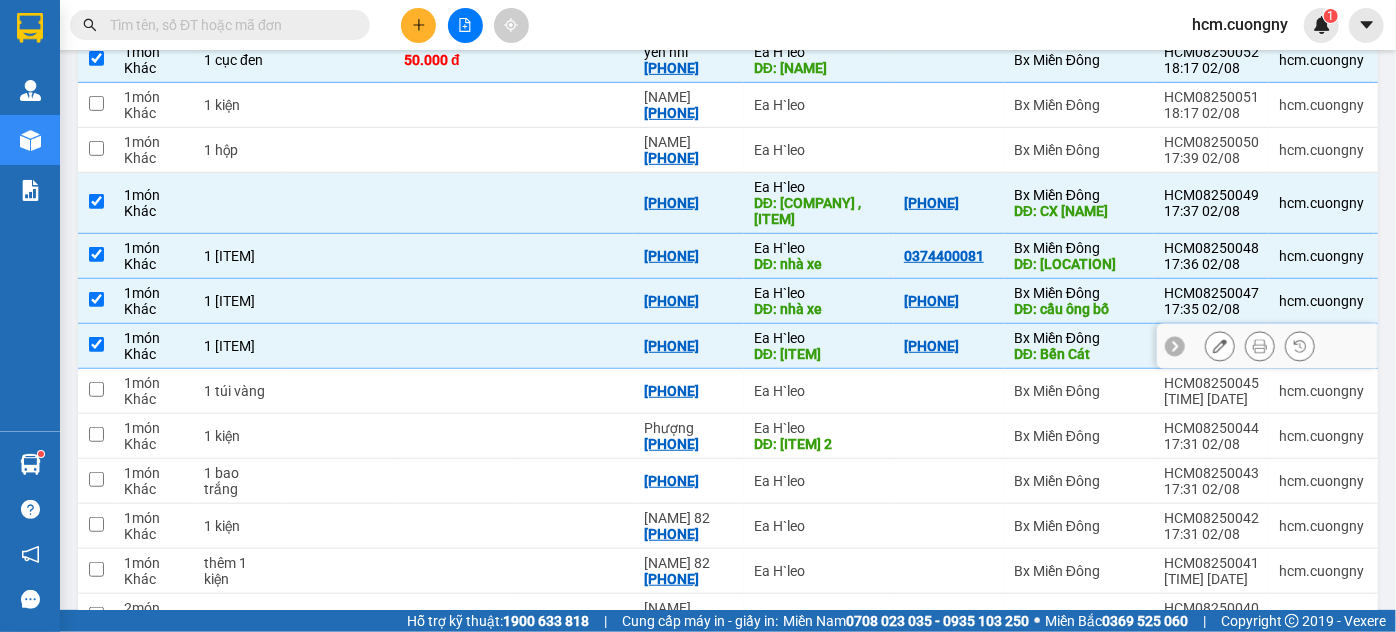 scroll, scrollTop: 574, scrollLeft: 0, axis: vertical 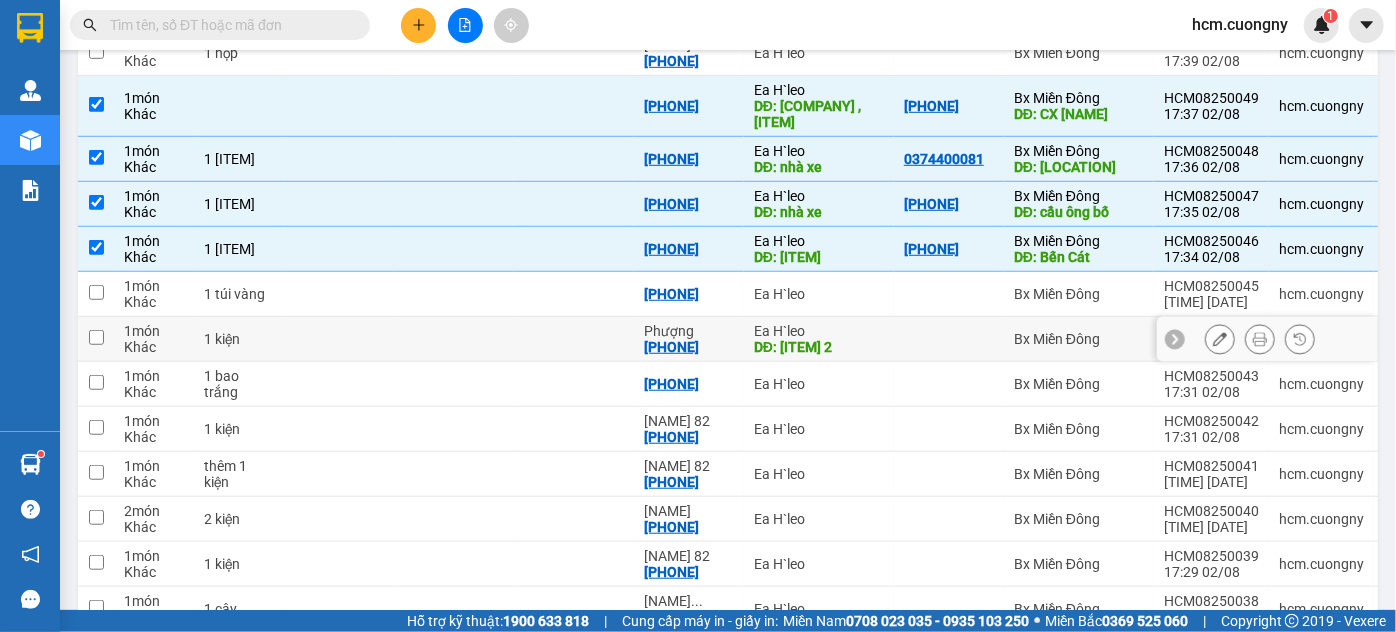 click at bounding box center (96, 337) 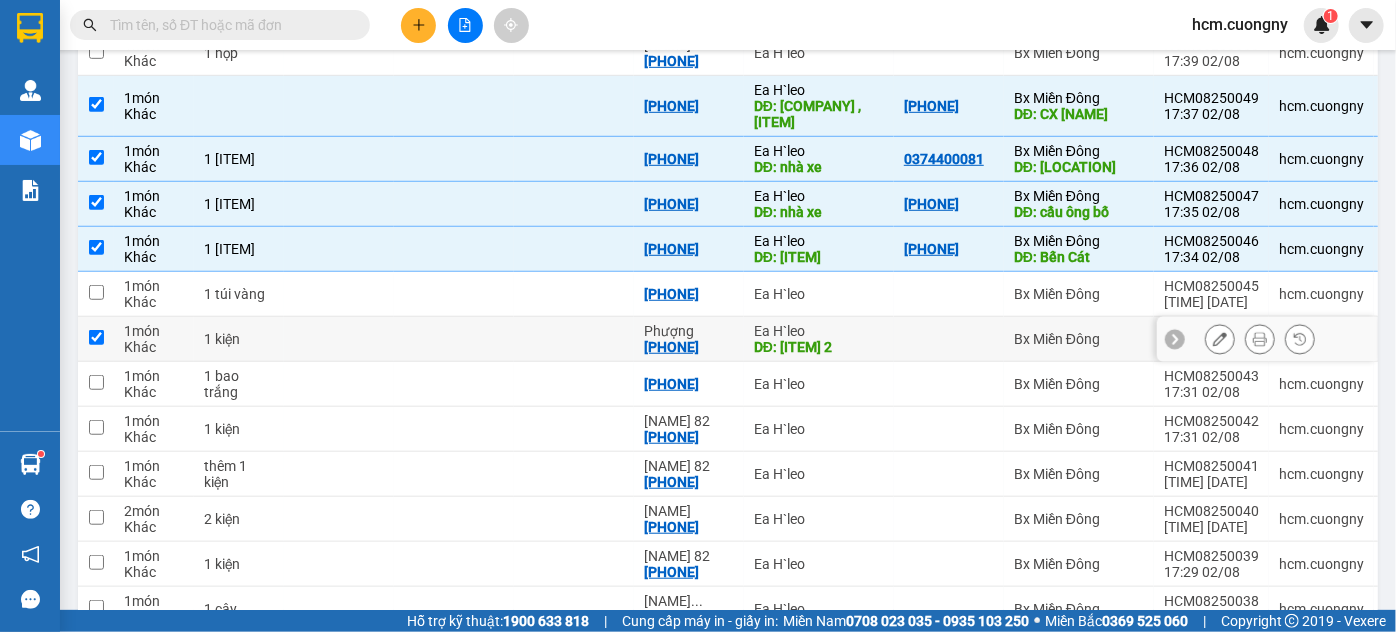 checkbox on "true" 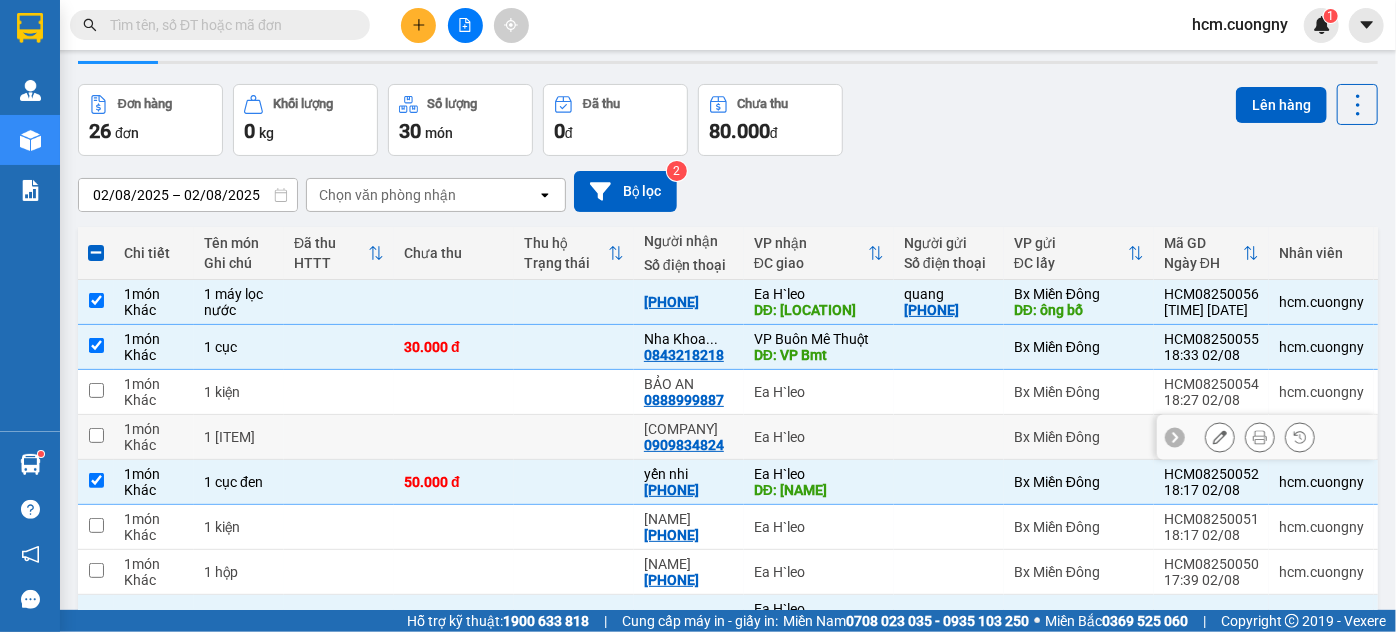 scroll, scrollTop: 0, scrollLeft: 0, axis: both 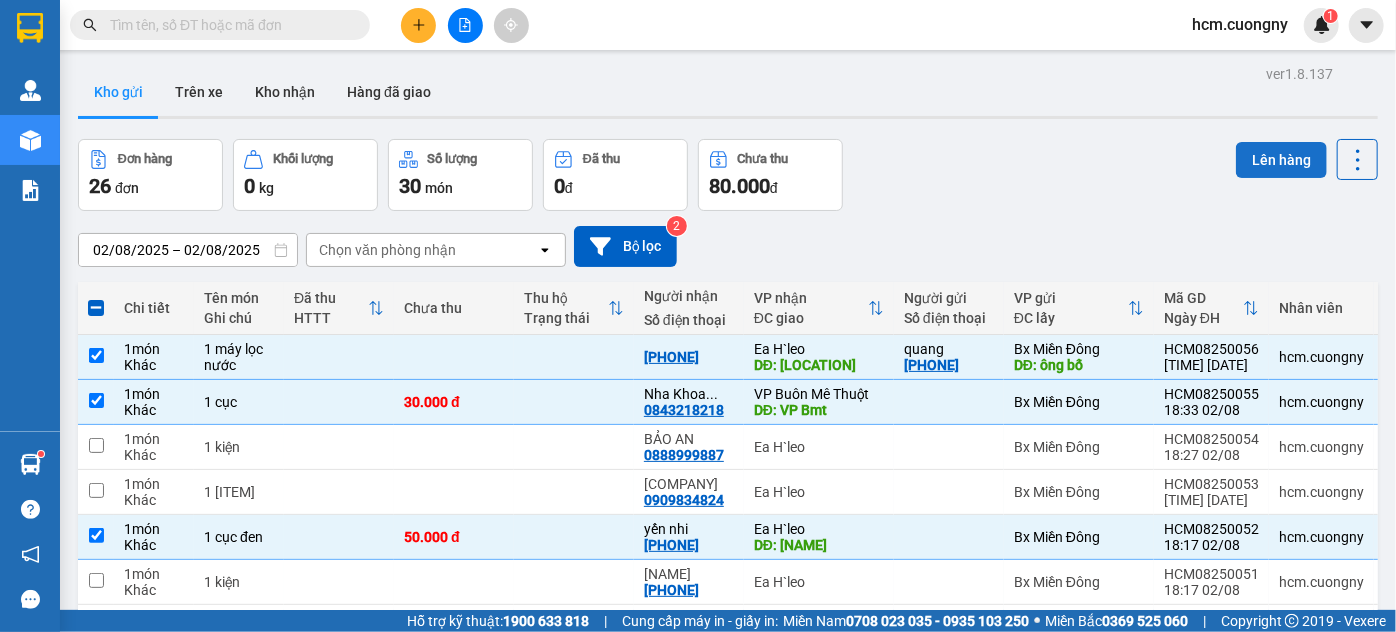 click on "Lên hàng" at bounding box center (1281, 160) 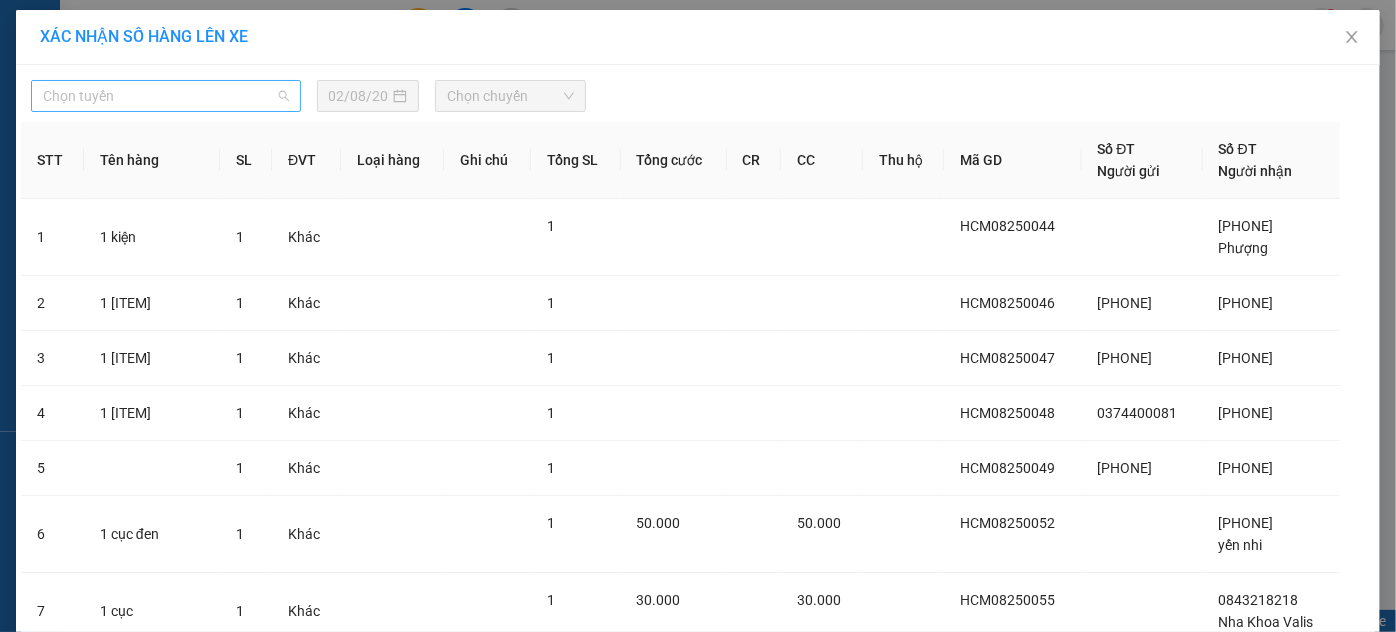 click on "Chọn tuyến" at bounding box center [166, 96] 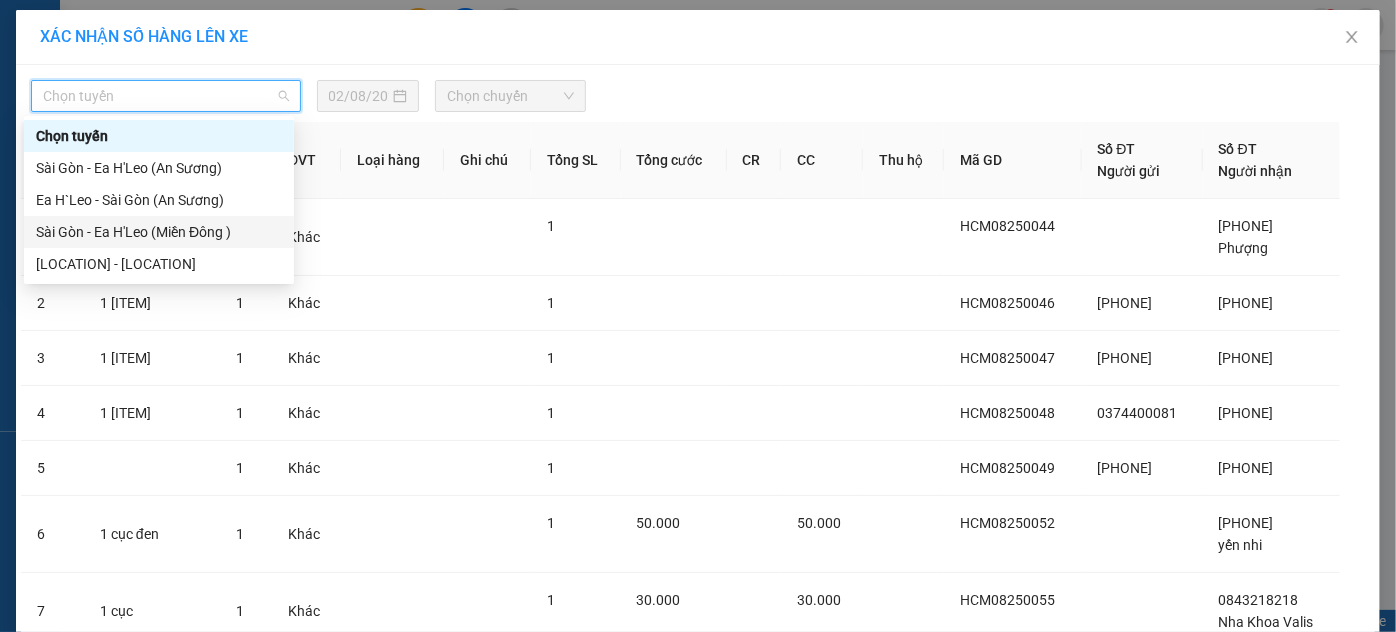 click on "Sài Gòn - Ea H'Leo (Miền Đông )" at bounding box center (159, 232) 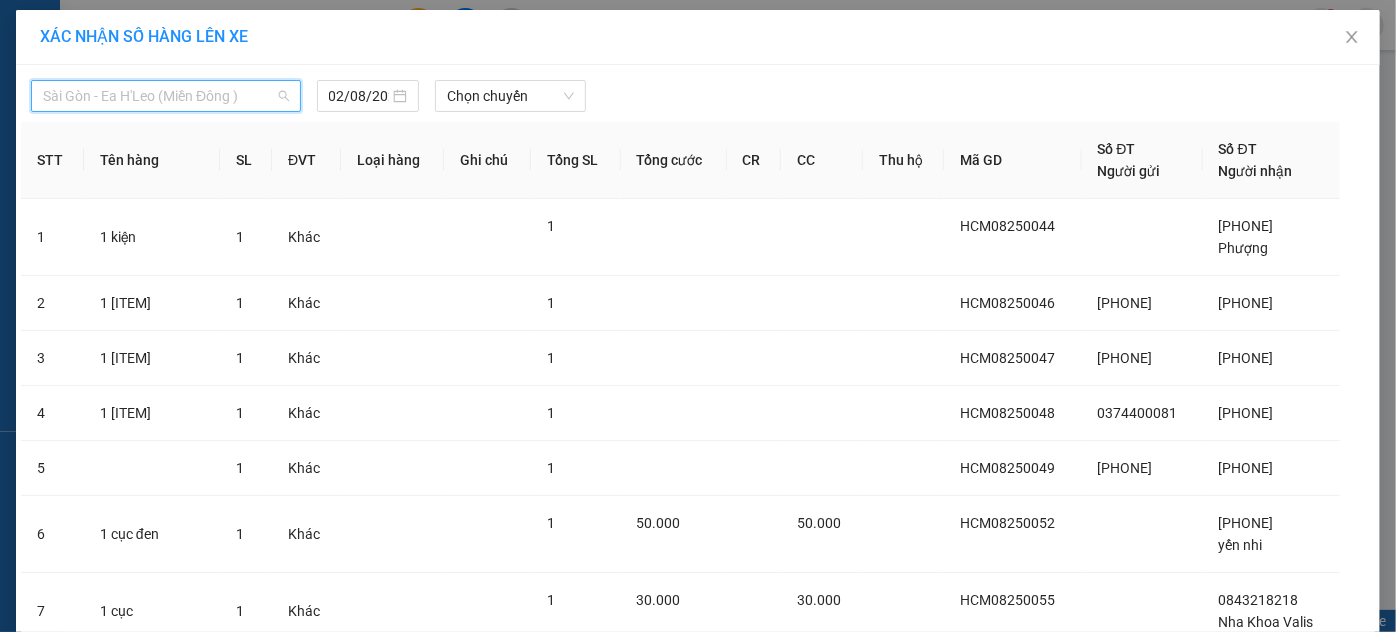 click on "Sài Gòn - Ea H'Leo (Miền Đông )" at bounding box center (166, 96) 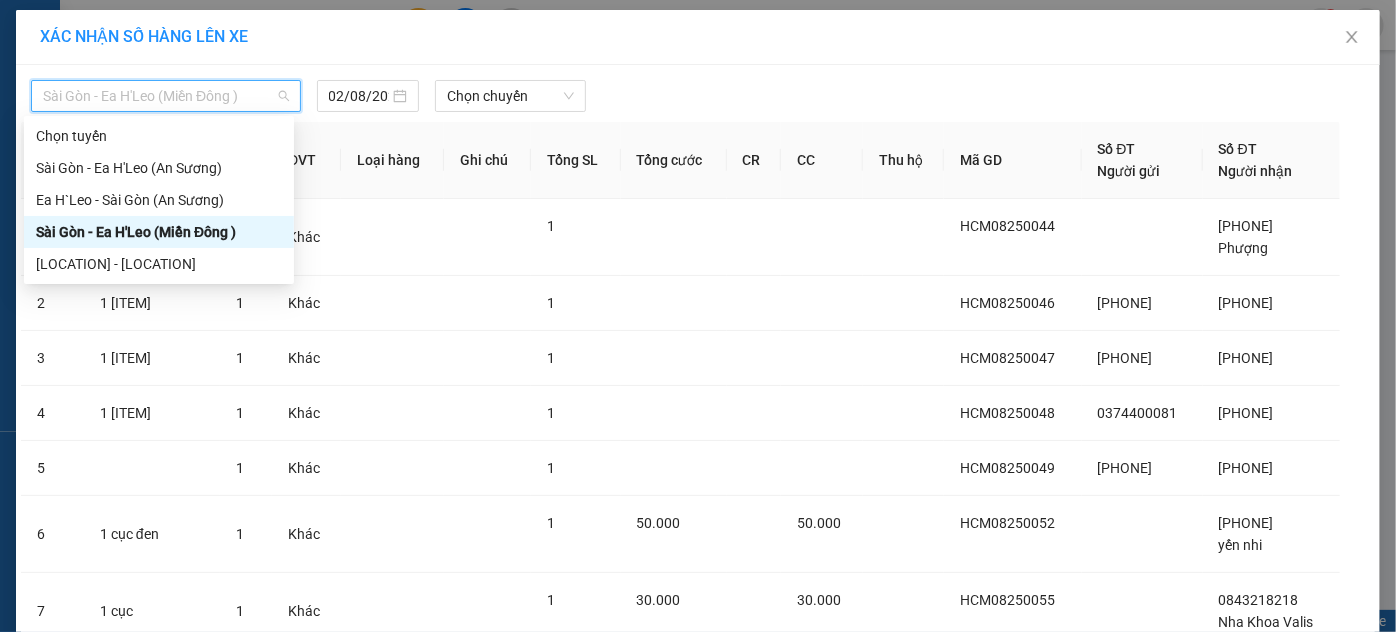click on "Sài Gòn - Ea H'Leo (Miền Đông )" at bounding box center [159, 232] 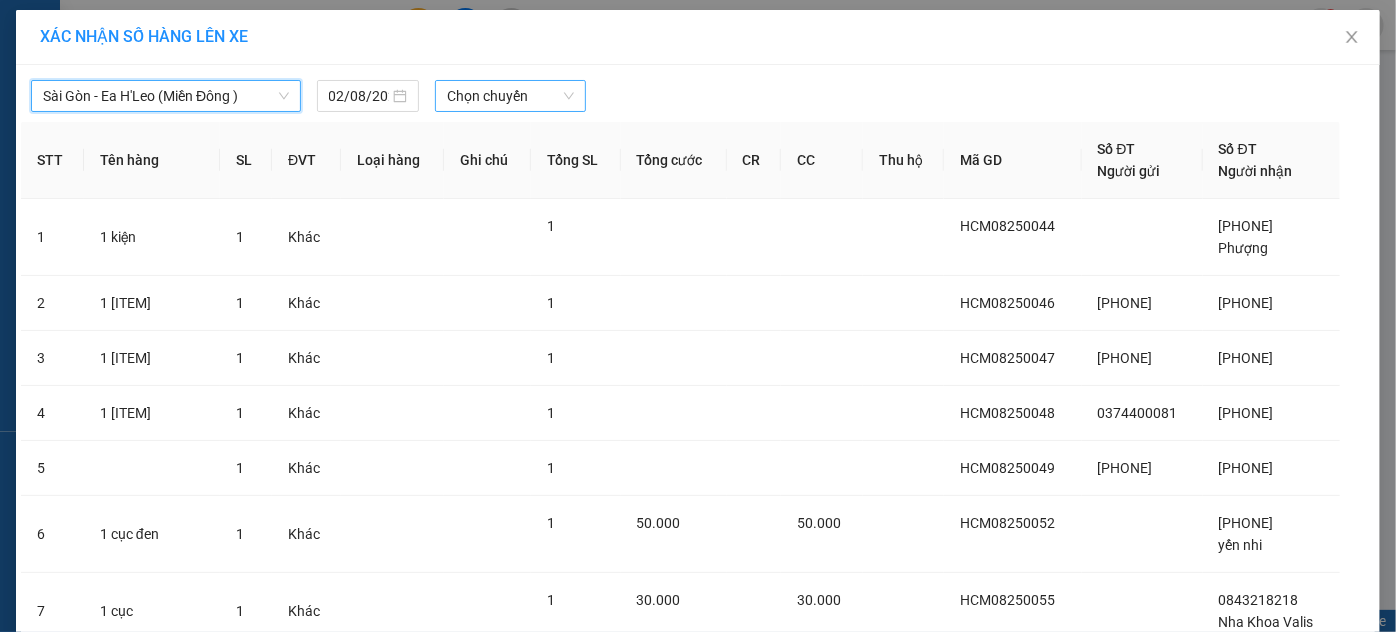 click on "Chọn chuyến" at bounding box center (510, 96) 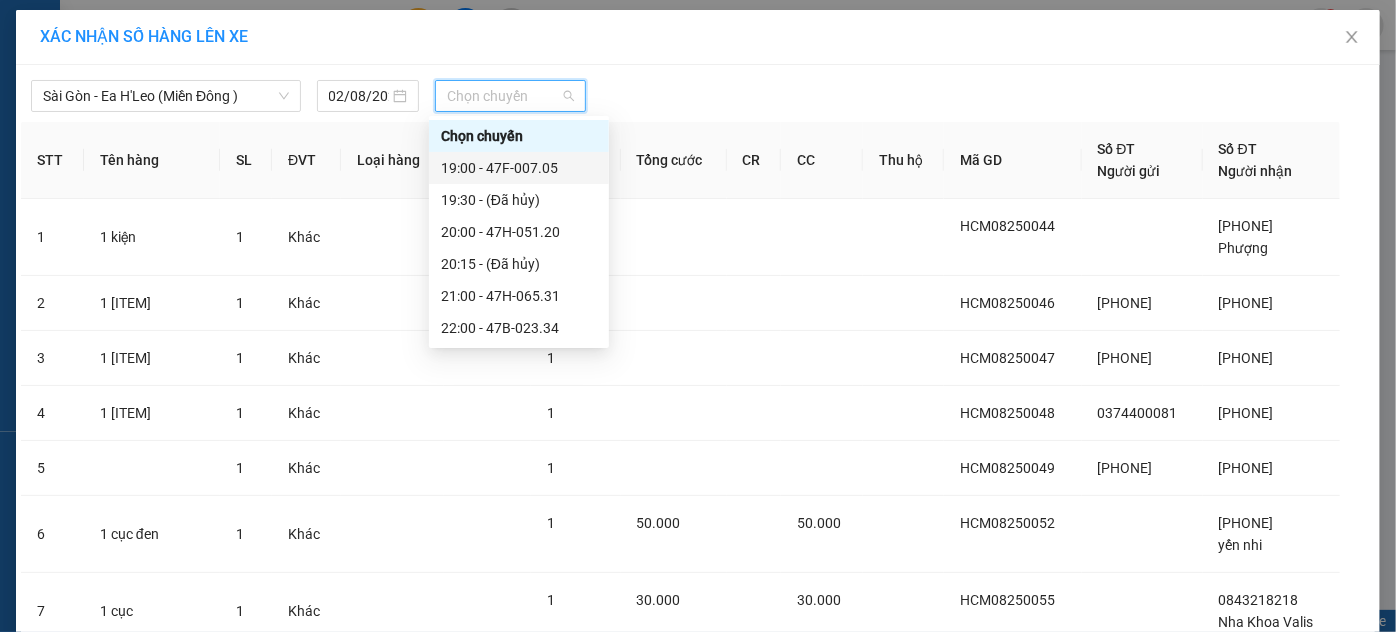 click on "19:00     - 47F-007.05" at bounding box center [519, 168] 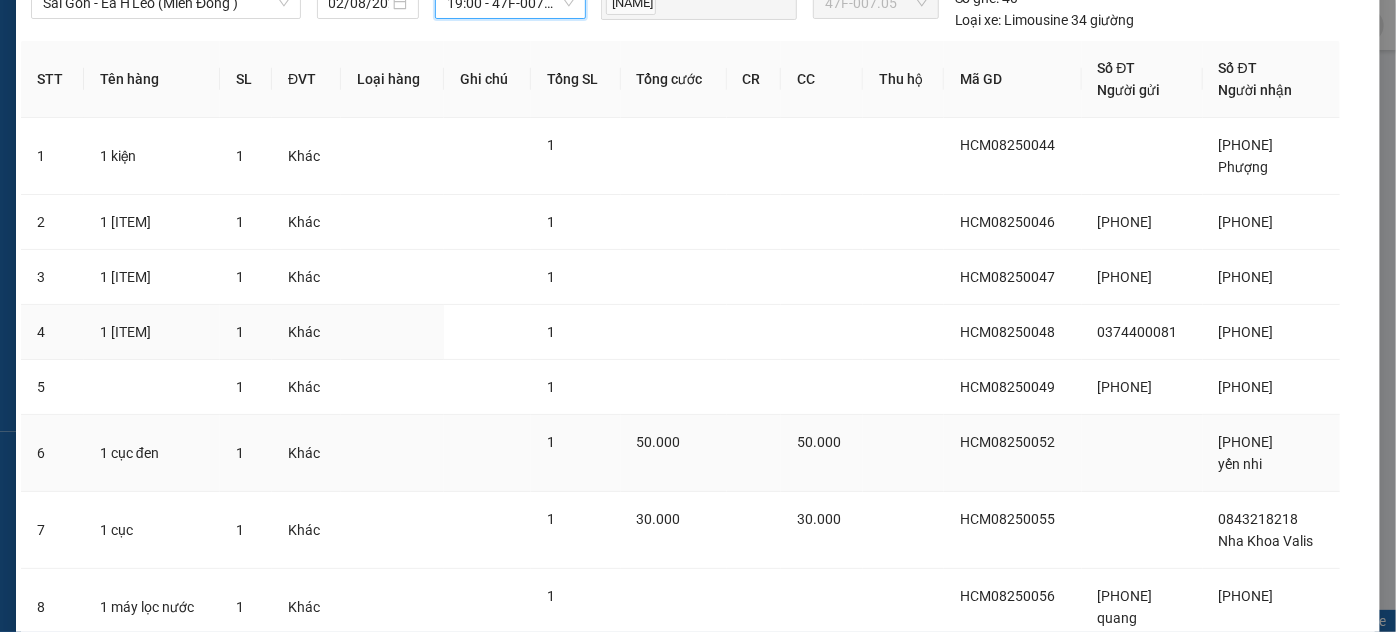 scroll, scrollTop: 250, scrollLeft: 0, axis: vertical 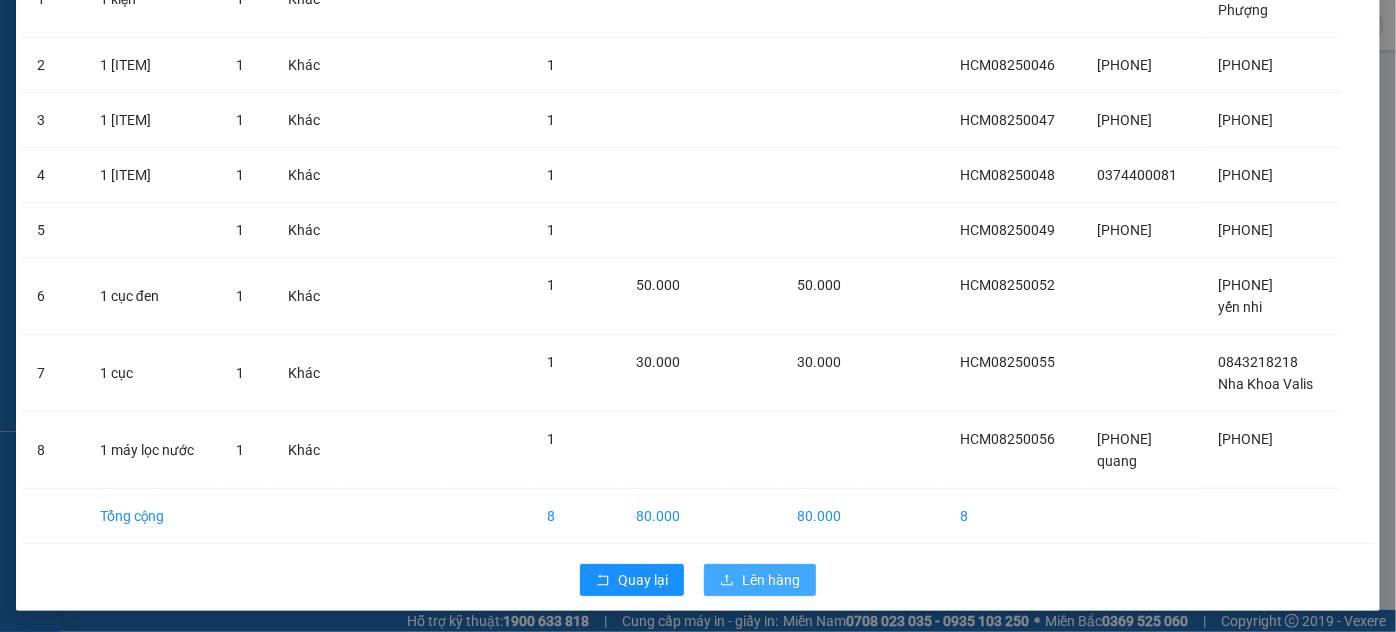 click on "Lên hàng" at bounding box center [771, 580] 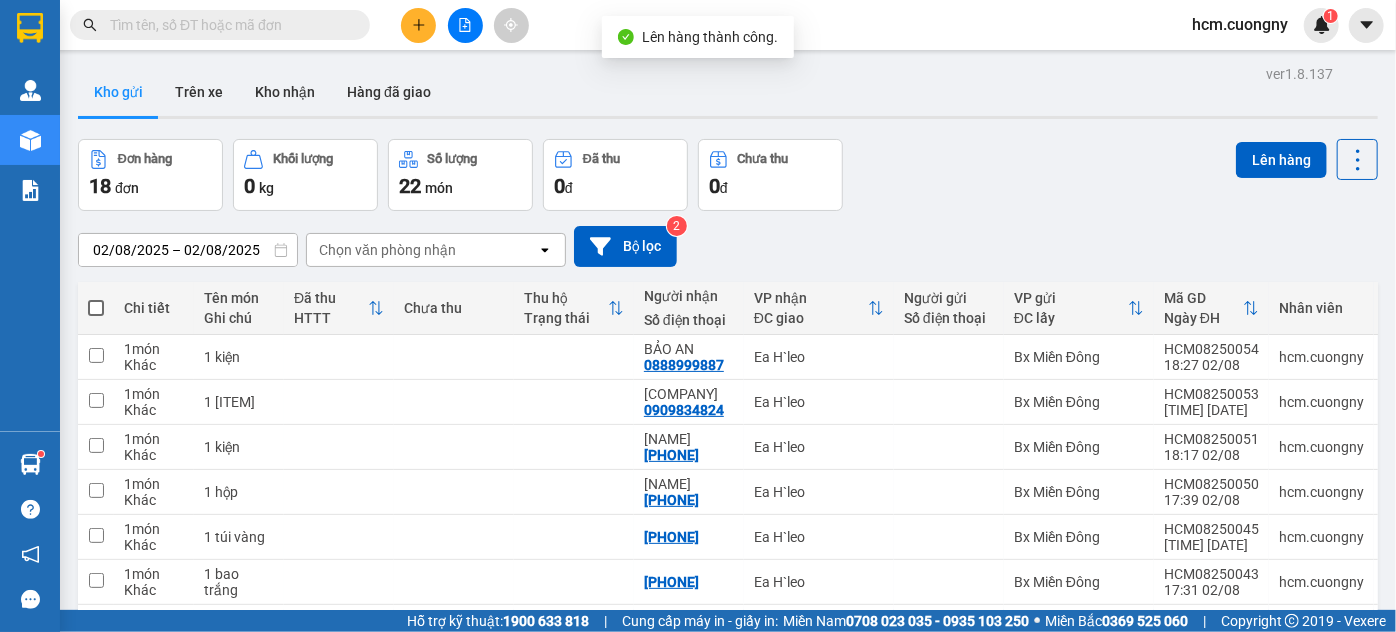 click at bounding box center (96, 308) 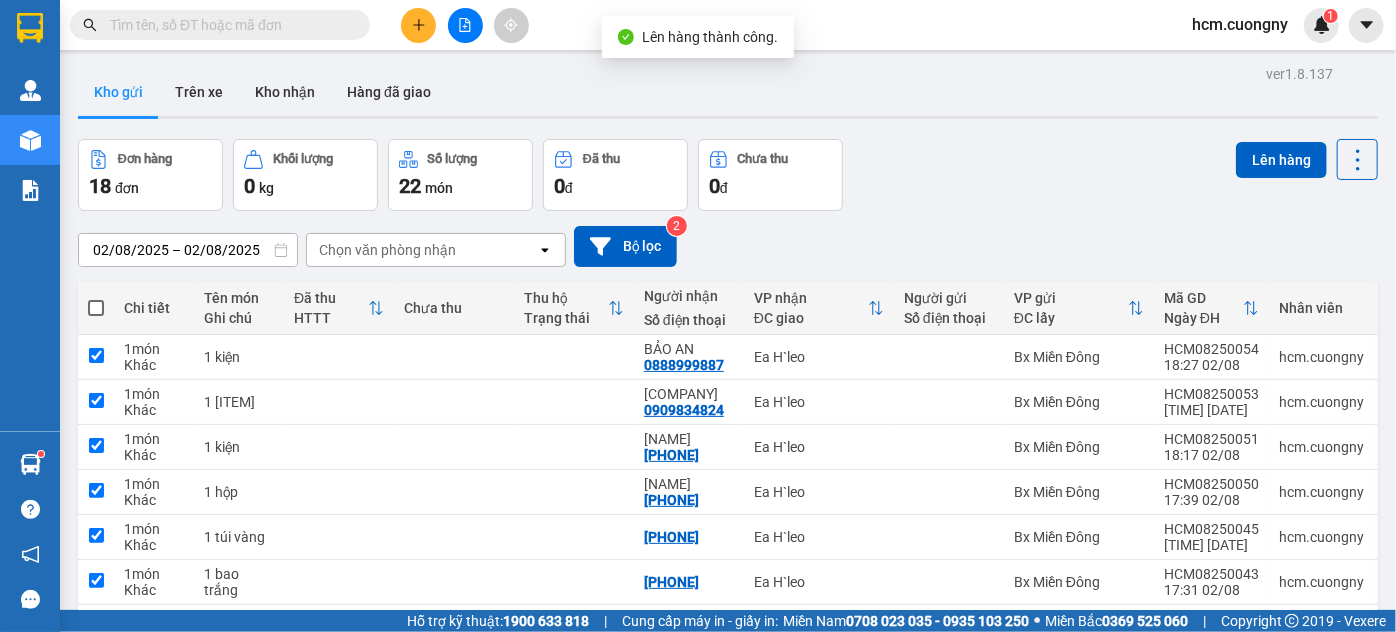 checkbox on "true" 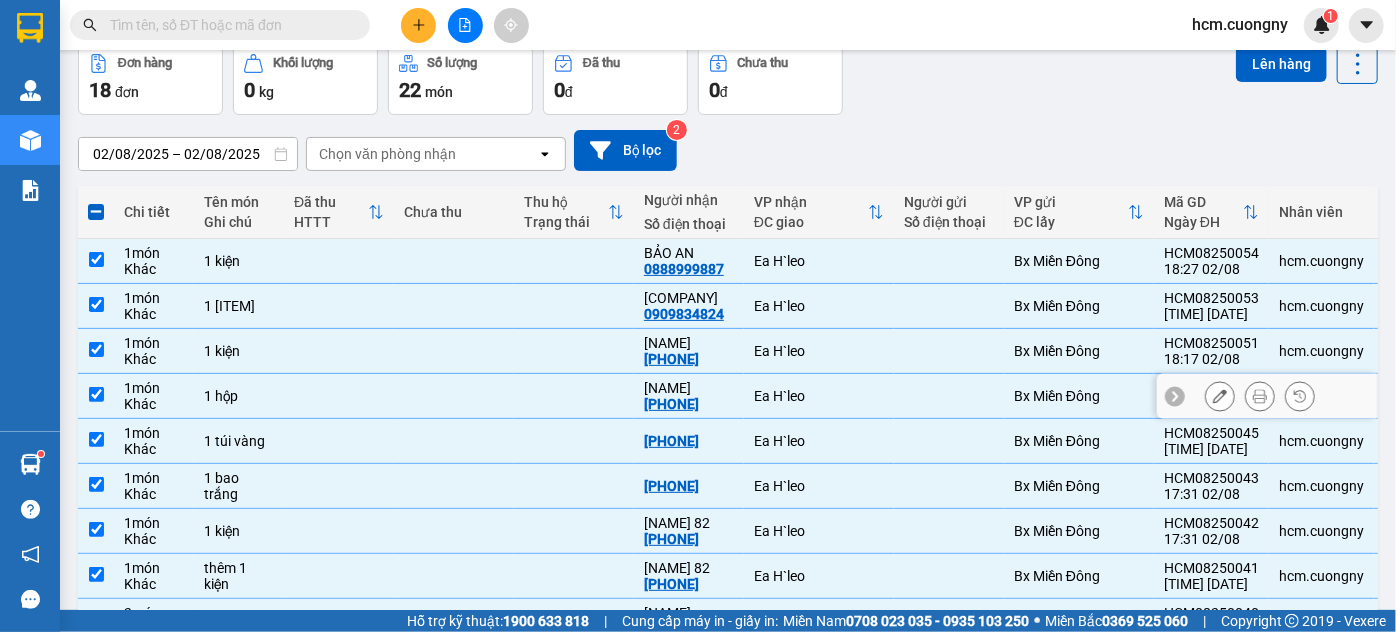scroll, scrollTop: 0, scrollLeft: 0, axis: both 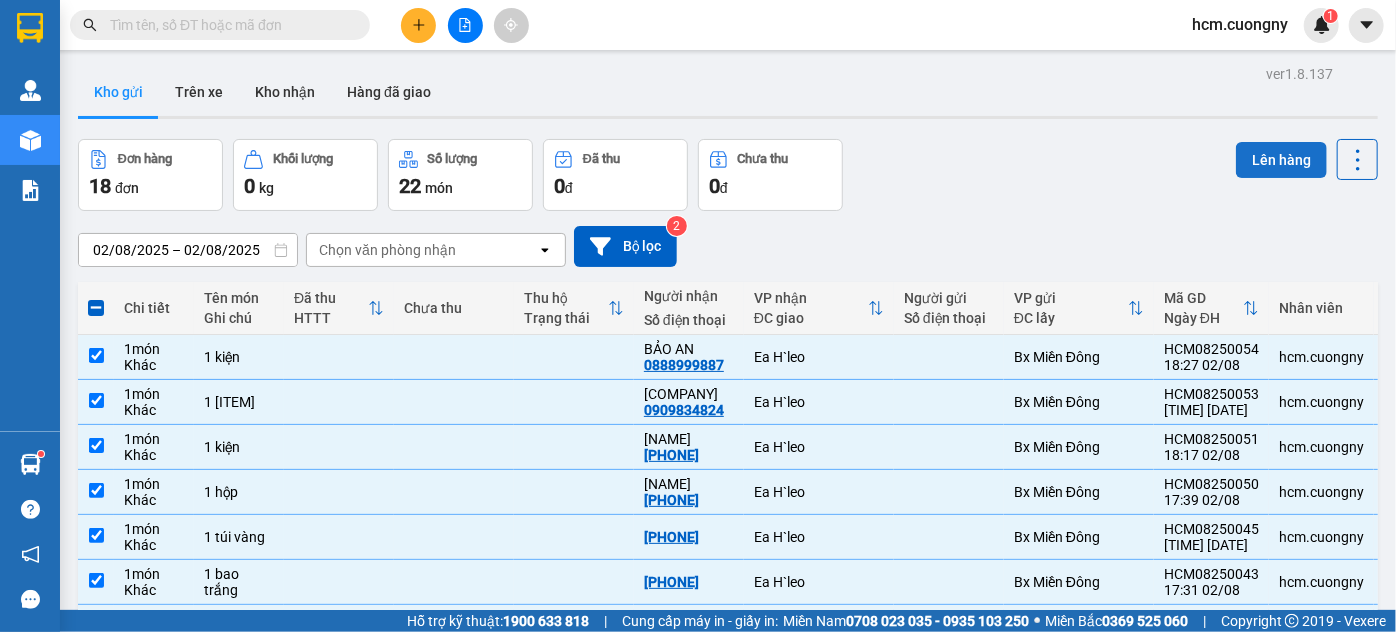 click on "Lên hàng" at bounding box center [1281, 160] 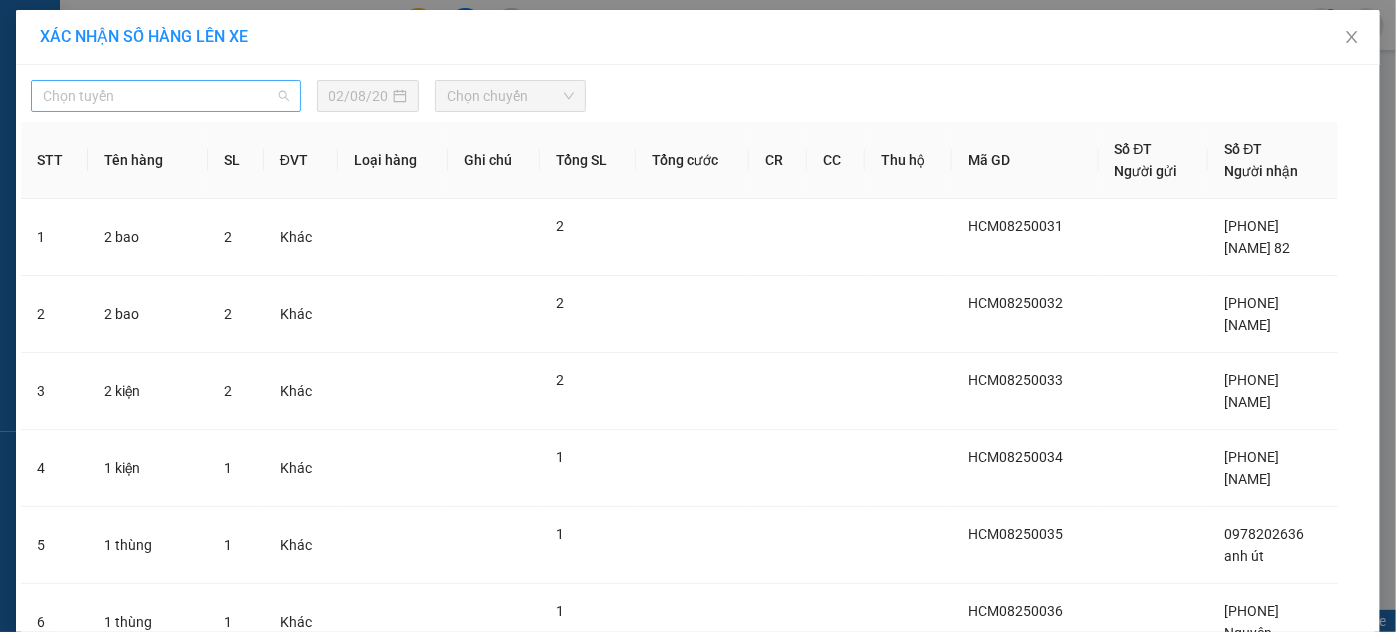 click on "Chọn tuyến" at bounding box center [166, 96] 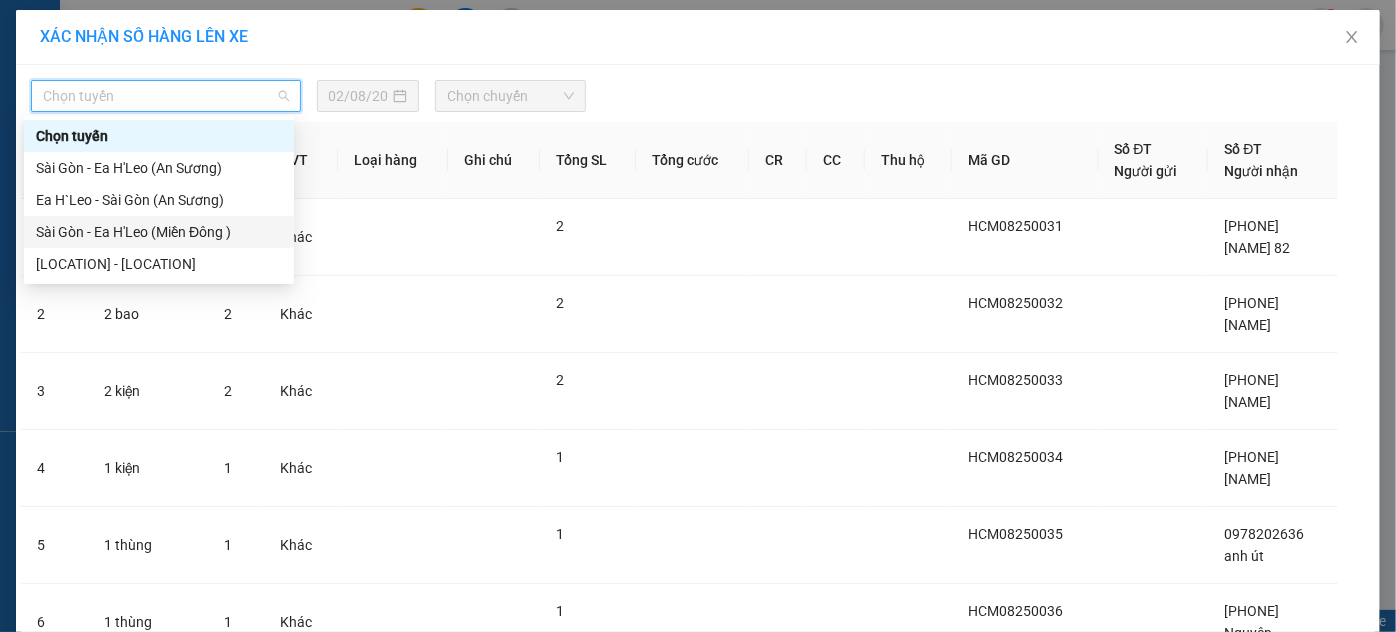 click on "Sài Gòn - Ea H'Leo (Miền Đông )" at bounding box center (159, 232) 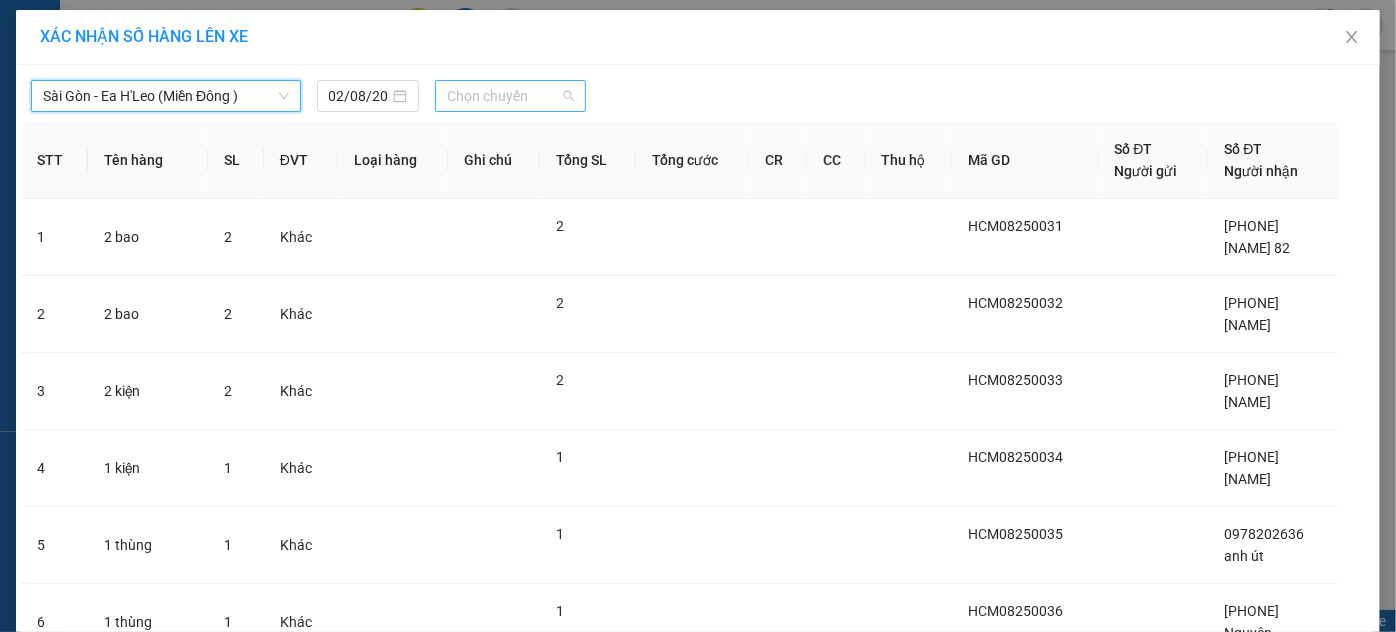 click on "Chọn chuyến" at bounding box center (510, 96) 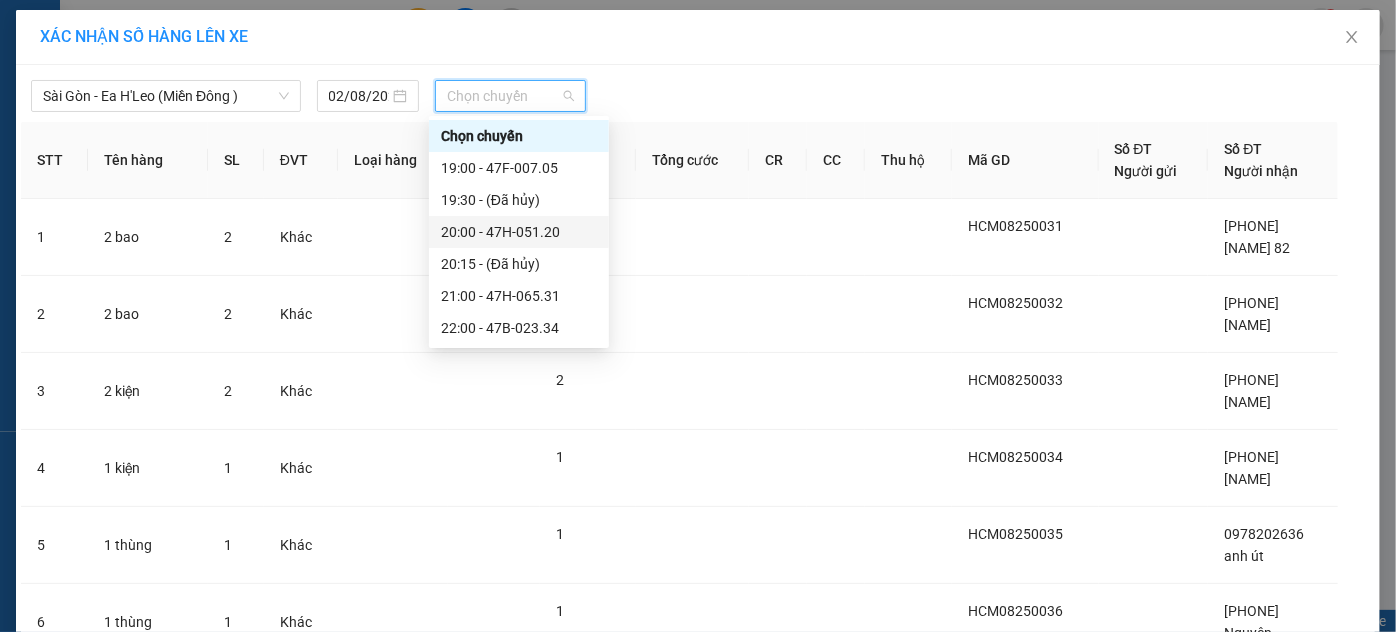 click on "20:00     - 47H-051.20" at bounding box center [519, 232] 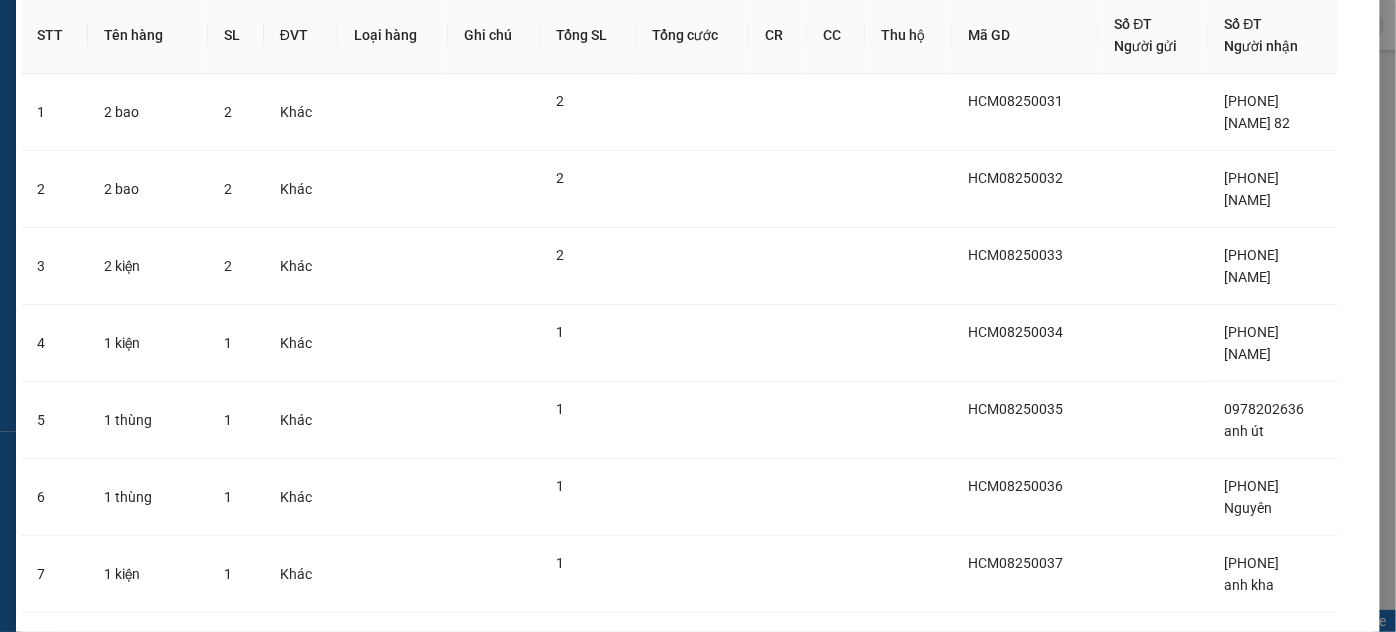 scroll, scrollTop: 0, scrollLeft: 0, axis: both 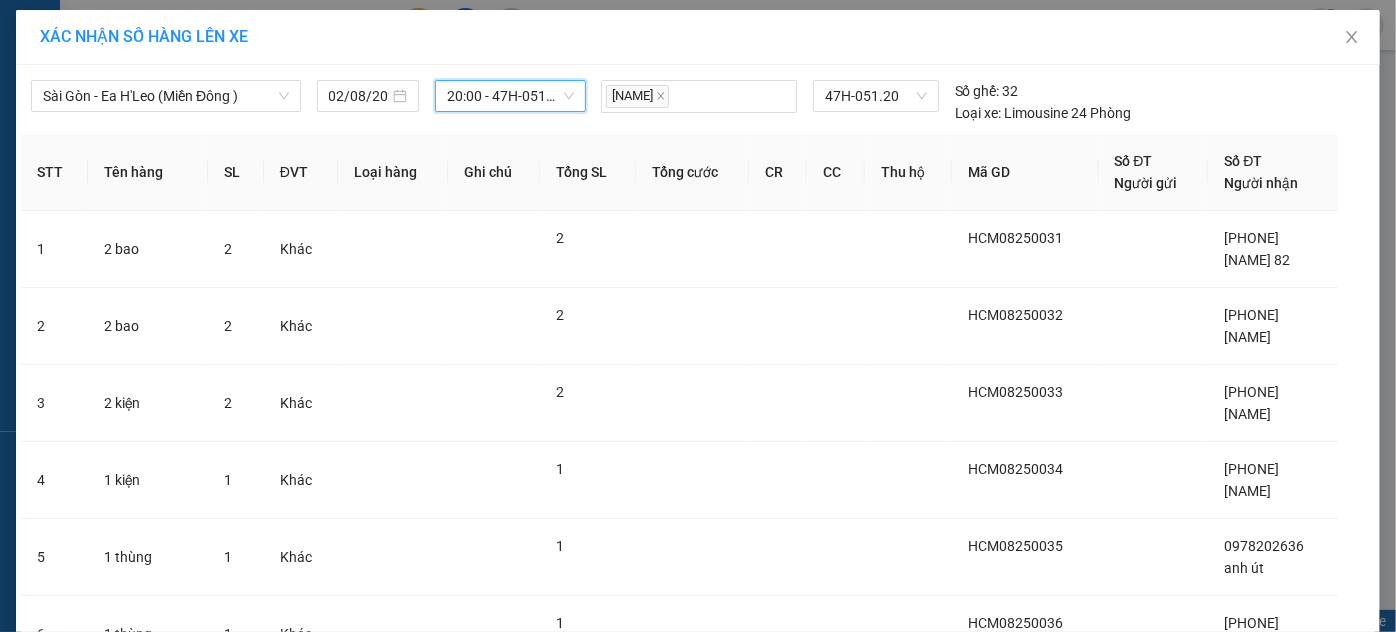 click on "20:00     - 47H-051.20" at bounding box center [510, 96] 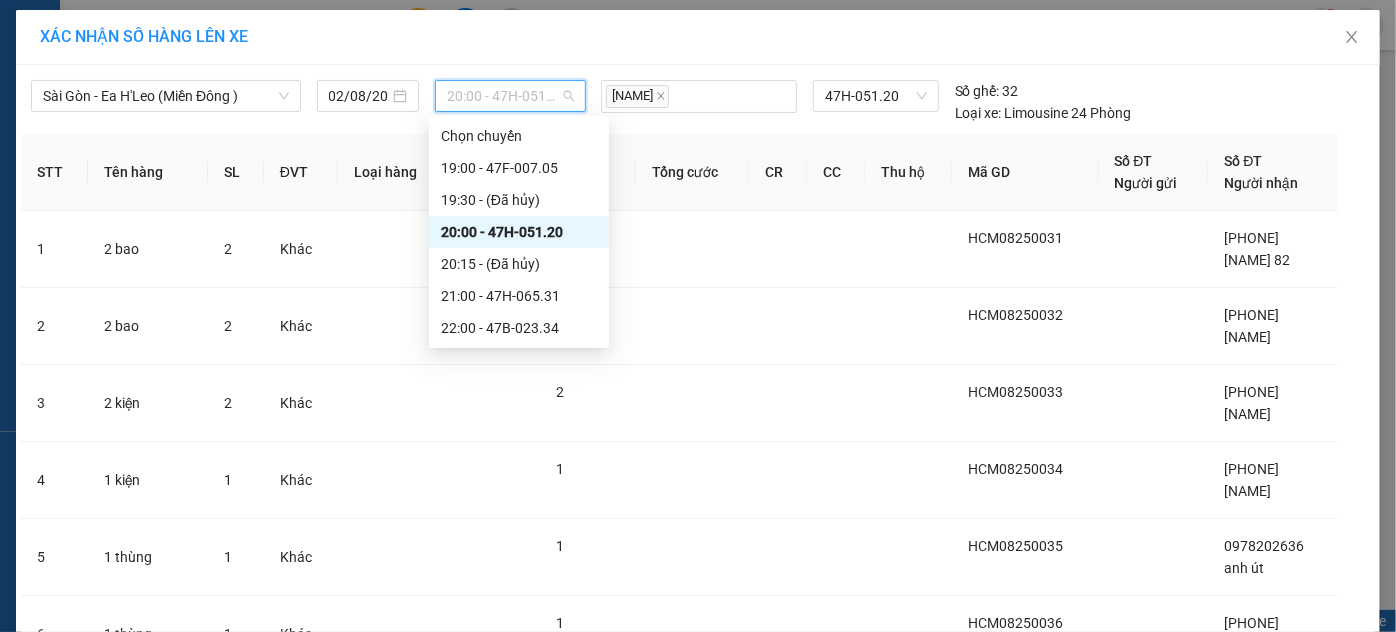 click on "20:00     - 47H-051.20" at bounding box center (519, 232) 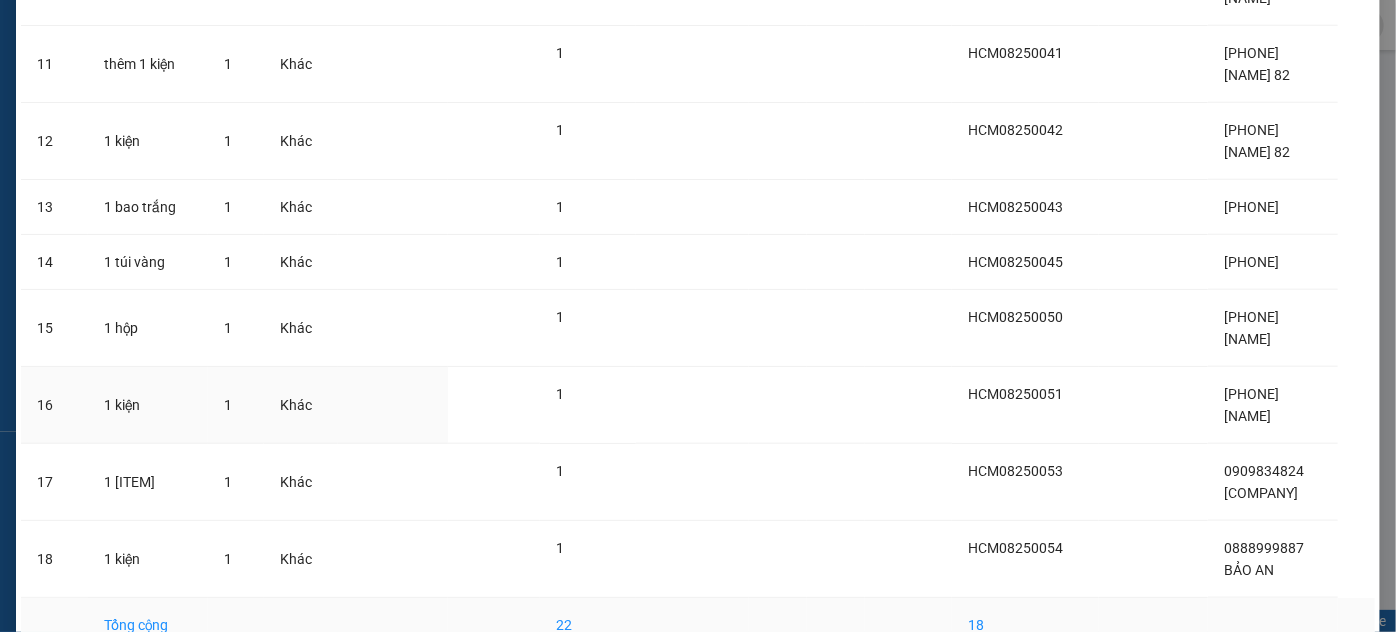 scroll, scrollTop: 1061, scrollLeft: 0, axis: vertical 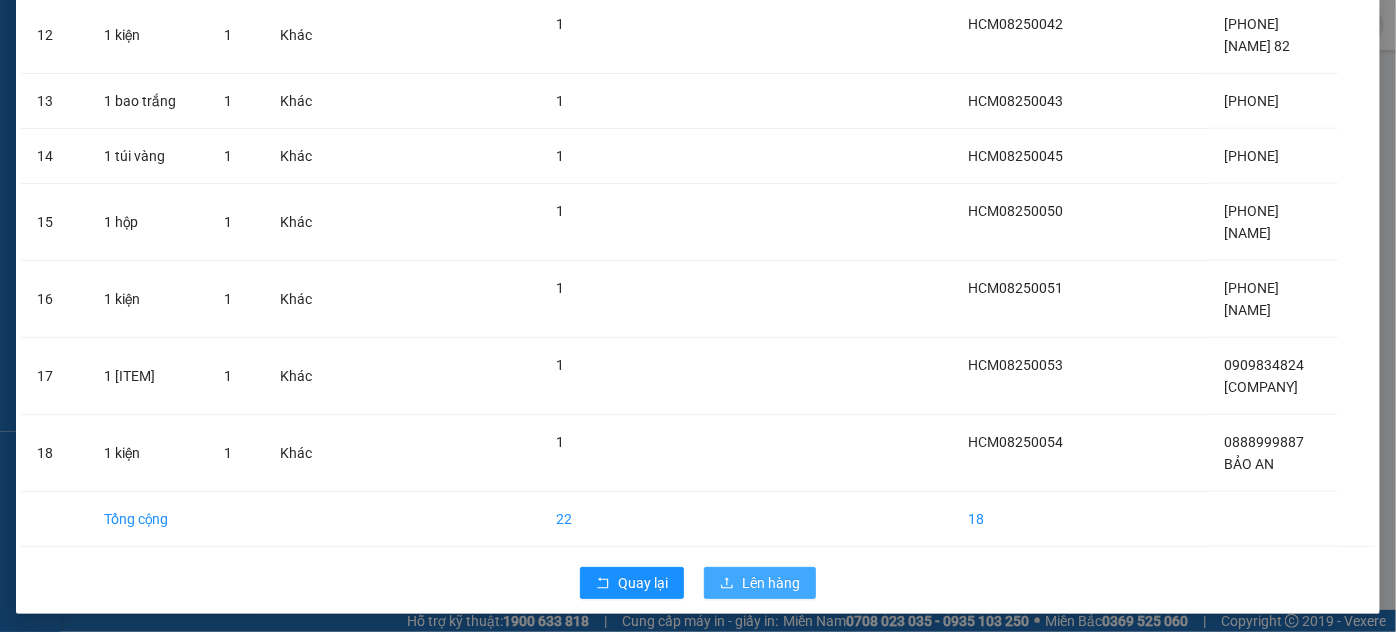 click on "Lên hàng" at bounding box center (771, 583) 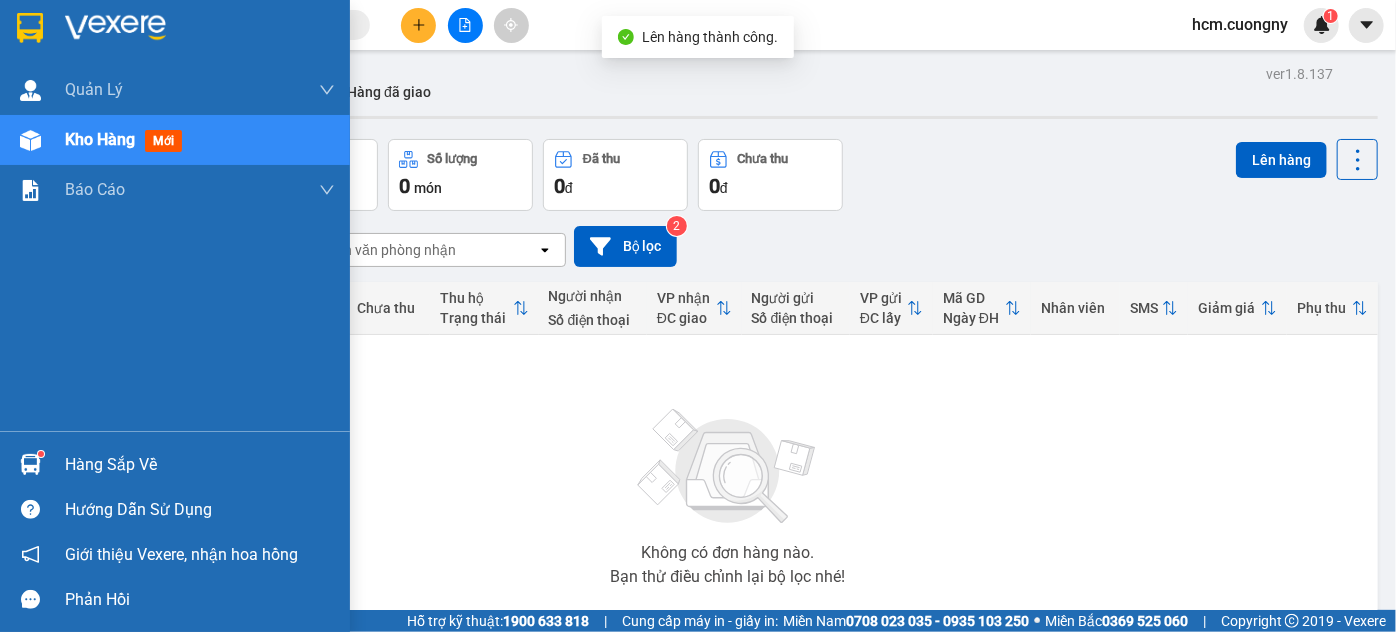 click at bounding box center [175, 32] 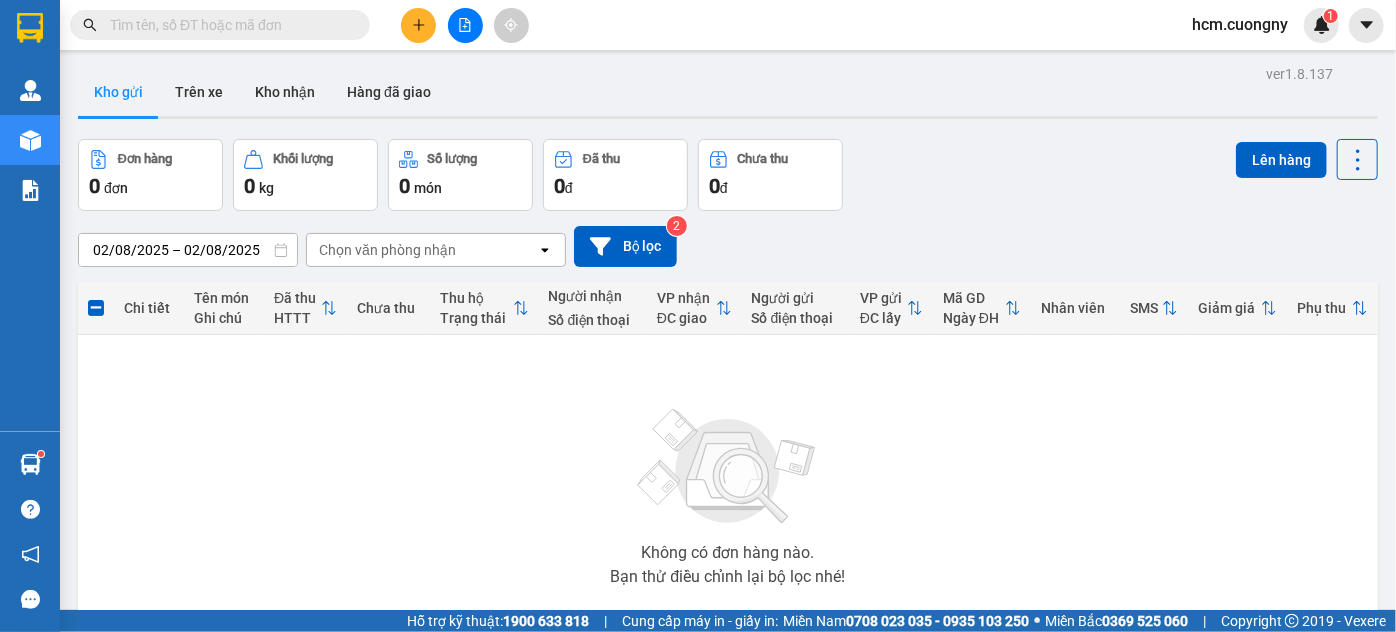 click at bounding box center (465, 25) 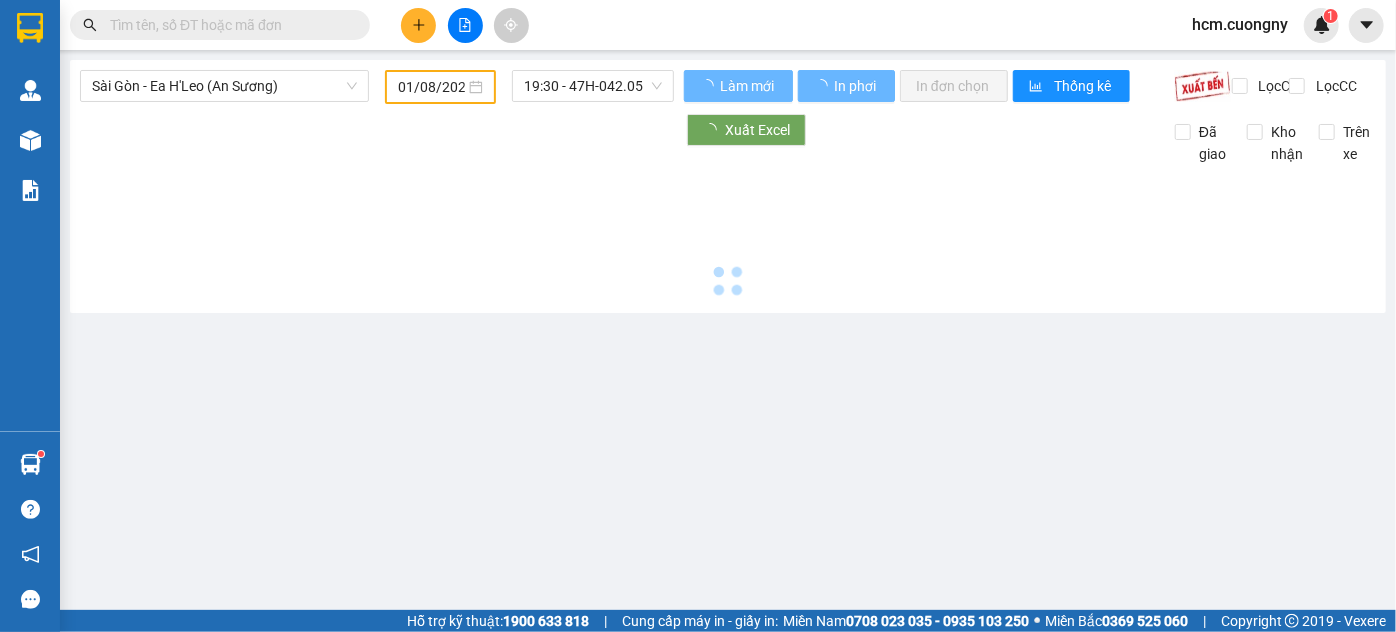 type on "02/08/2025" 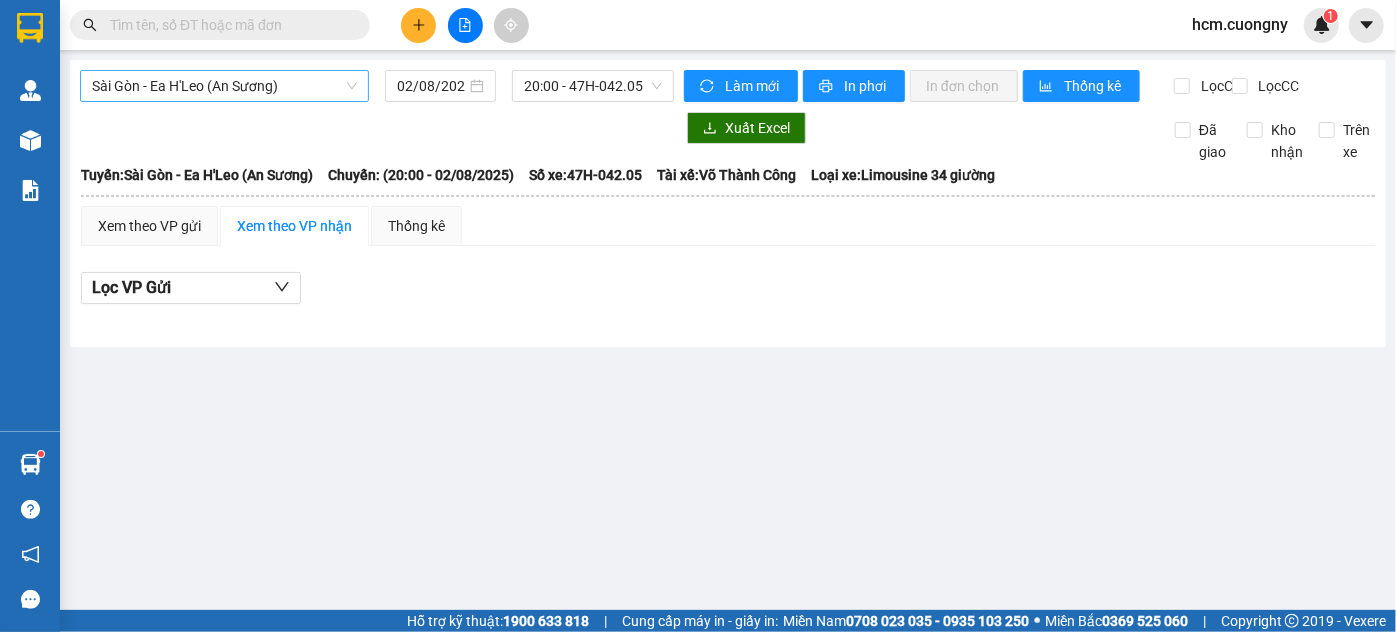 click on "Sài Gòn - Ea H'Leo (An Sương)" at bounding box center [224, 86] 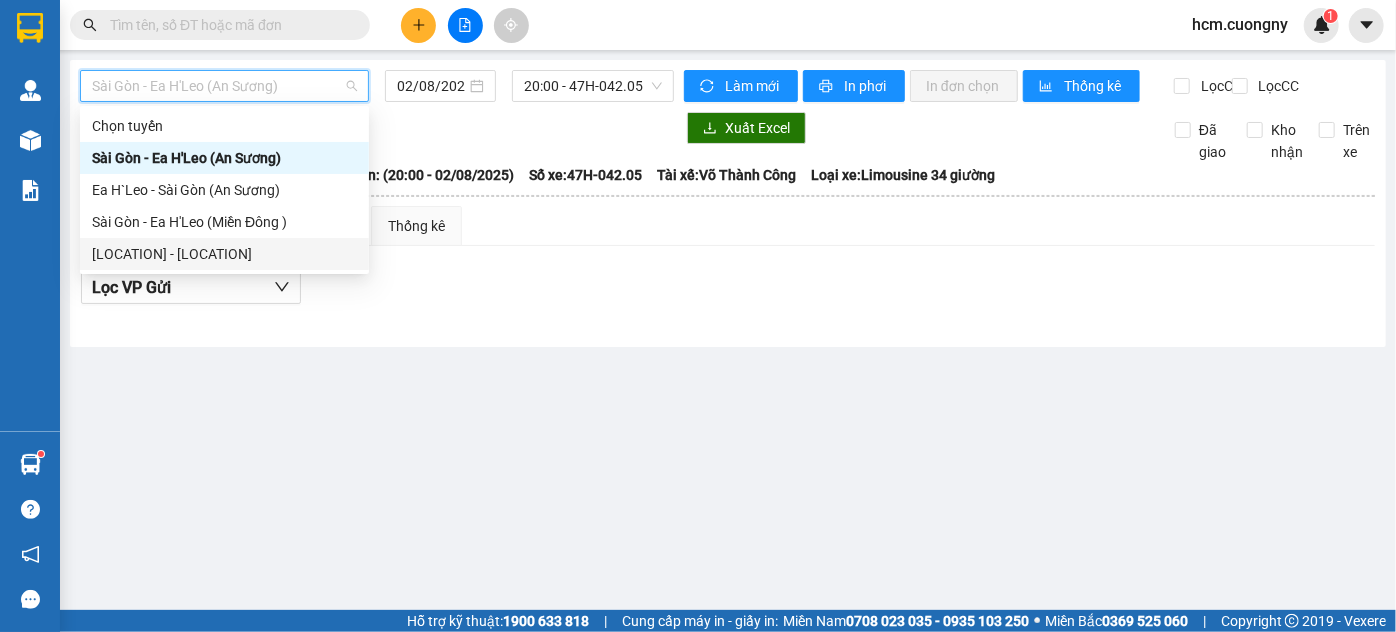 click on "[LOCATION] - [LOCATION]" at bounding box center [224, 254] 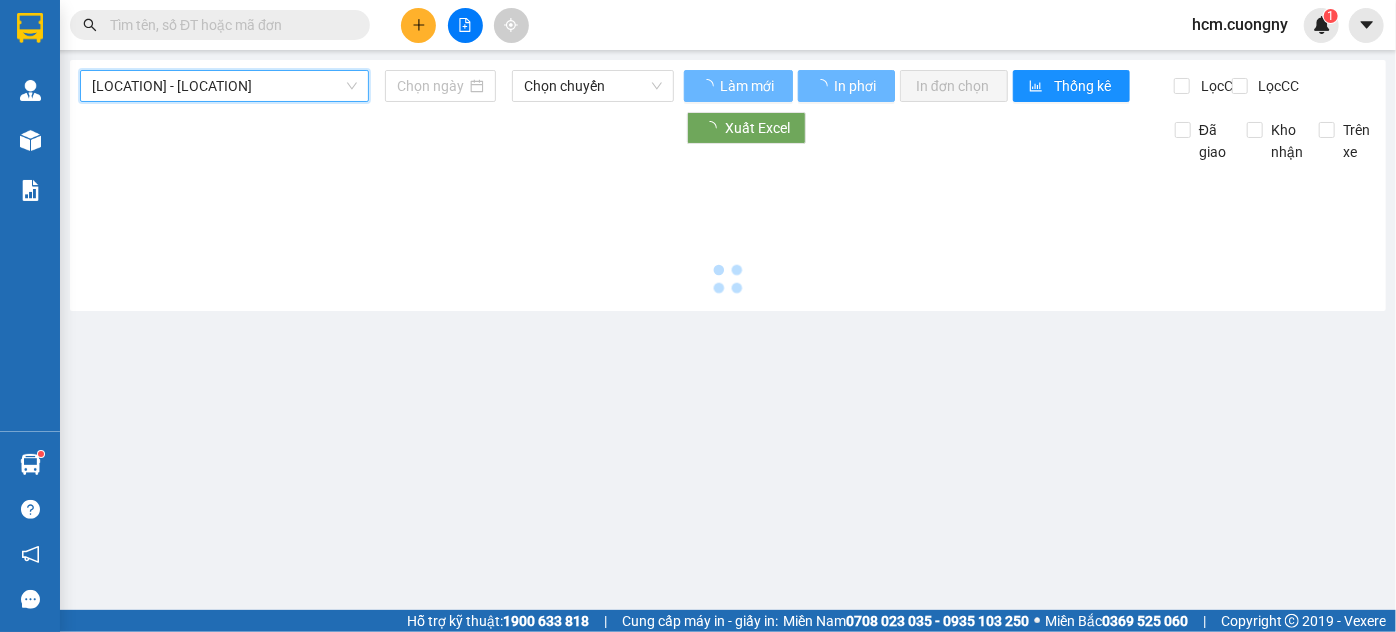 type on "02/08/2025" 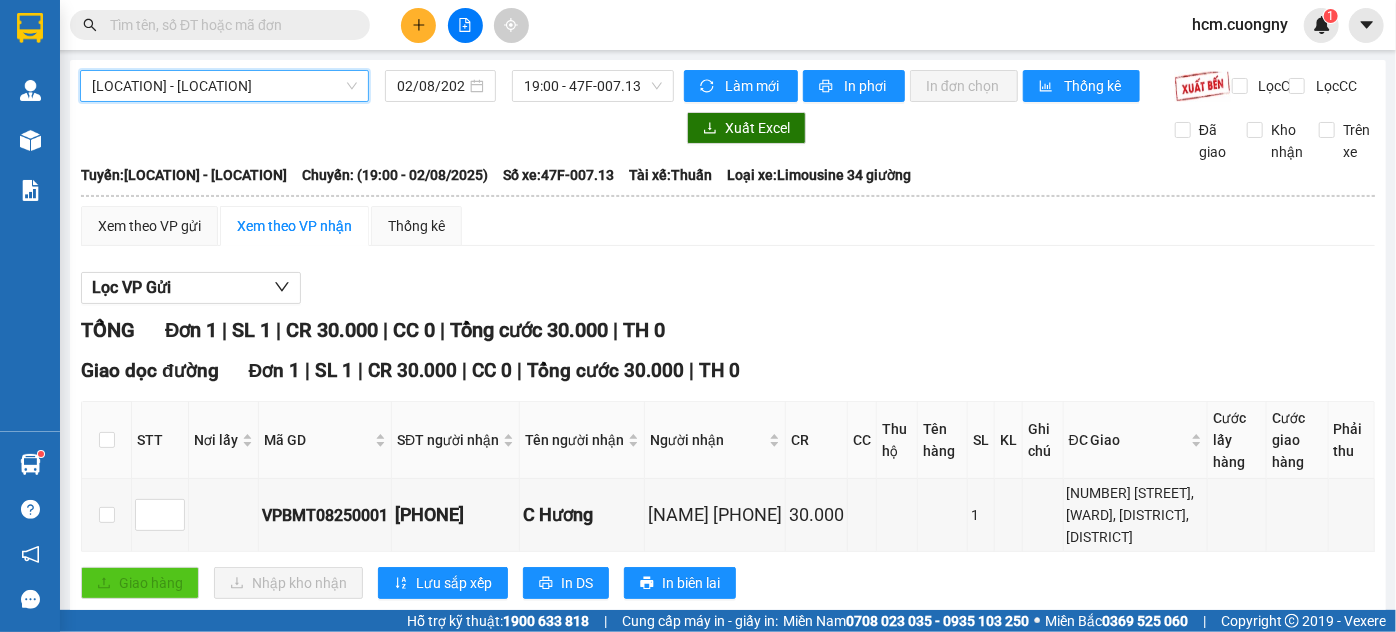 click on "[LOCATION] - [LOCATION]" at bounding box center [224, 86] 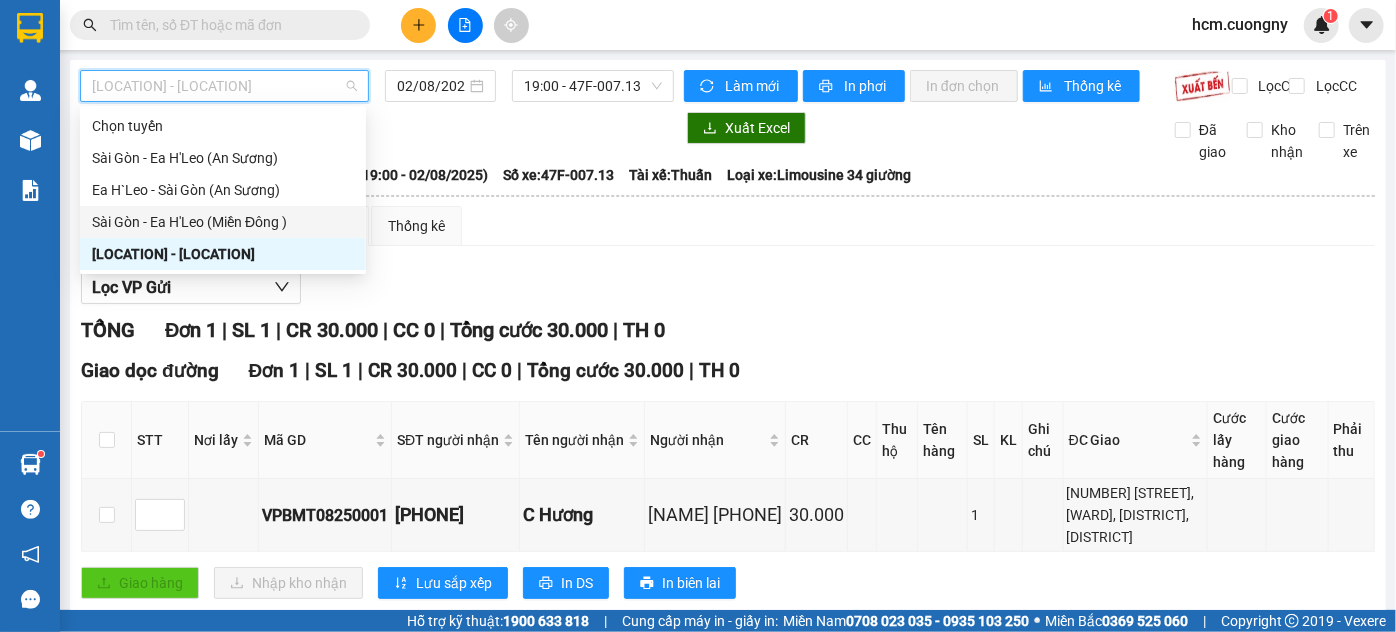 click on "Sài Gòn - Ea H'Leo (Miền Đông )" at bounding box center [223, 222] 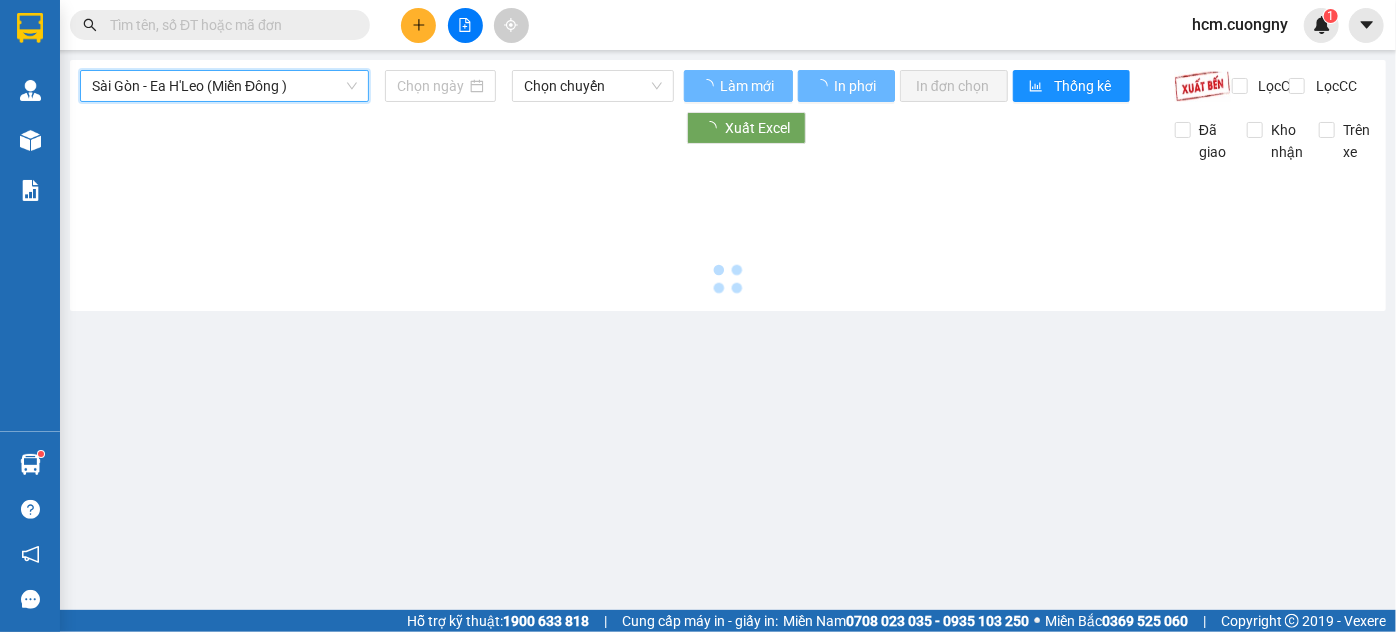 type on "02/08/2025" 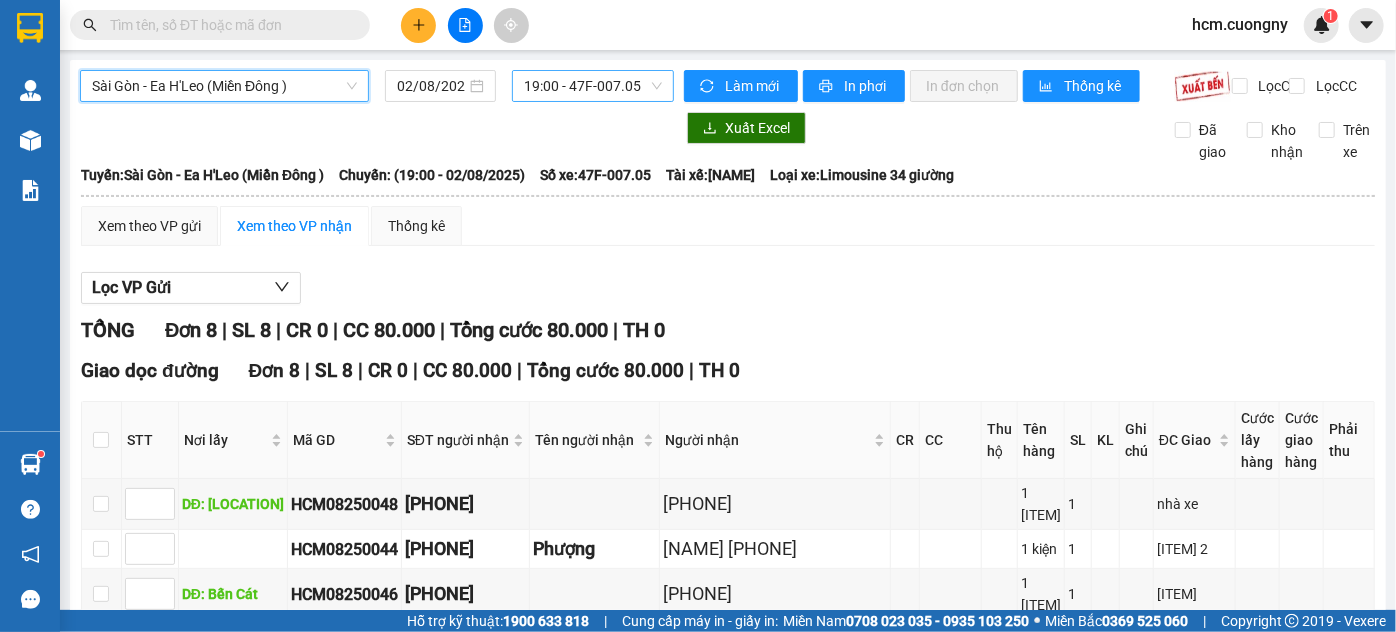 click on "19:00     - 47F-007.05" at bounding box center [593, 86] 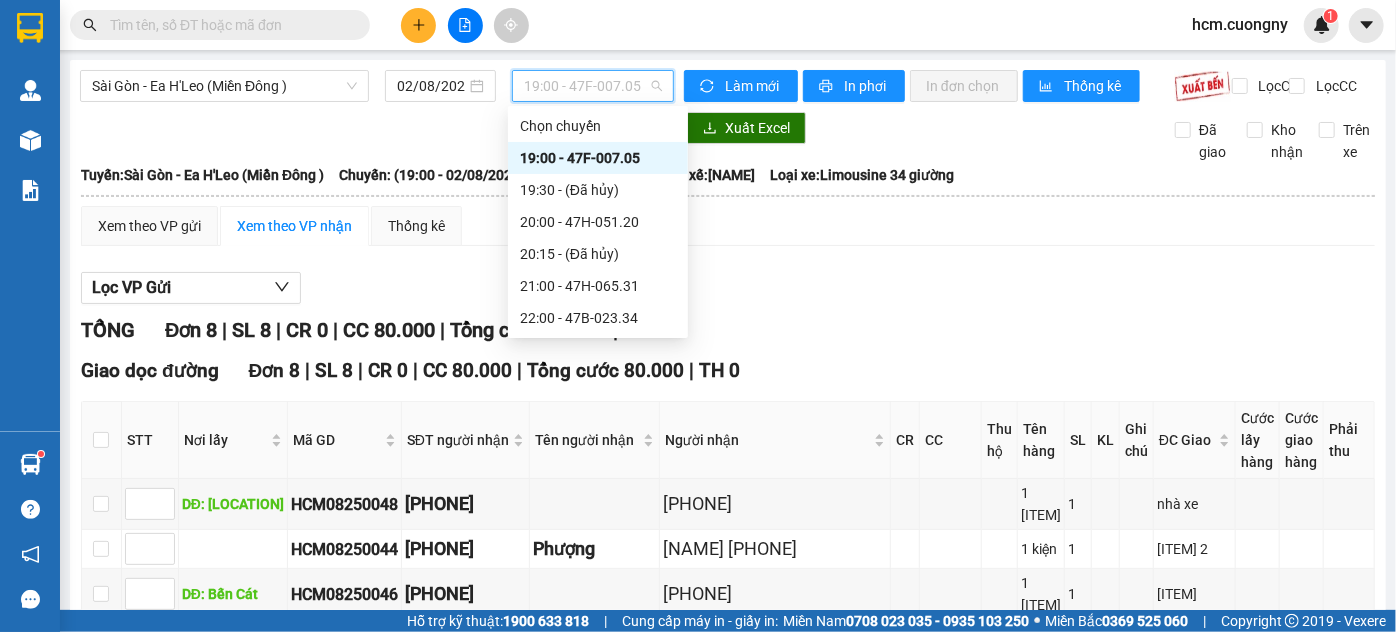 click on "19:00     - 47F-007.05" at bounding box center [598, 158] 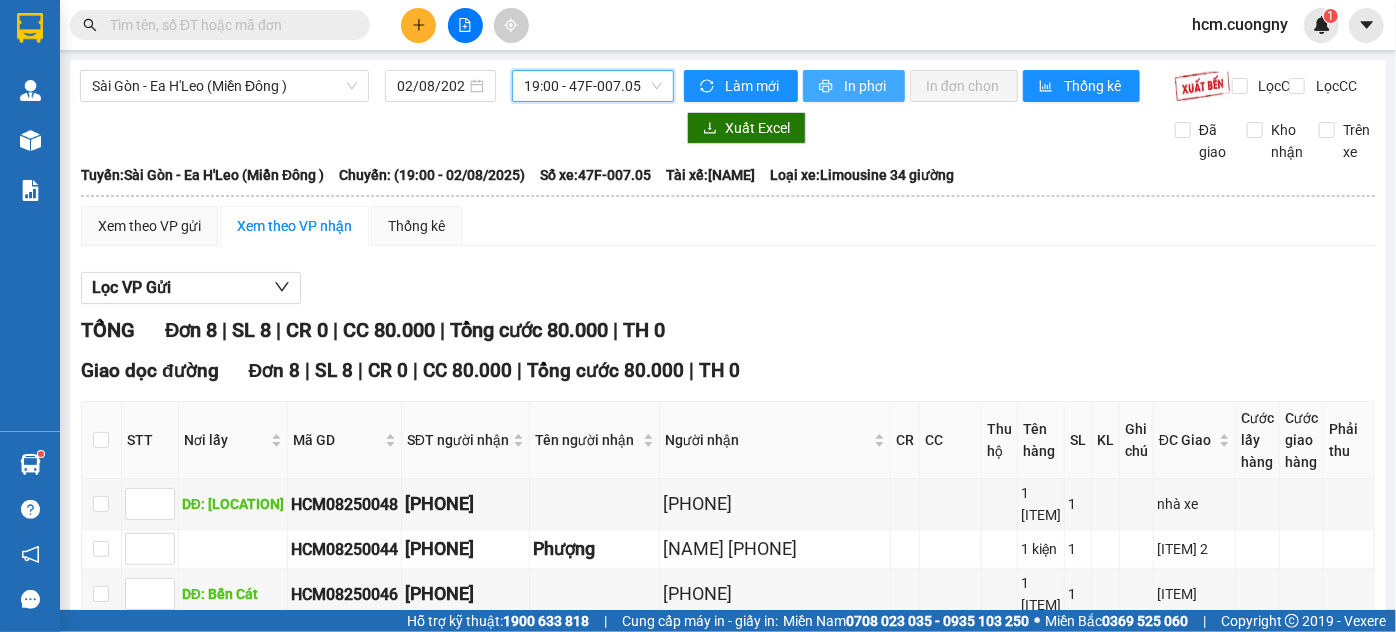 click on "In phơi" at bounding box center (866, 86) 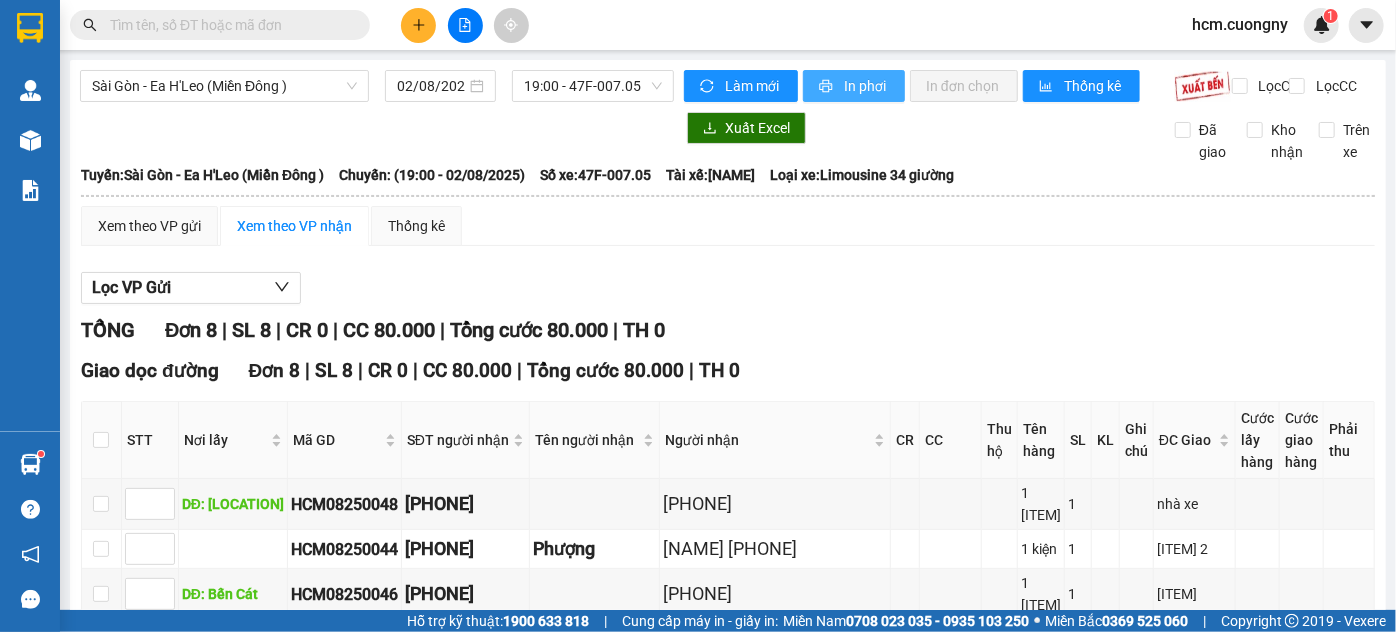 scroll, scrollTop: 0, scrollLeft: 0, axis: both 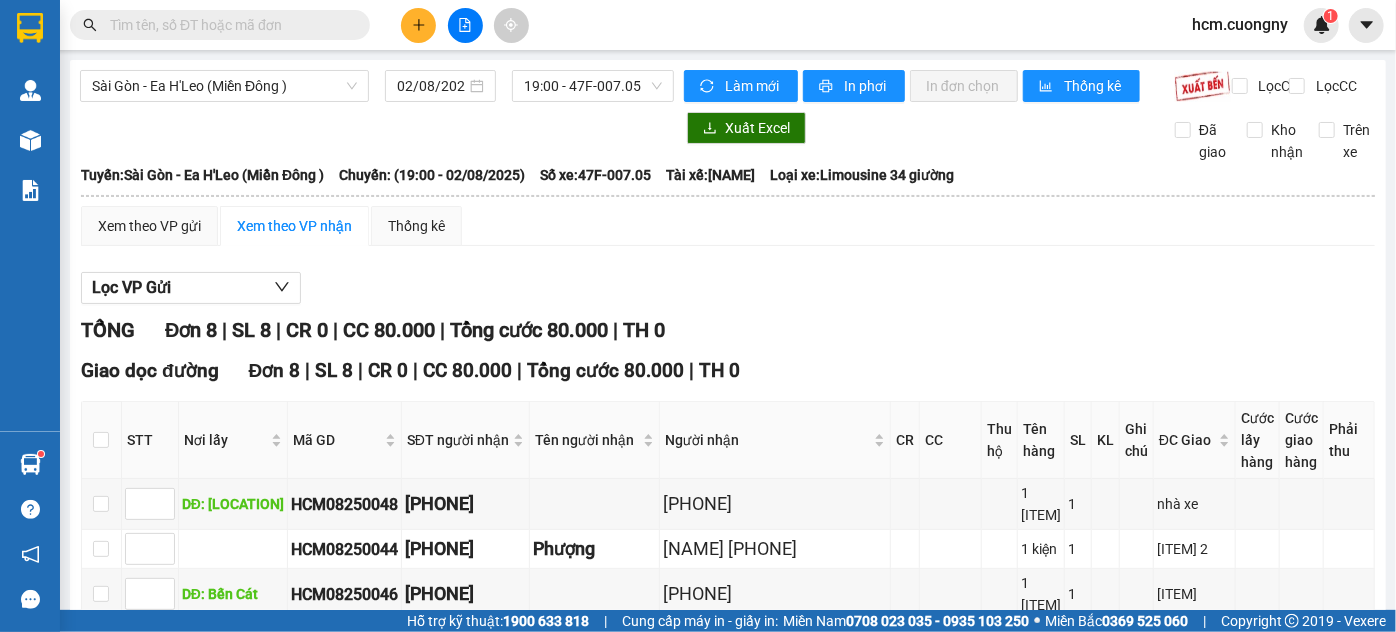 click on "DĐ: [LOCATION] HCM08250048 [PHONE] [PHONE] 1 [ITEM] 1 [LOCATION] HCM08250044 [PHONE] [NAME] [NAME] [PHONE] 1 [ITEM] 1 [ITEM] 2 DĐ: [LOCATION] HCM08250046 [PHONE] [PHONE] 1 [ITEM] 1 [ITEM] DĐ: [LOCATION] HCM08250047 [PHONE] [PHONE] 1 [ITEM] 1 [ITEM] DĐ: CX [NAME] HCM08250049 [PHONE] [PHONE] 1 [ITEM] [COMPANY] , [ITEM] HCM08250052 [PHONE] [NAME] [NAME] [PHONE] 50.000 1 [ITEM] 1 [ITEM] 50.000 HCM08250055 30.000" at bounding box center [728, 581] 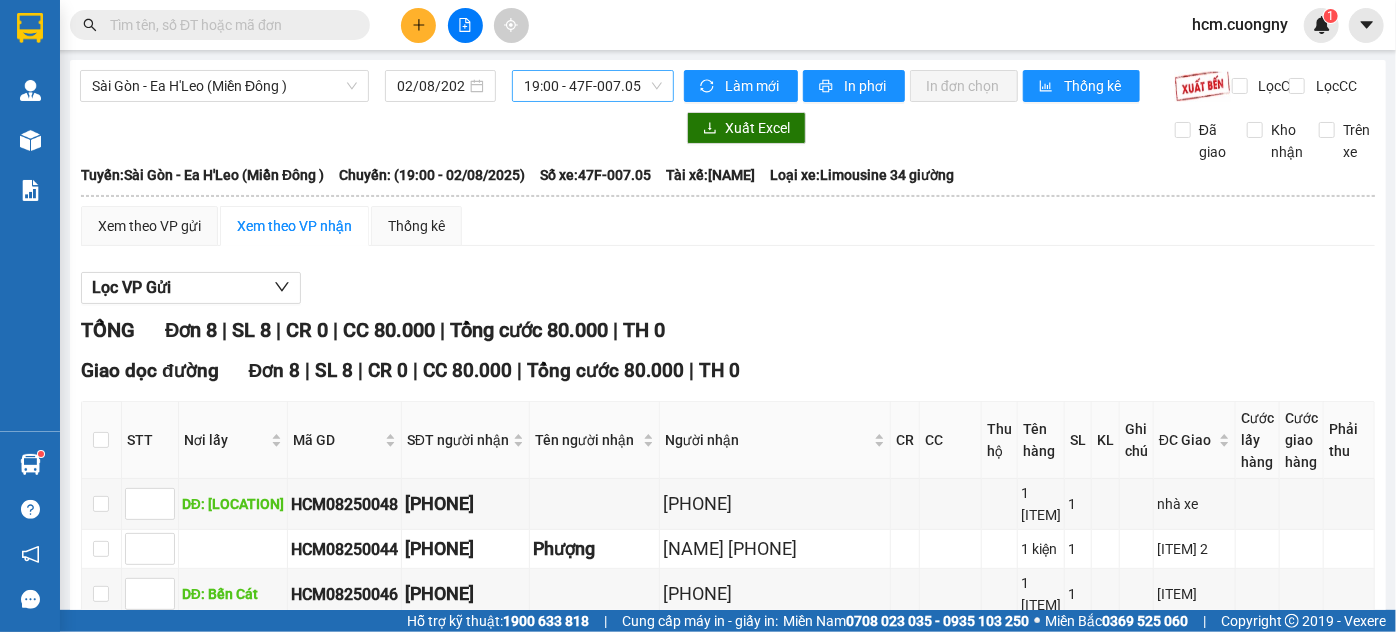 click on "19:00     - 47F-007.05" at bounding box center [593, 86] 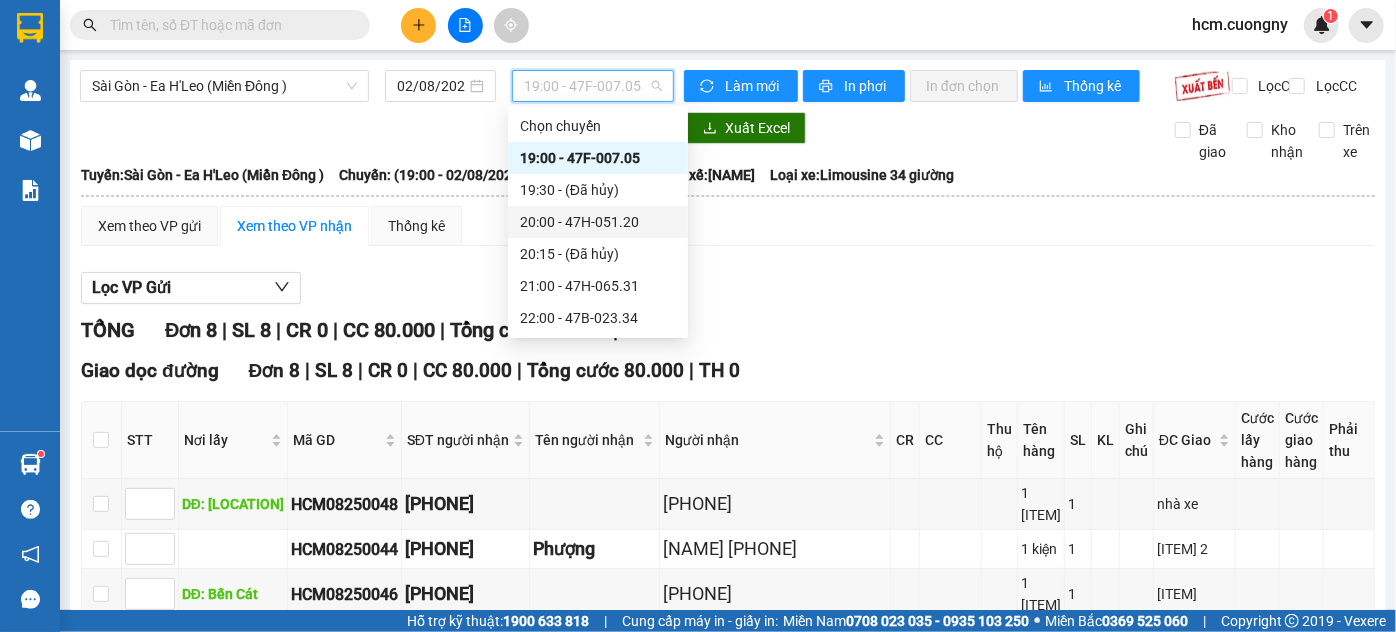 click on "20:00     - 47H-051.20" at bounding box center [598, 222] 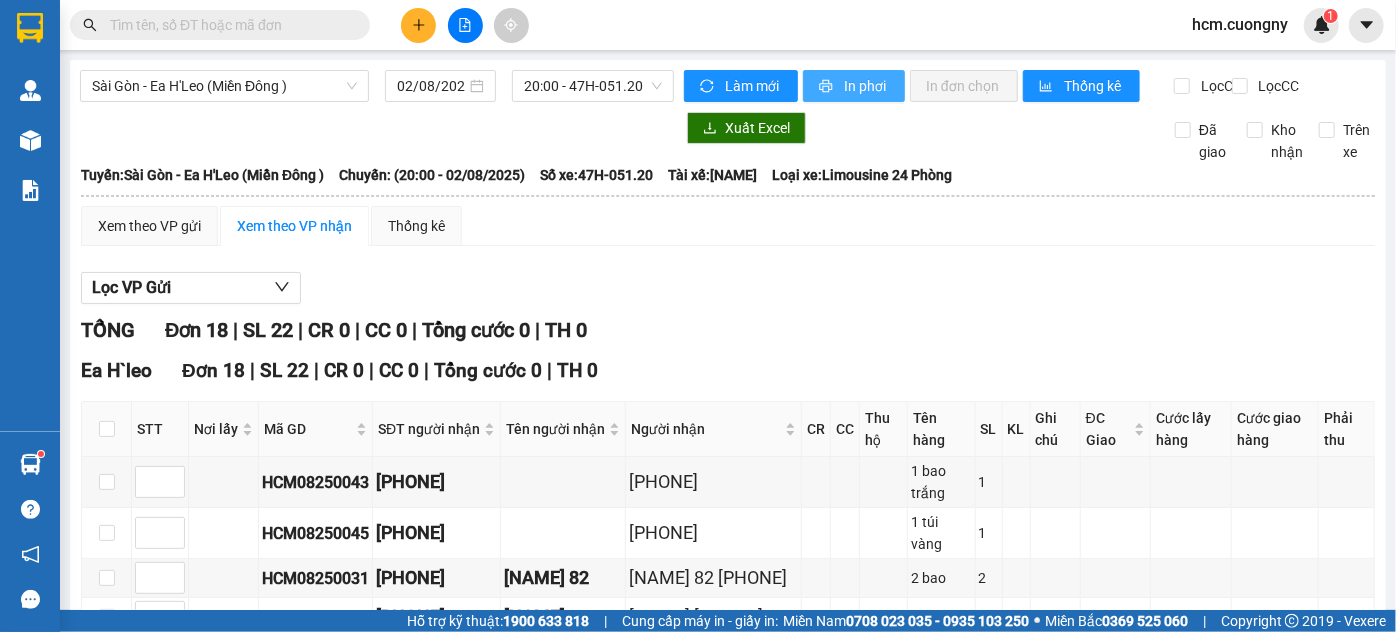 click on "In phơi" at bounding box center [866, 86] 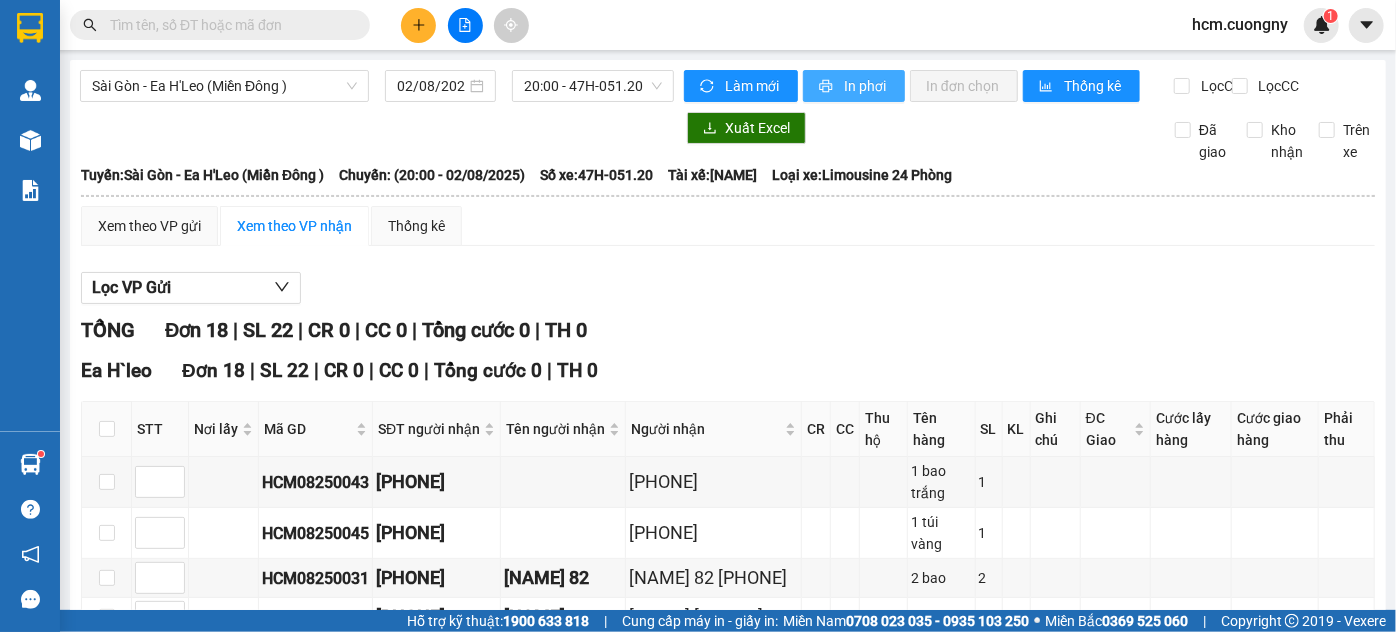 scroll, scrollTop: 0, scrollLeft: 0, axis: both 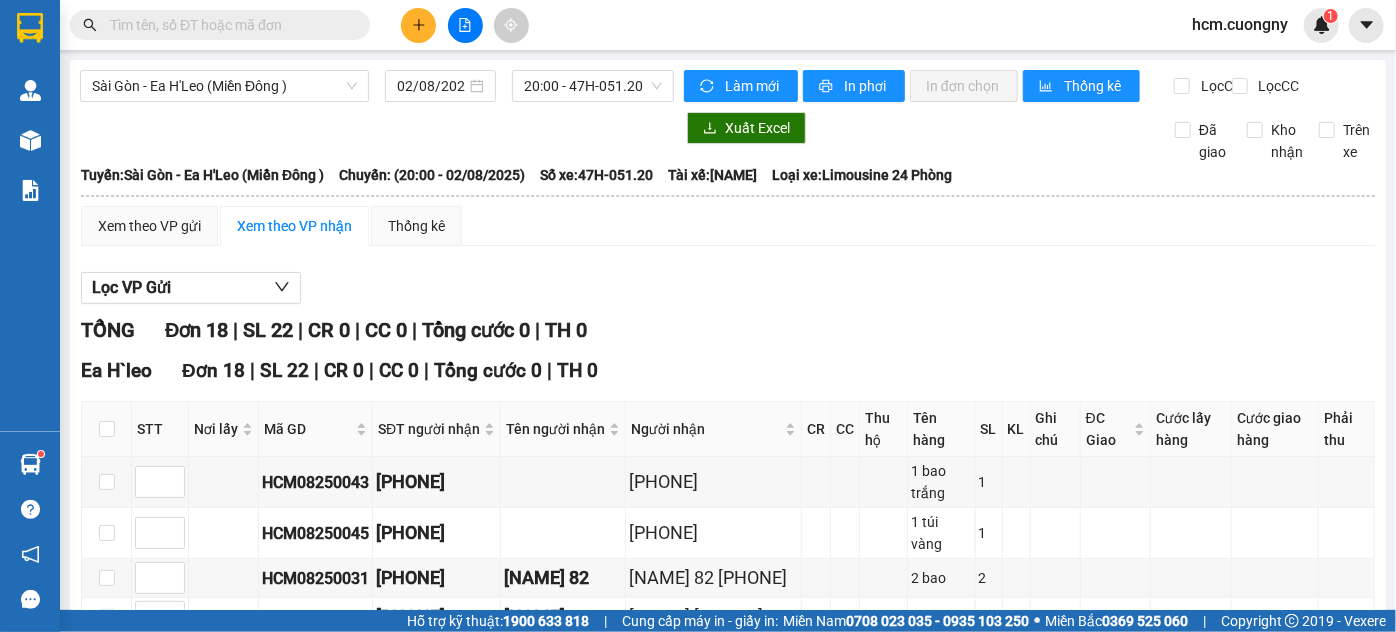 click on "Lọc VP Gửi" at bounding box center (728, 288) 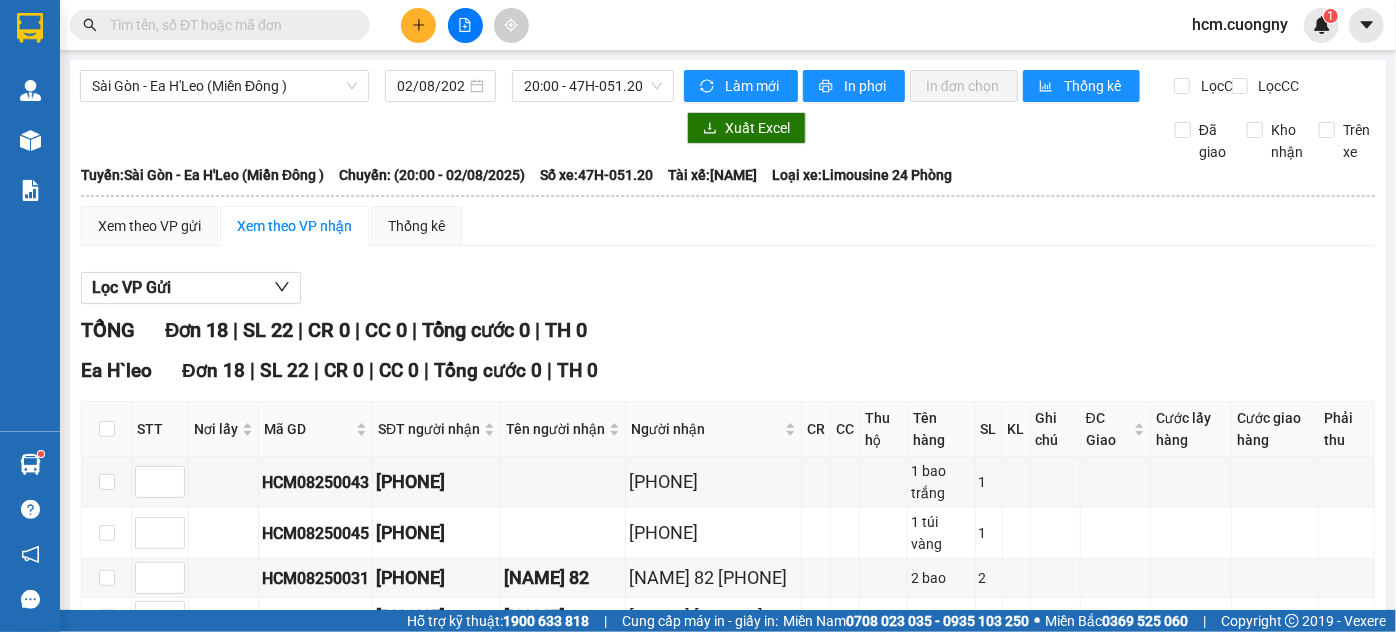 click on "Xuất Excel Đã giao Kho nhận Trên xe" at bounding box center (728, 137) 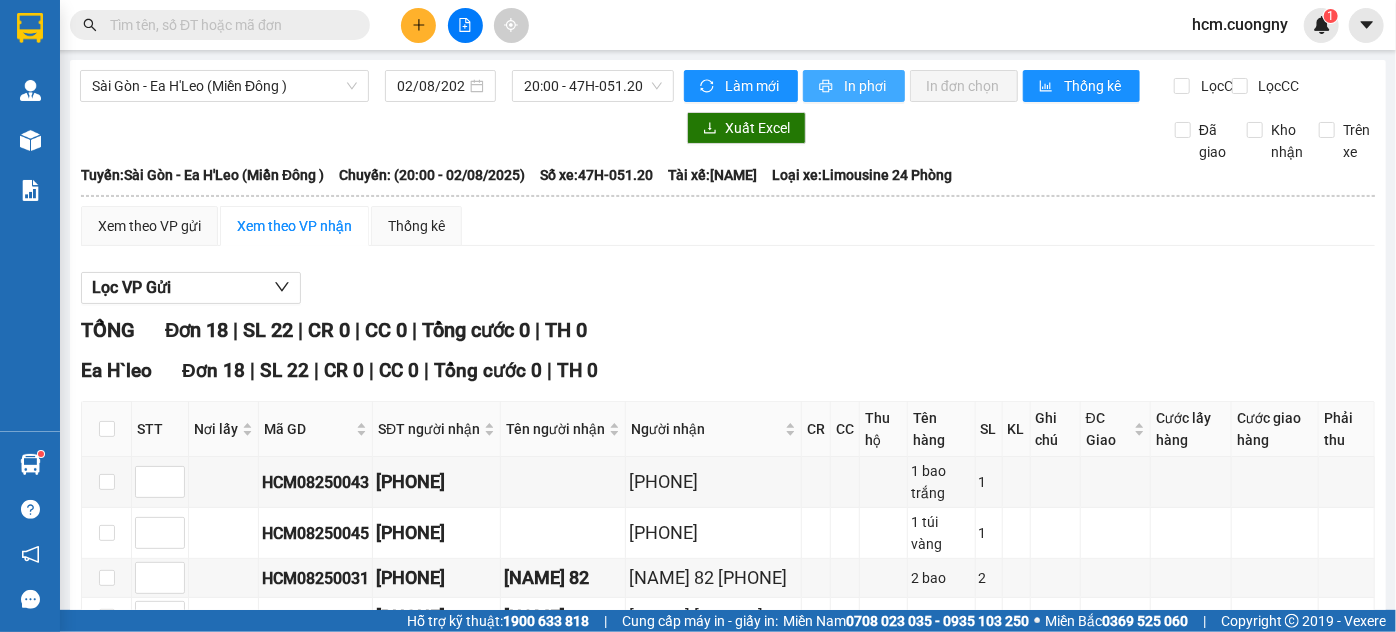 click on "In phơi" at bounding box center [866, 86] 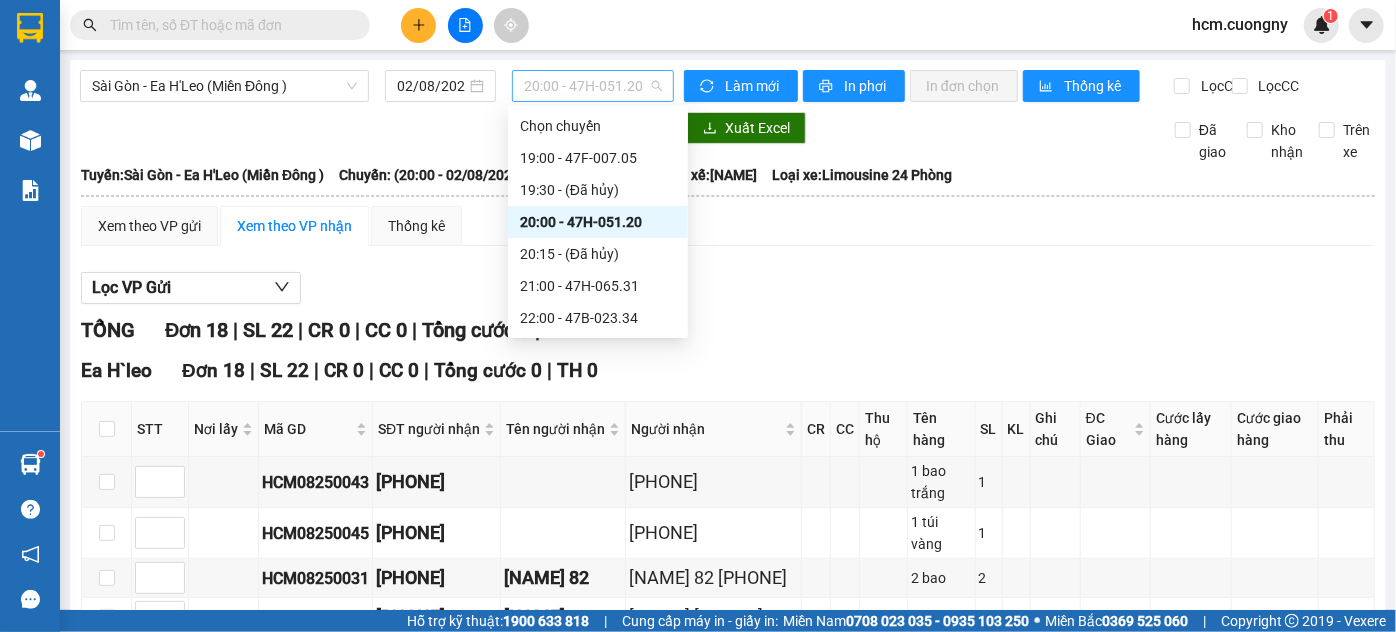 click on "20:00     - 47H-051.20" at bounding box center (593, 86) 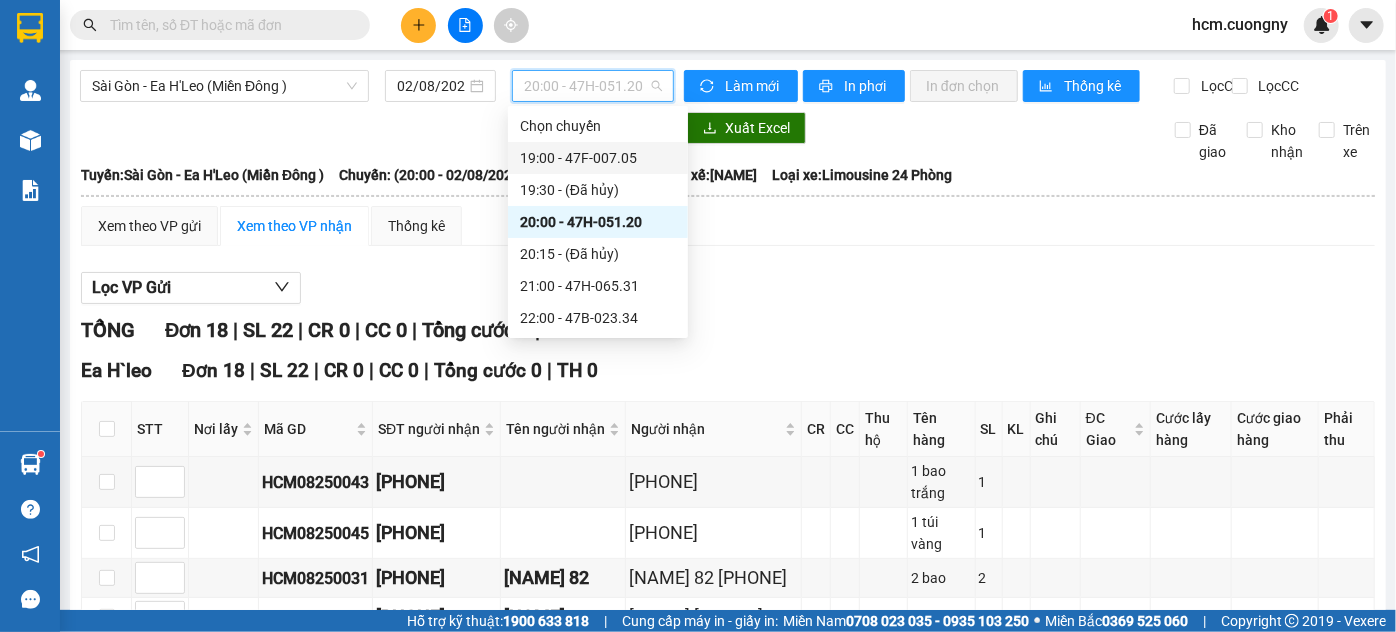 click on "19:00     - 47F-007.05" at bounding box center (598, 158) 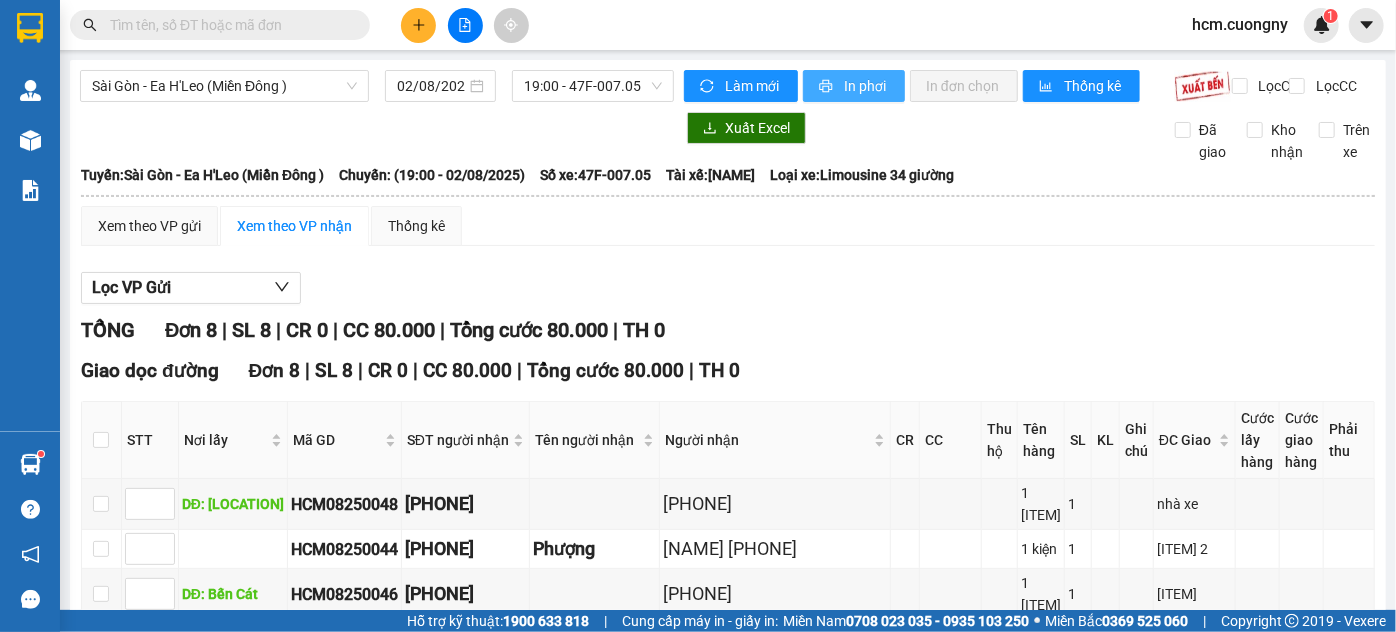 click on "In phơi" at bounding box center [866, 86] 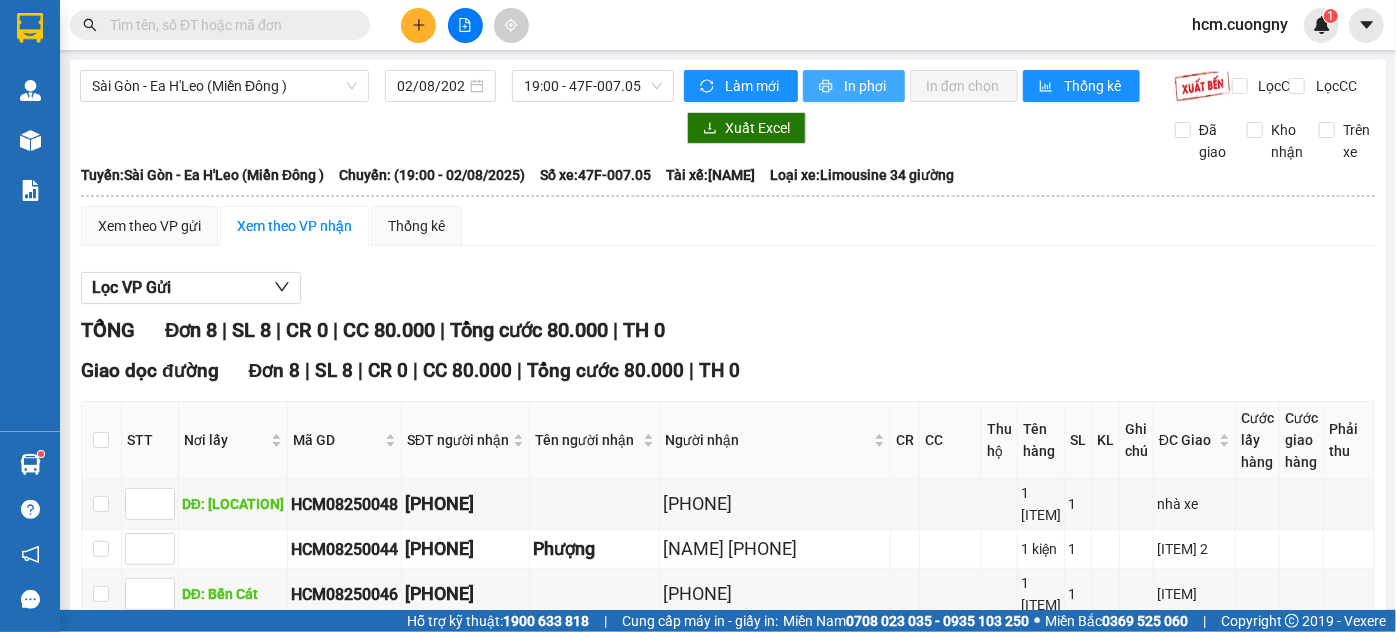 scroll, scrollTop: 0, scrollLeft: 0, axis: both 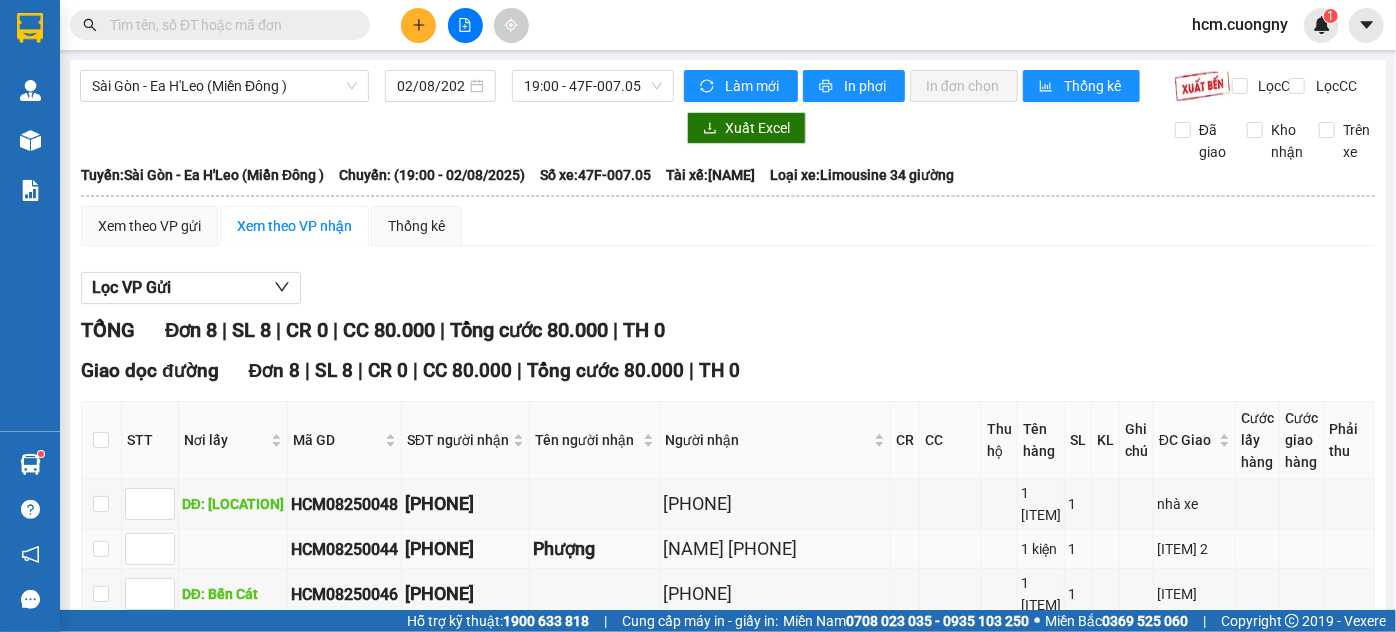 click on "[ITEM] 2" at bounding box center (1194, 549) 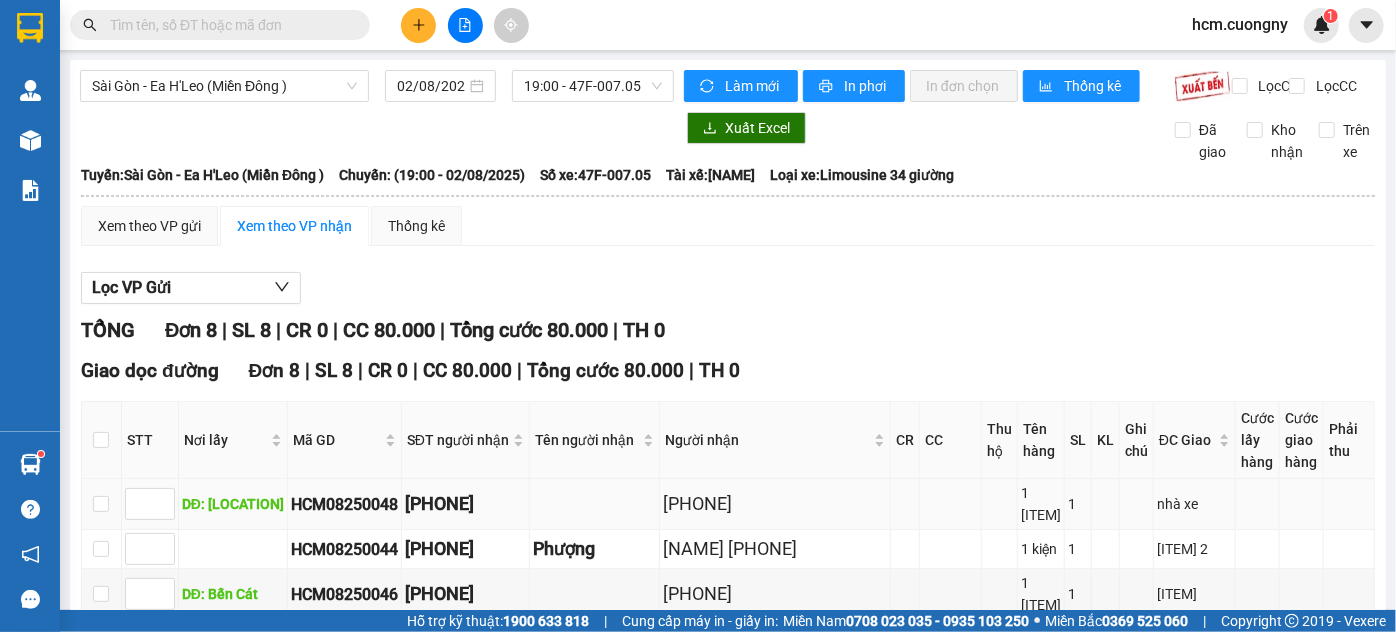 click on "nhà xe" at bounding box center [1194, 504] 